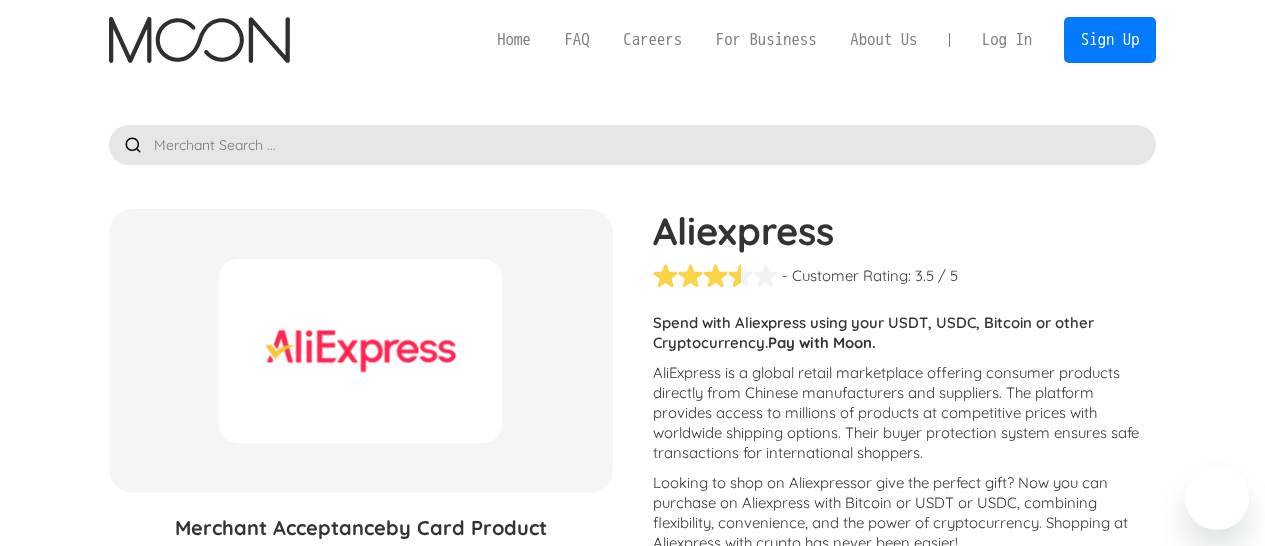 scroll, scrollTop: 437, scrollLeft: 0, axis: vertical 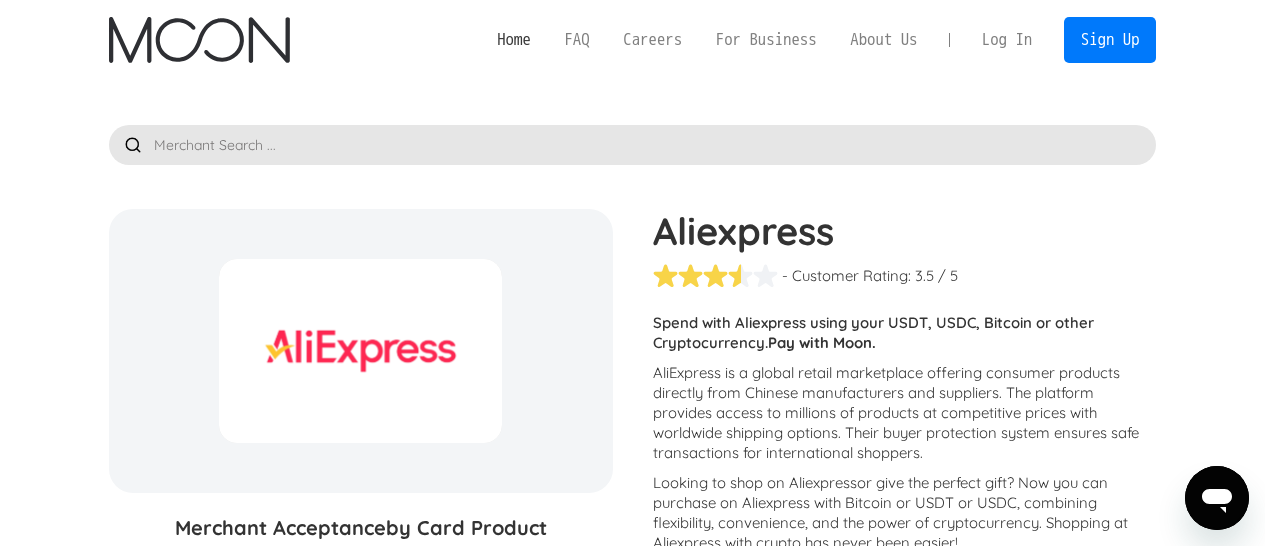 click on "Home" at bounding box center (513, 39) 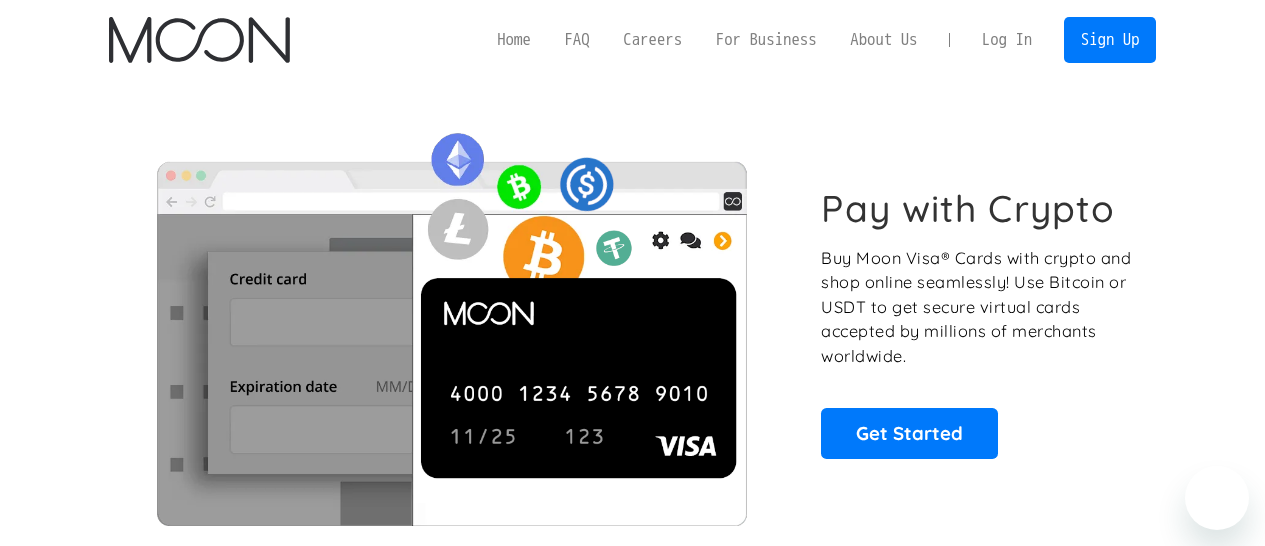 scroll, scrollTop: 0, scrollLeft: 0, axis: both 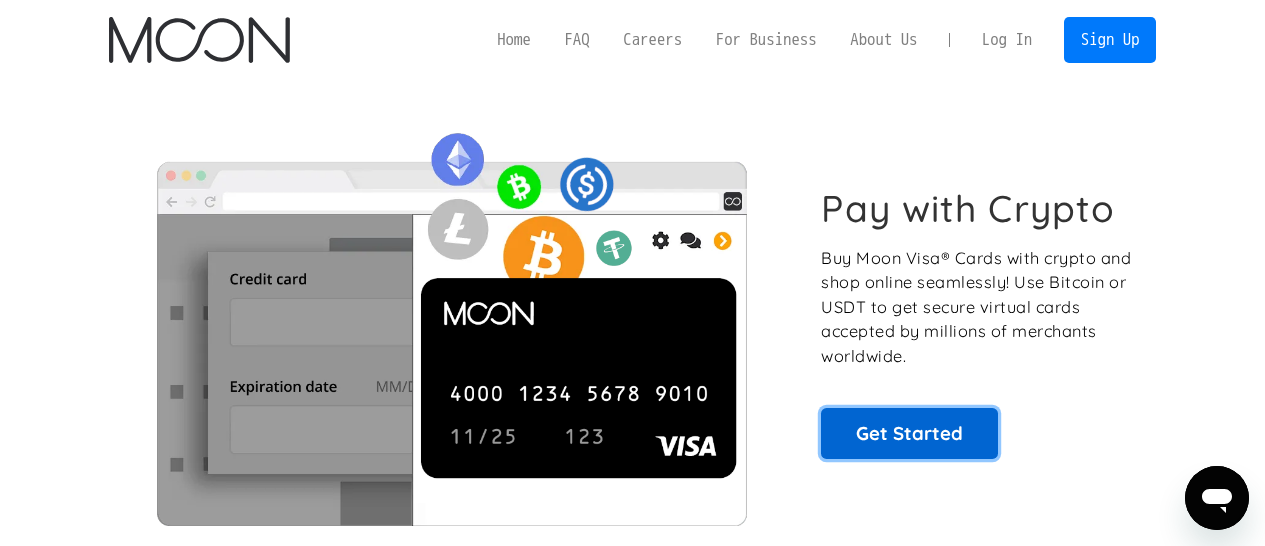 click on "Get Started" at bounding box center [909, 433] 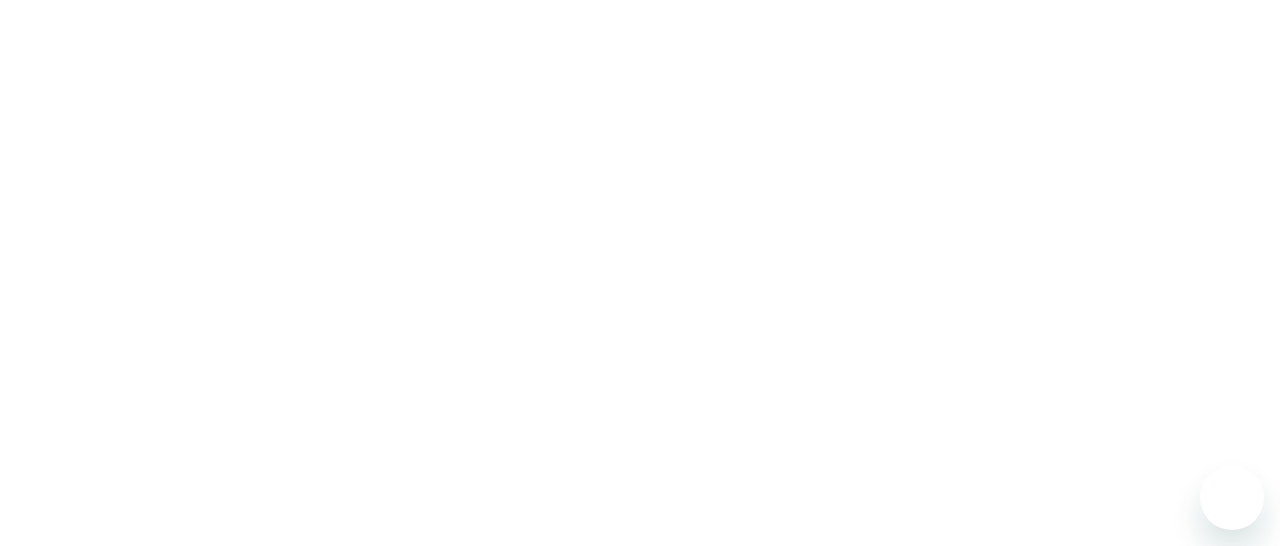 scroll, scrollTop: 0, scrollLeft: 0, axis: both 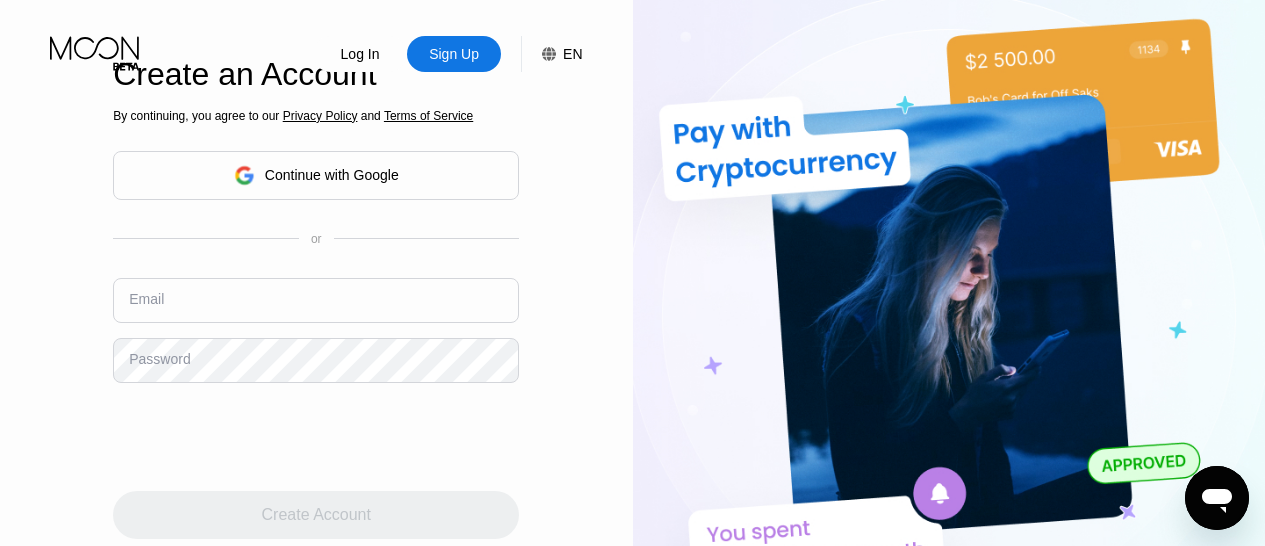 click on "Continue with Google" at bounding box center [332, 175] 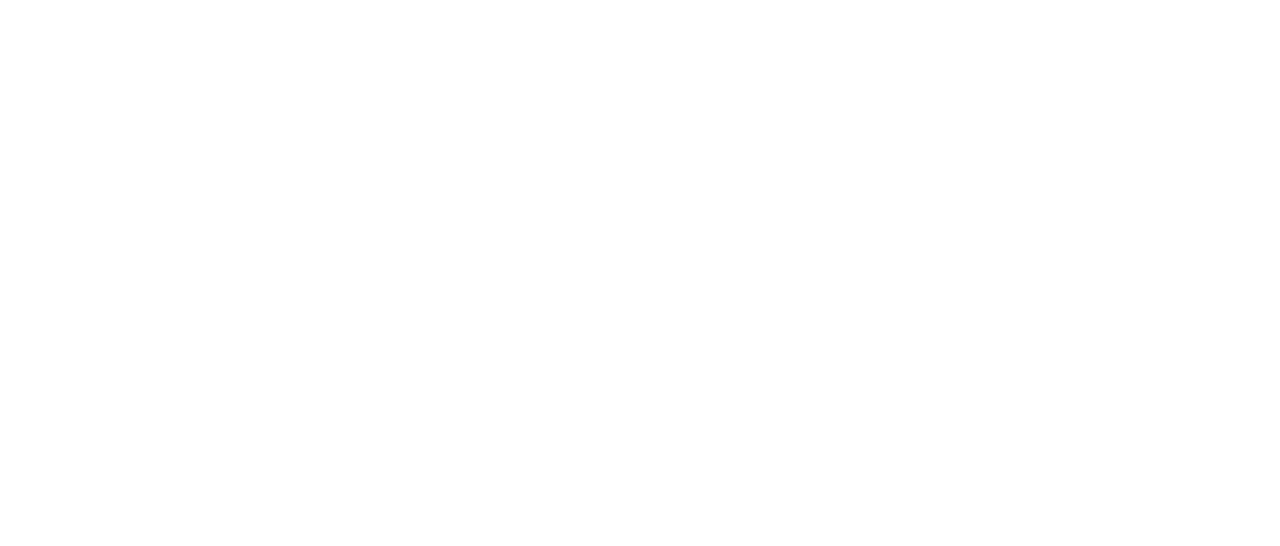 scroll, scrollTop: 0, scrollLeft: 0, axis: both 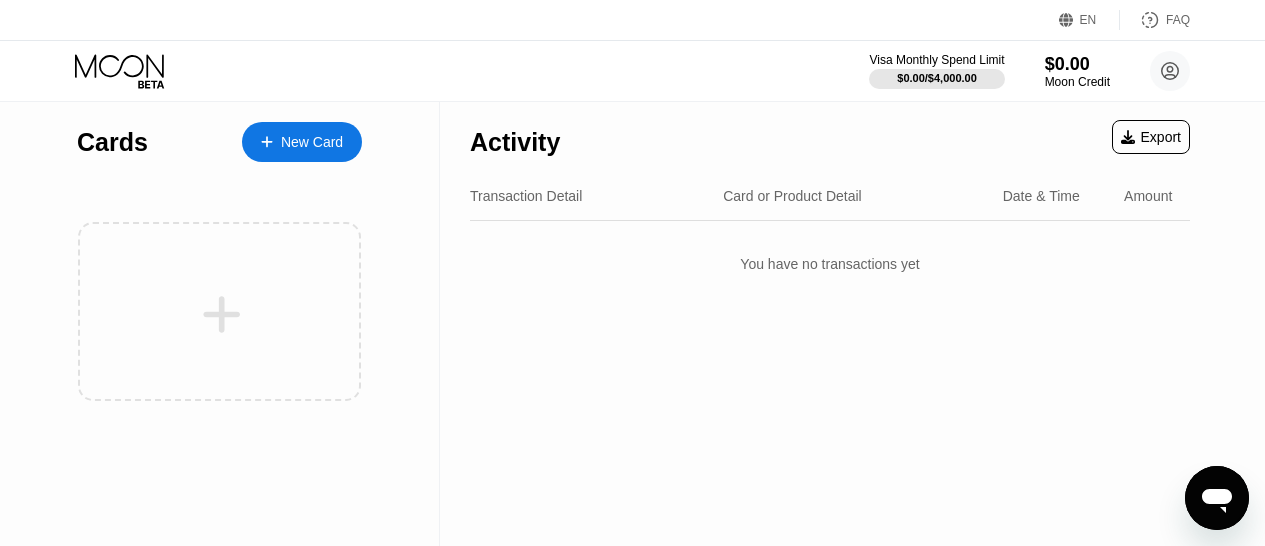 click on "New Card" at bounding box center (302, 142) 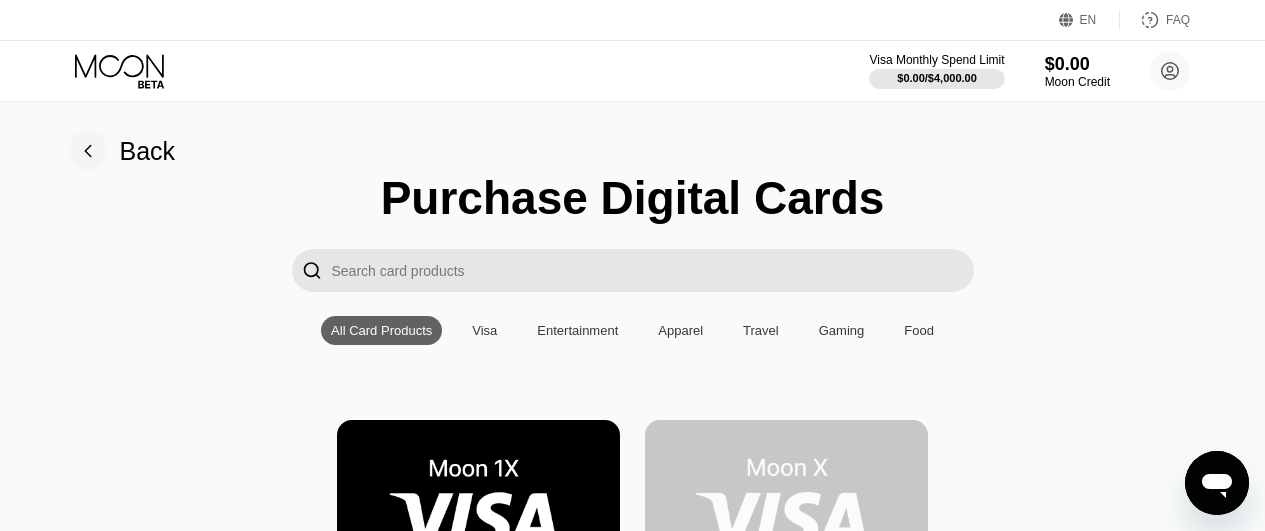 scroll, scrollTop: 0, scrollLeft: 0, axis: both 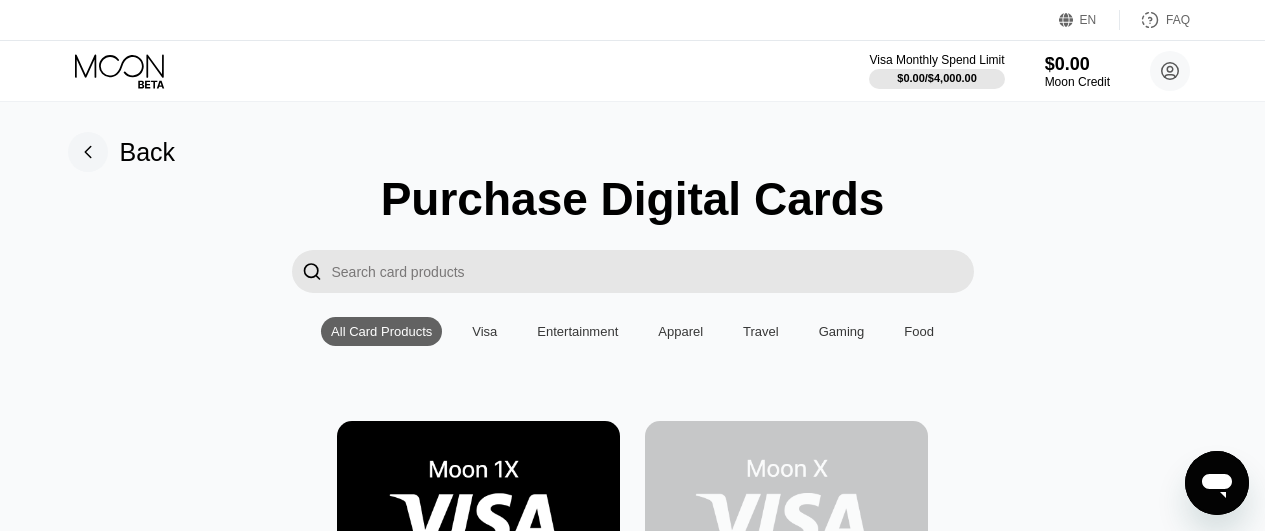 click at bounding box center [653, 271] 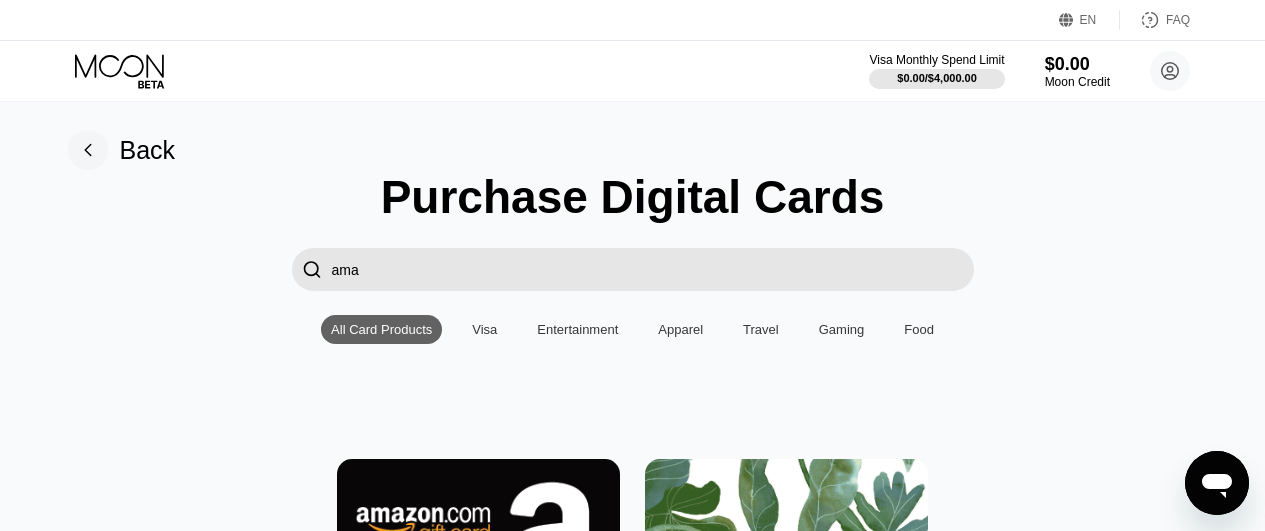 scroll, scrollTop: 0, scrollLeft: 0, axis: both 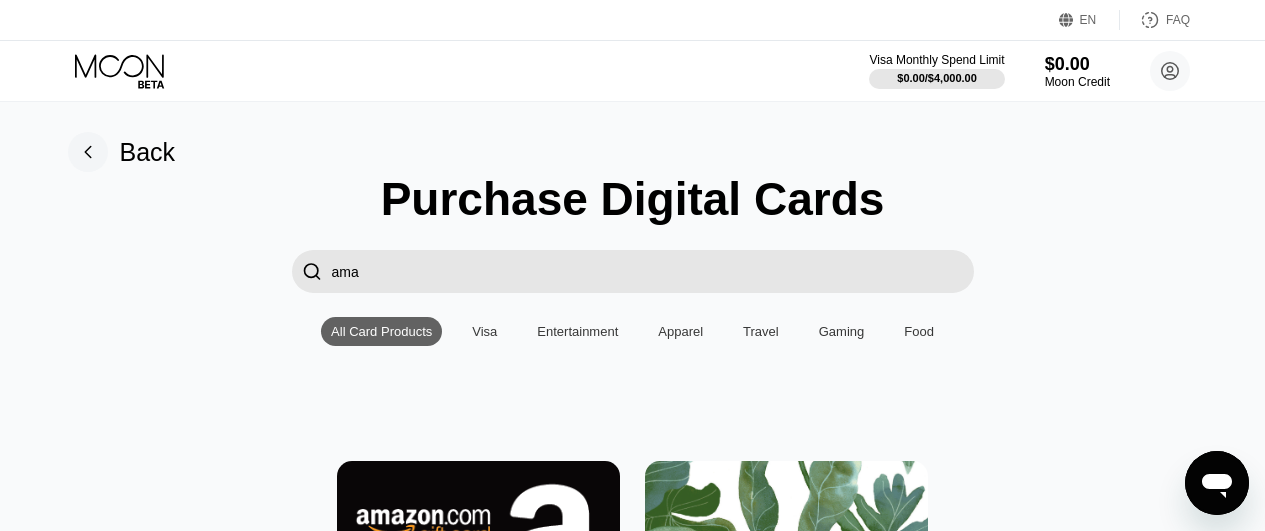 click on "ama" at bounding box center [653, 271] 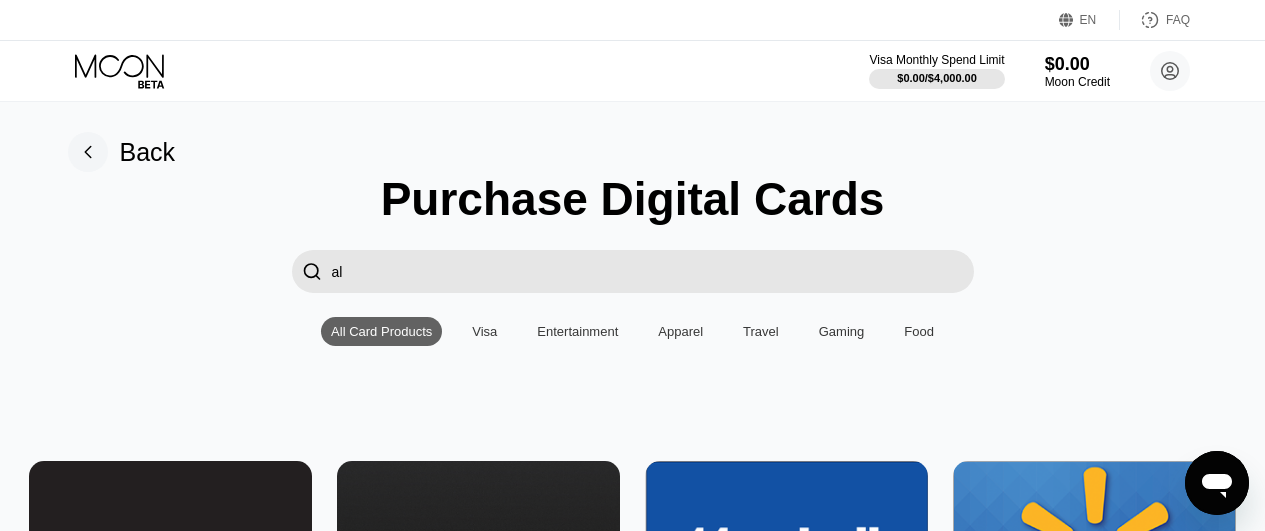 type on "ali" 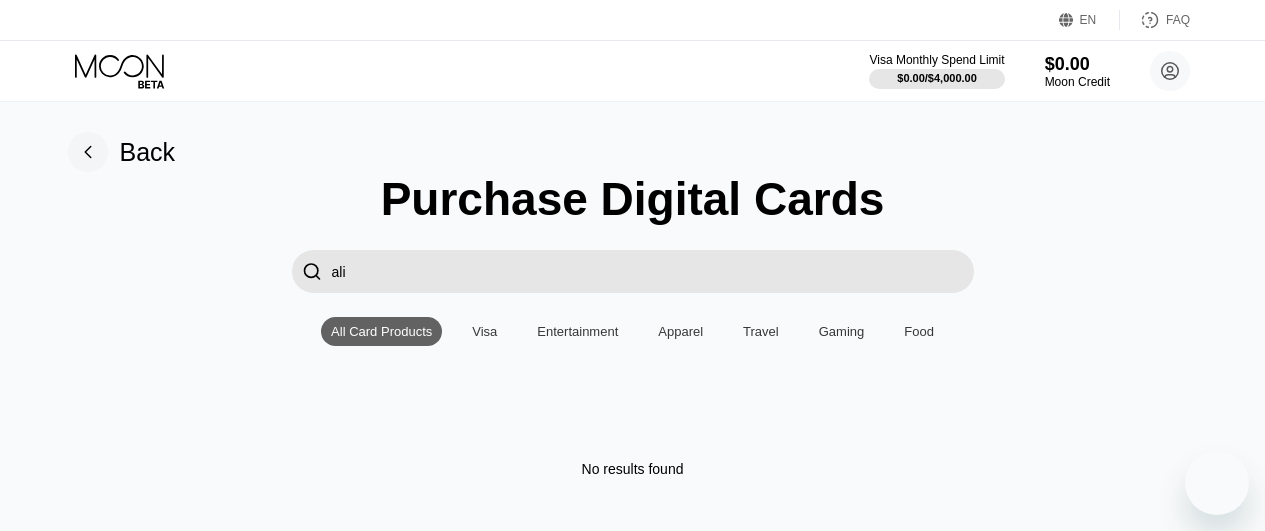 scroll, scrollTop: 0, scrollLeft: 0, axis: both 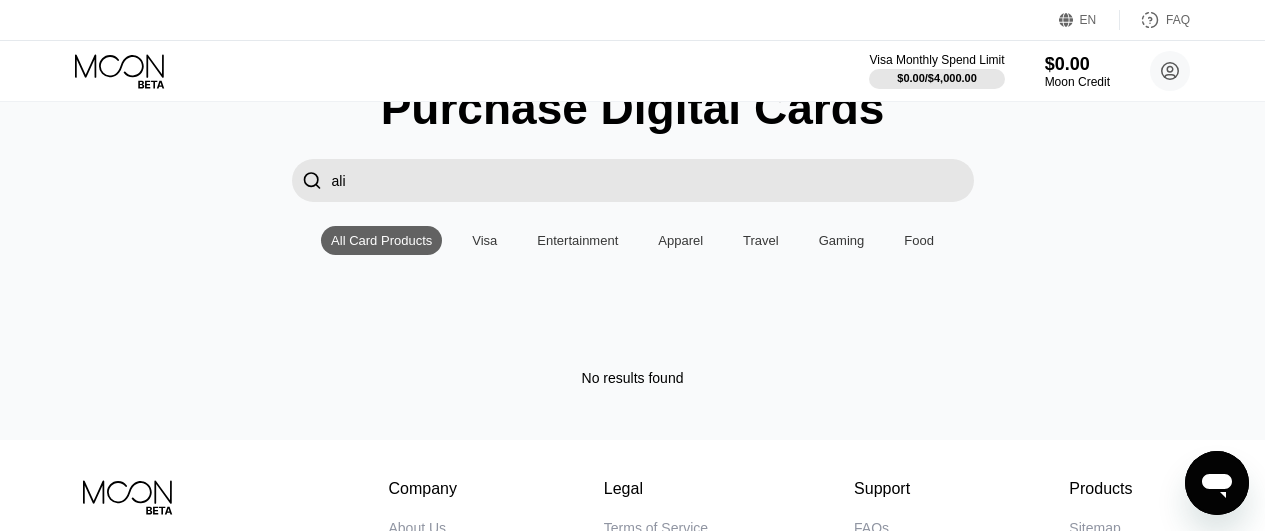type on "ali" 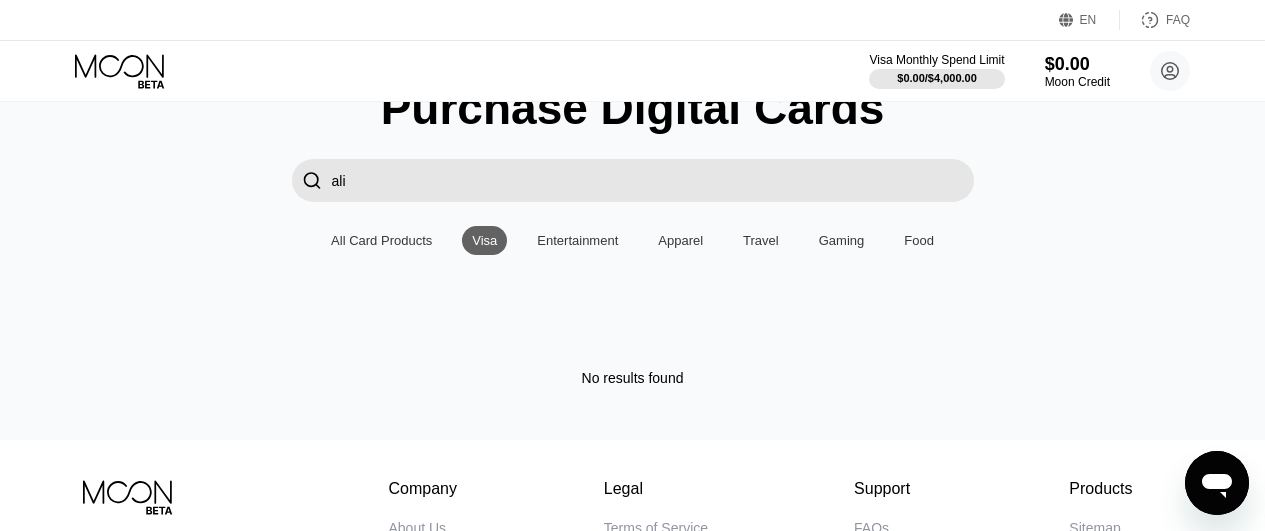 click on "ali" at bounding box center (653, 180) 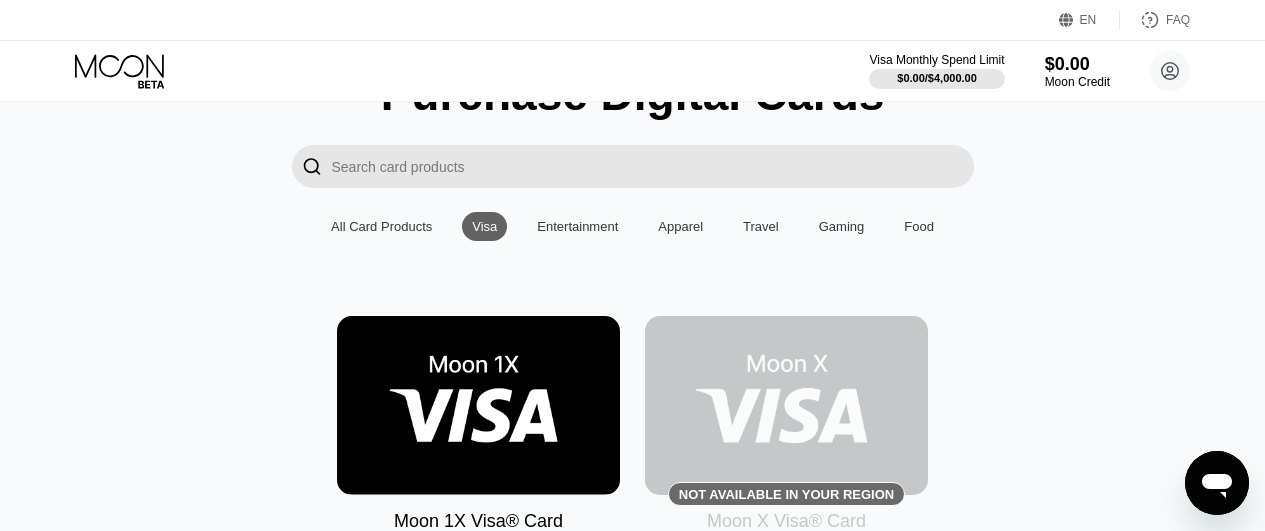 scroll, scrollTop: 90, scrollLeft: 0, axis: vertical 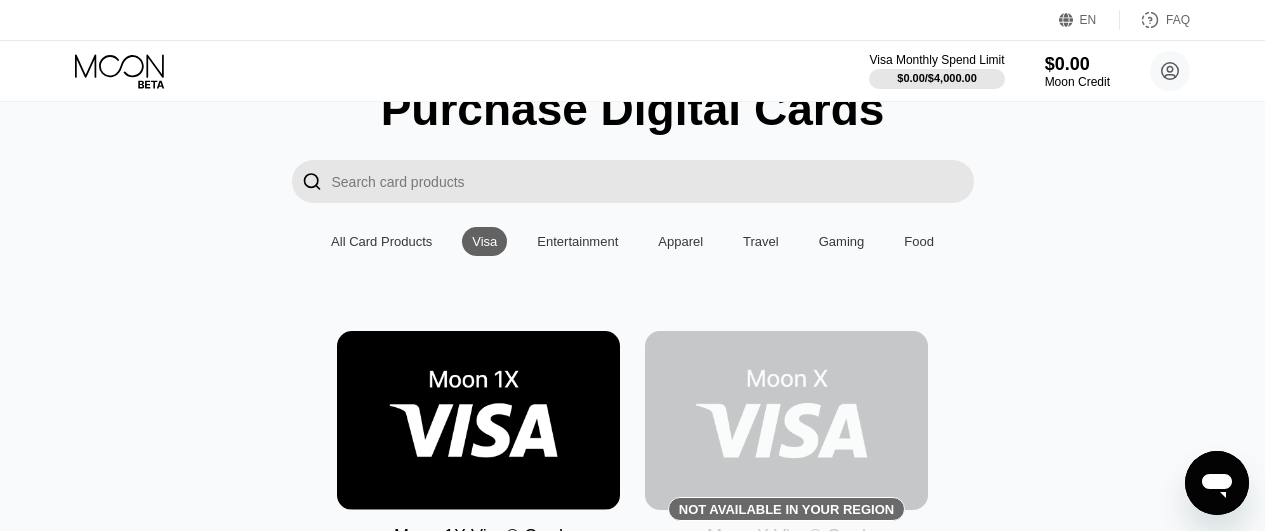 type 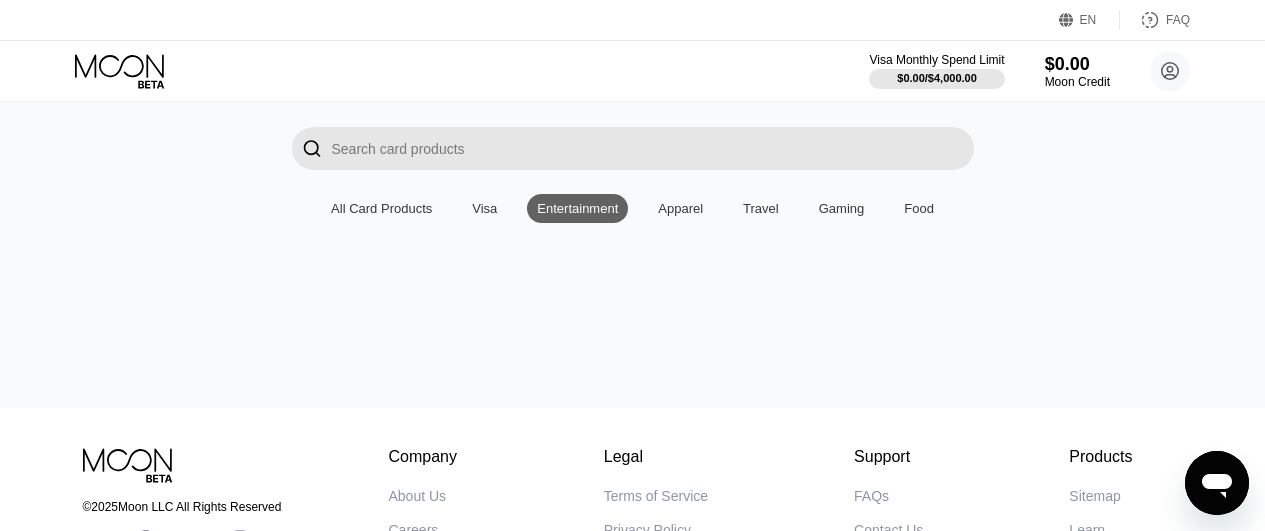 scroll, scrollTop: 127, scrollLeft: 0, axis: vertical 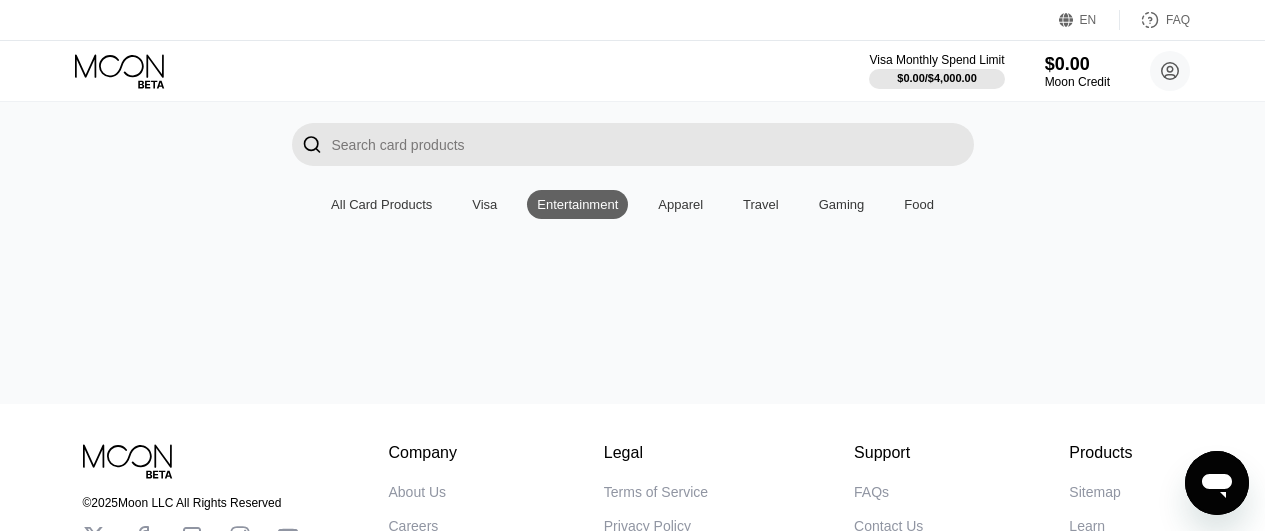 click on "Travel" at bounding box center (761, 204) 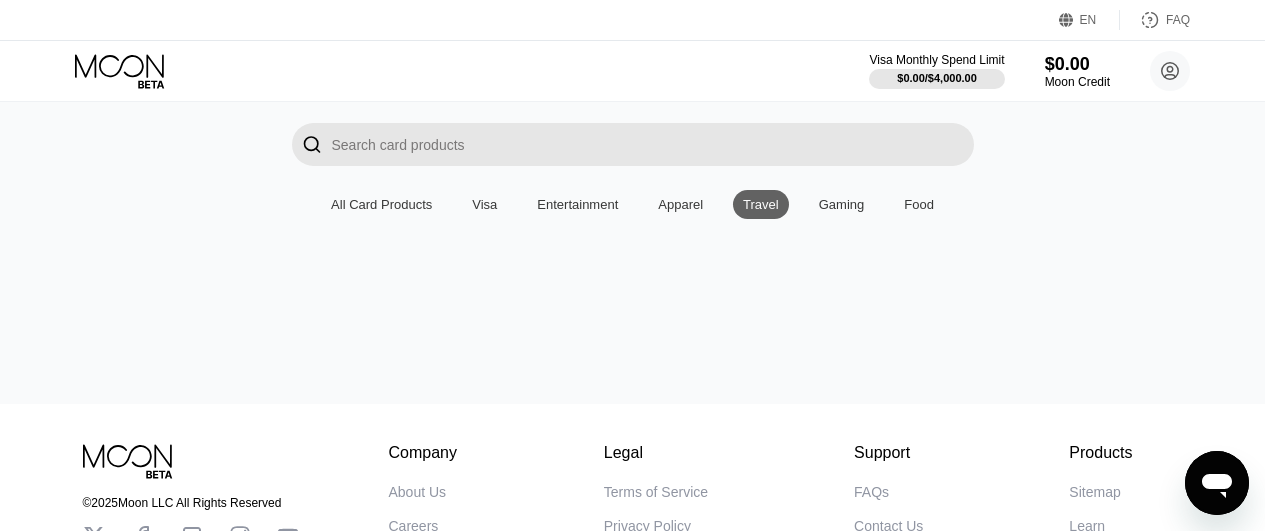 click on "Apparel" at bounding box center [680, 204] 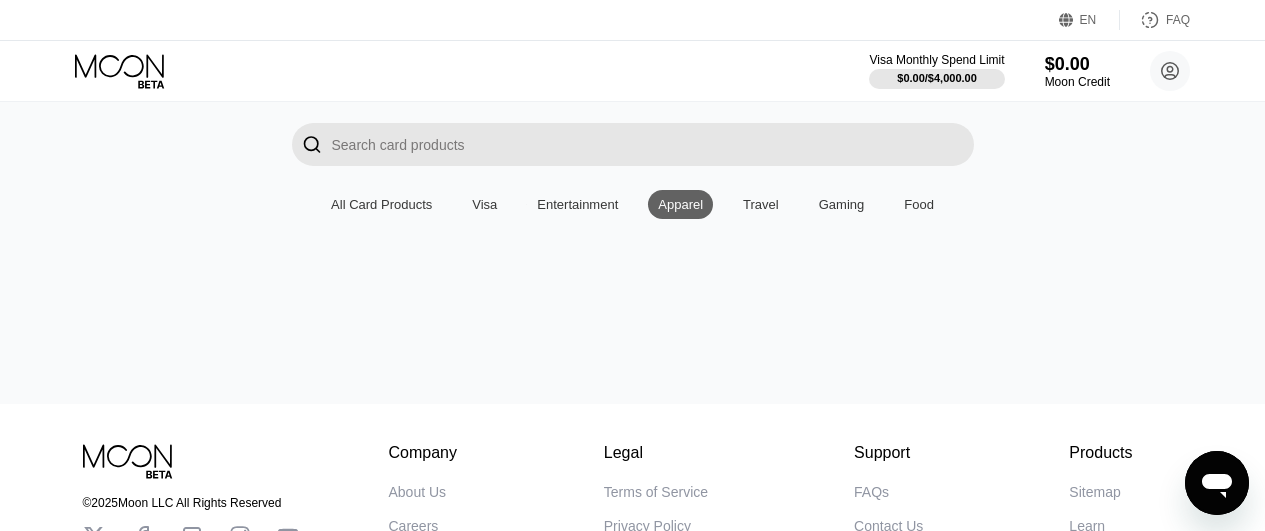 click on "Gaming" at bounding box center [842, 204] 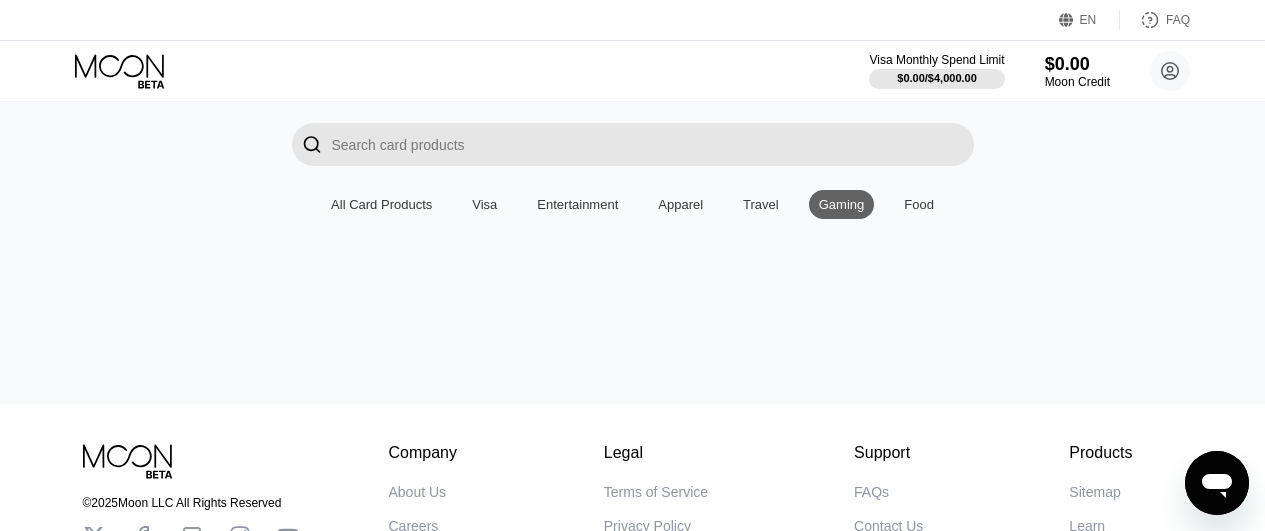 click on "Food" at bounding box center [919, 204] 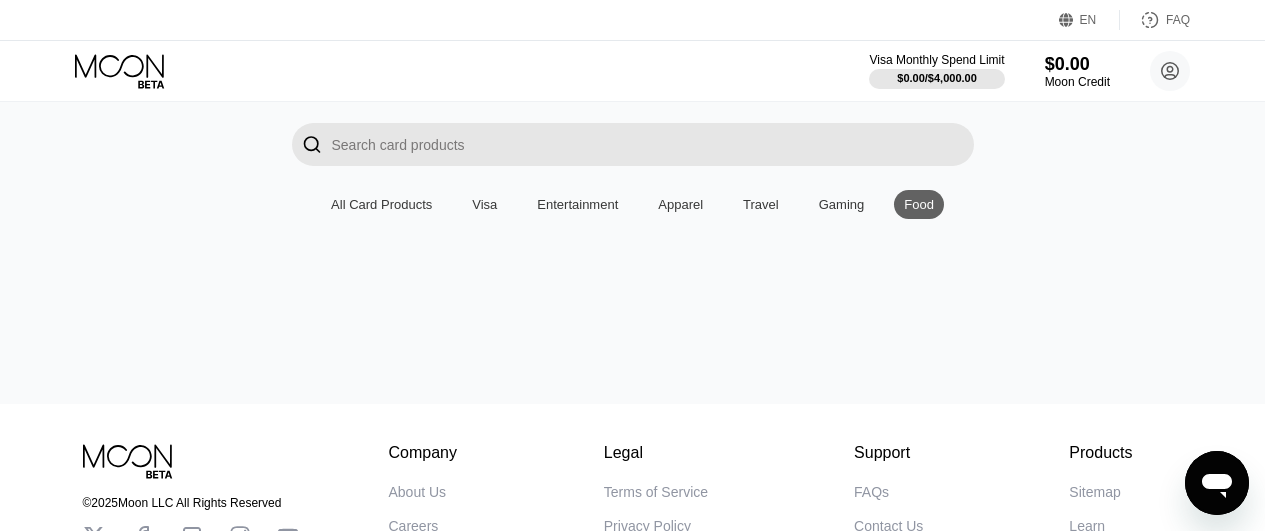 click on "All Card Products" at bounding box center [381, 204] 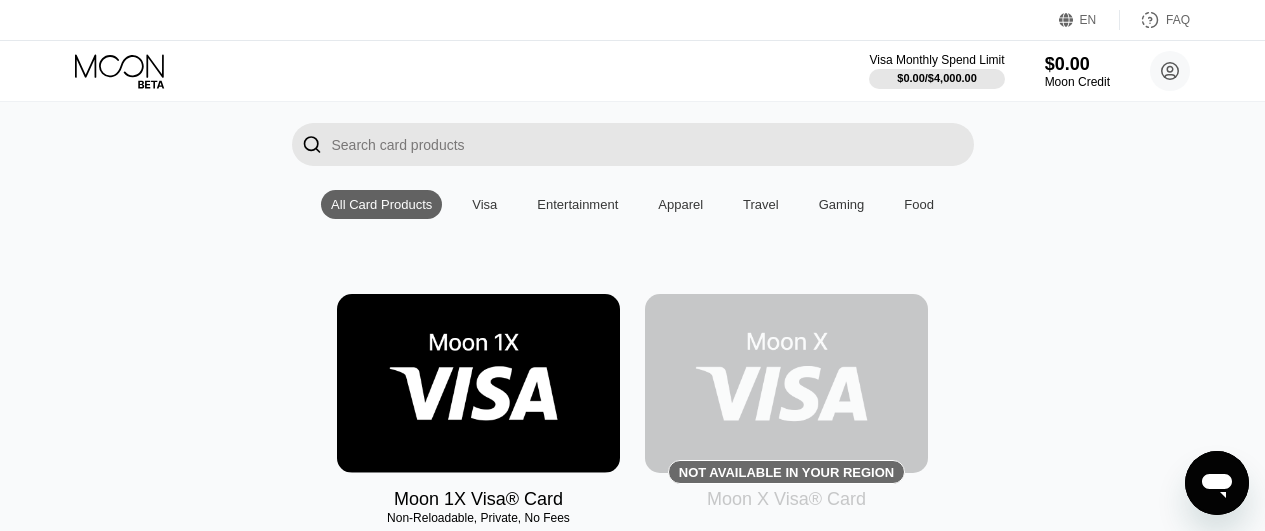 click 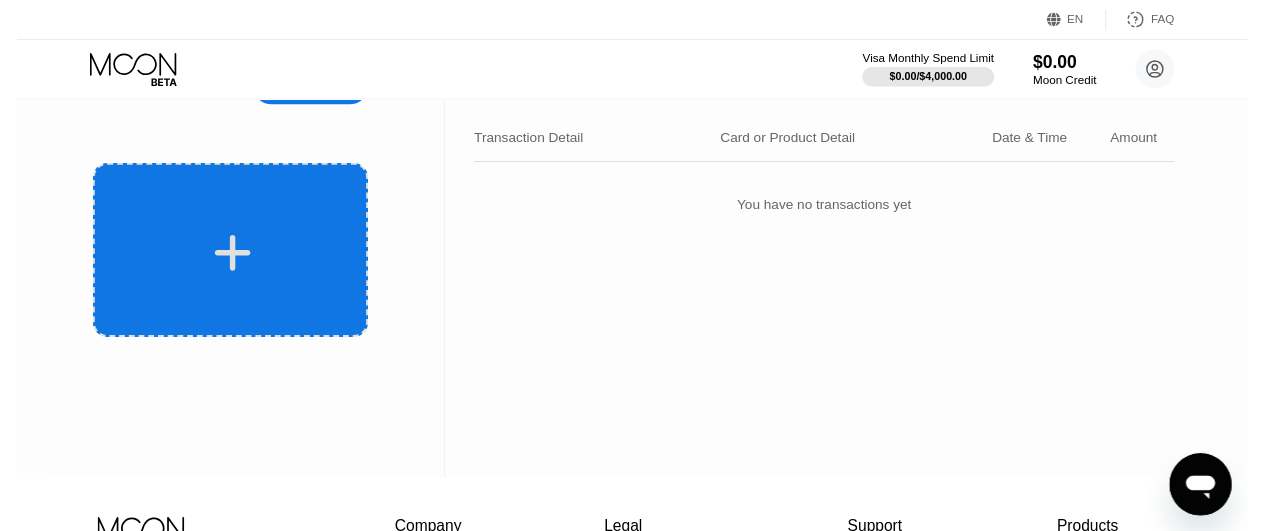 scroll, scrollTop: 0, scrollLeft: 0, axis: both 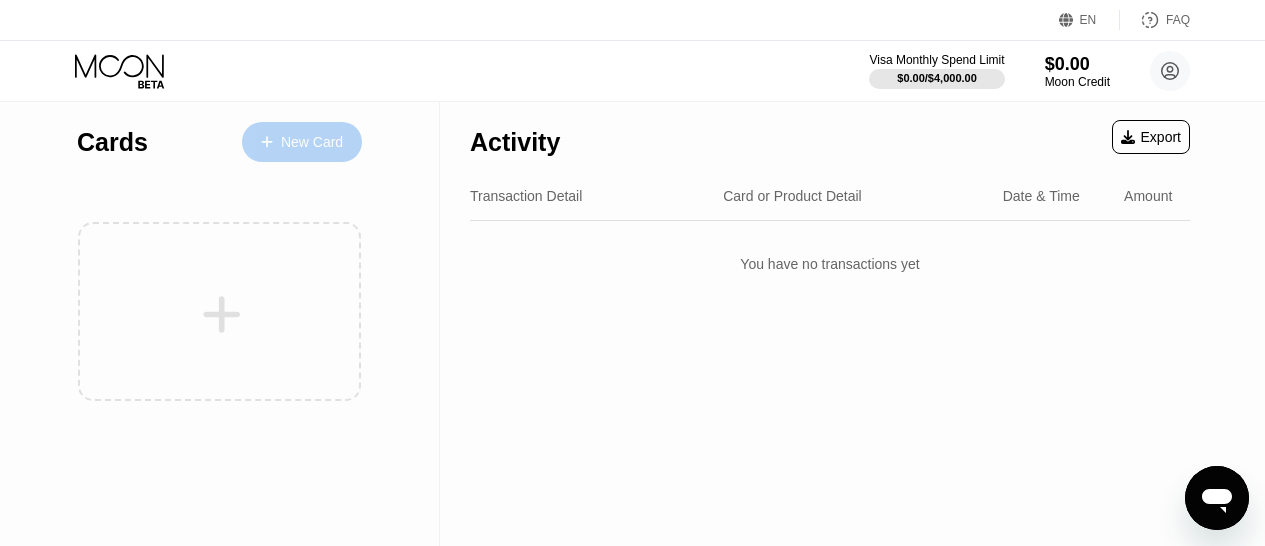 click on "New Card" at bounding box center [302, 142] 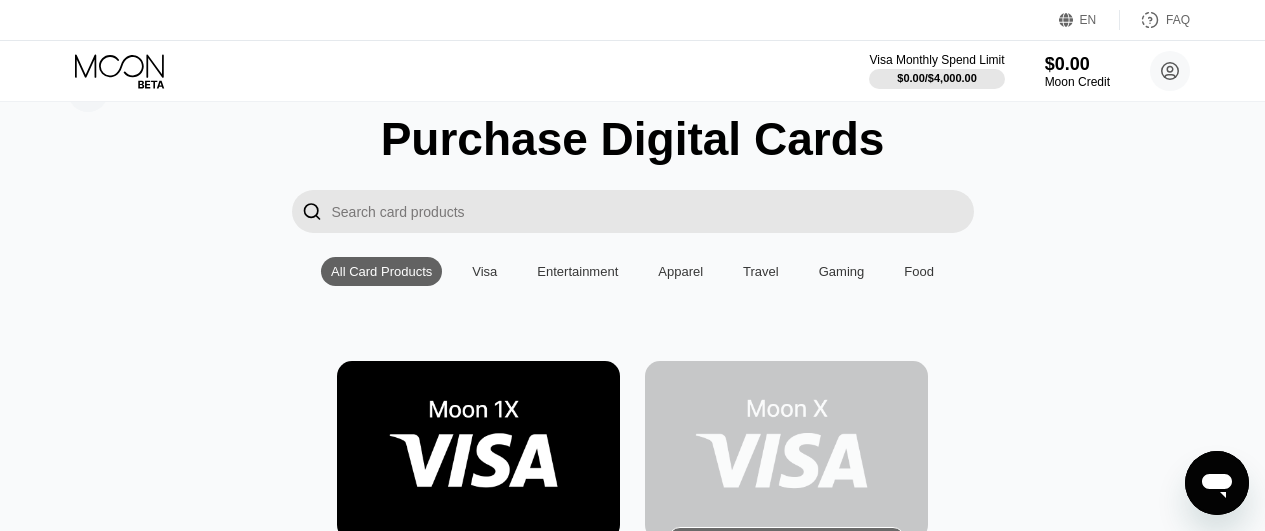 scroll, scrollTop: 156, scrollLeft: 0, axis: vertical 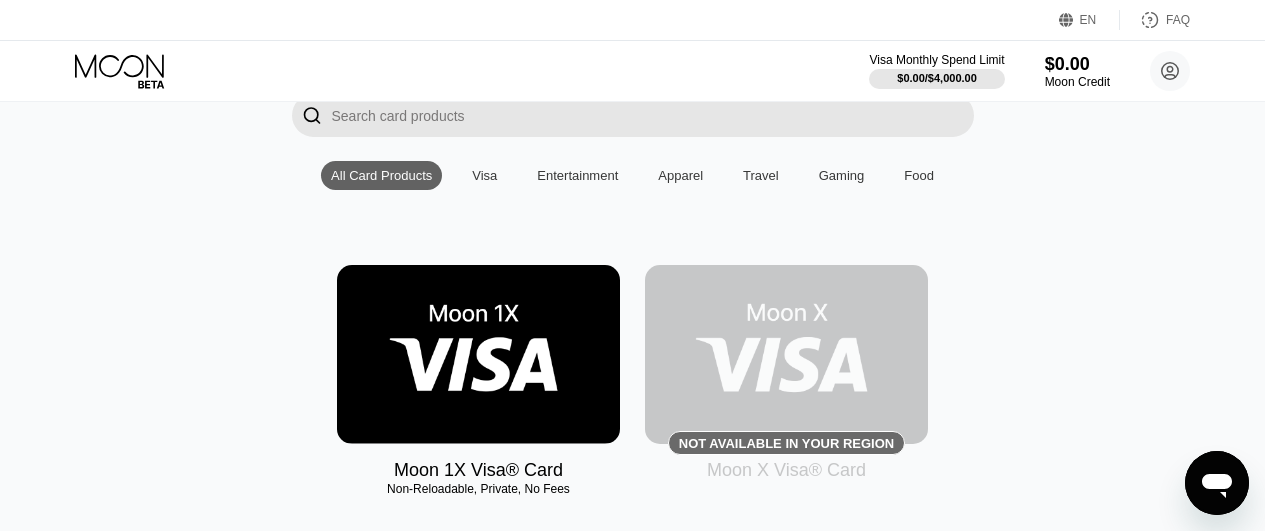 click at bounding box center (478, 354) 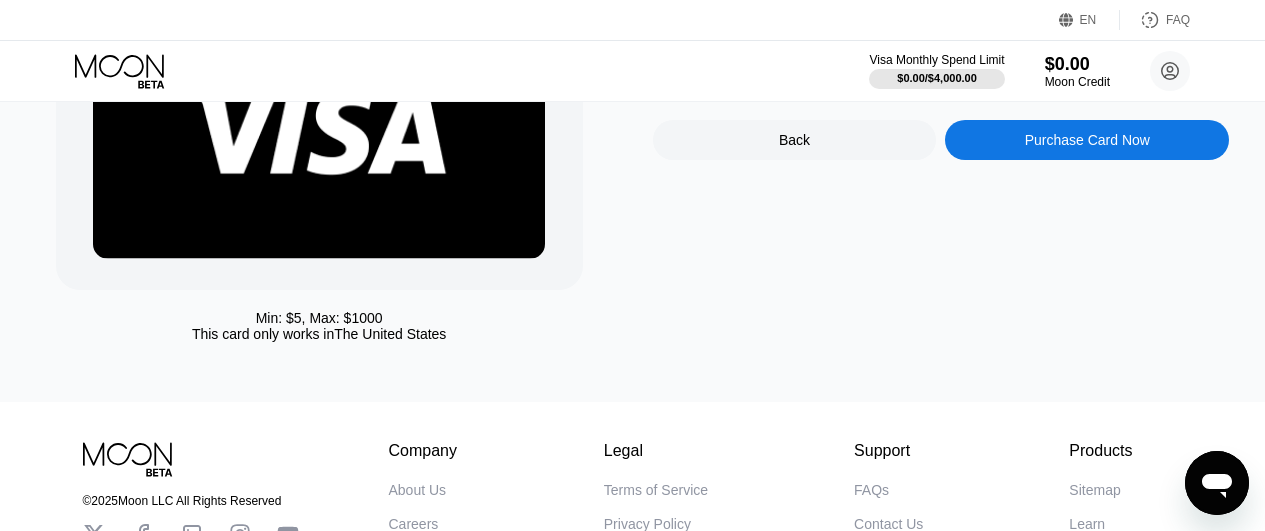 scroll, scrollTop: 0, scrollLeft: 0, axis: both 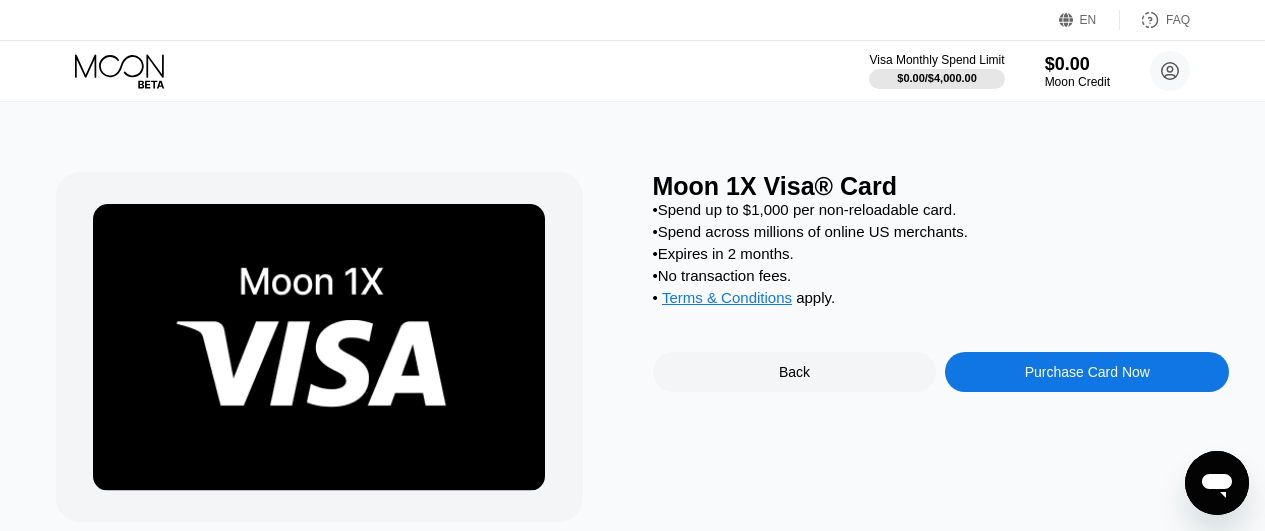 click on "Purchase Card Now" at bounding box center (1087, 372) 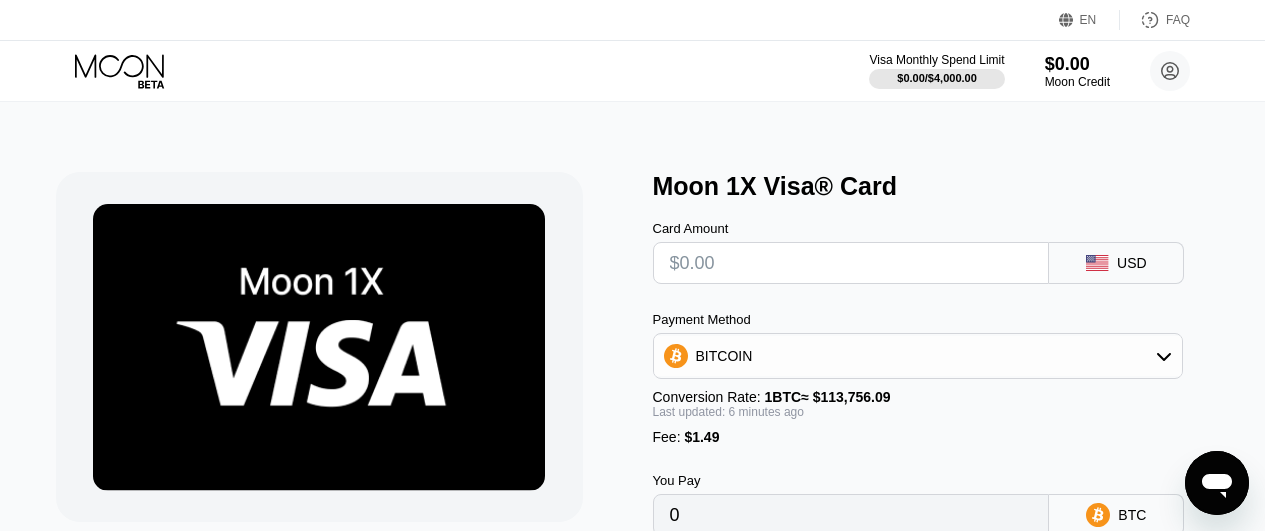click at bounding box center [851, 263] 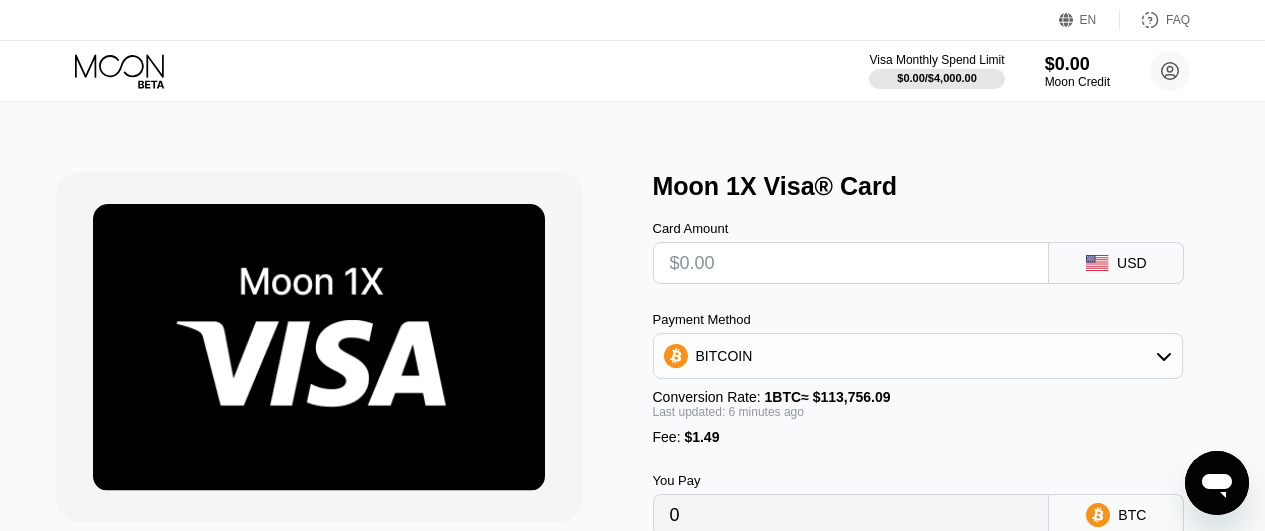 type on "$1" 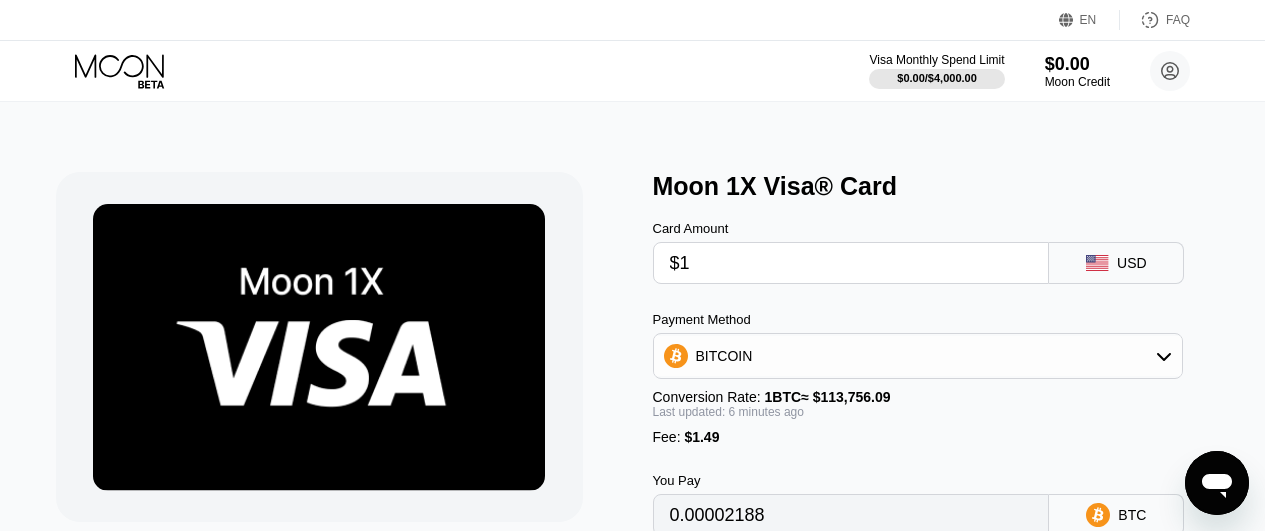 type on "0.00002188" 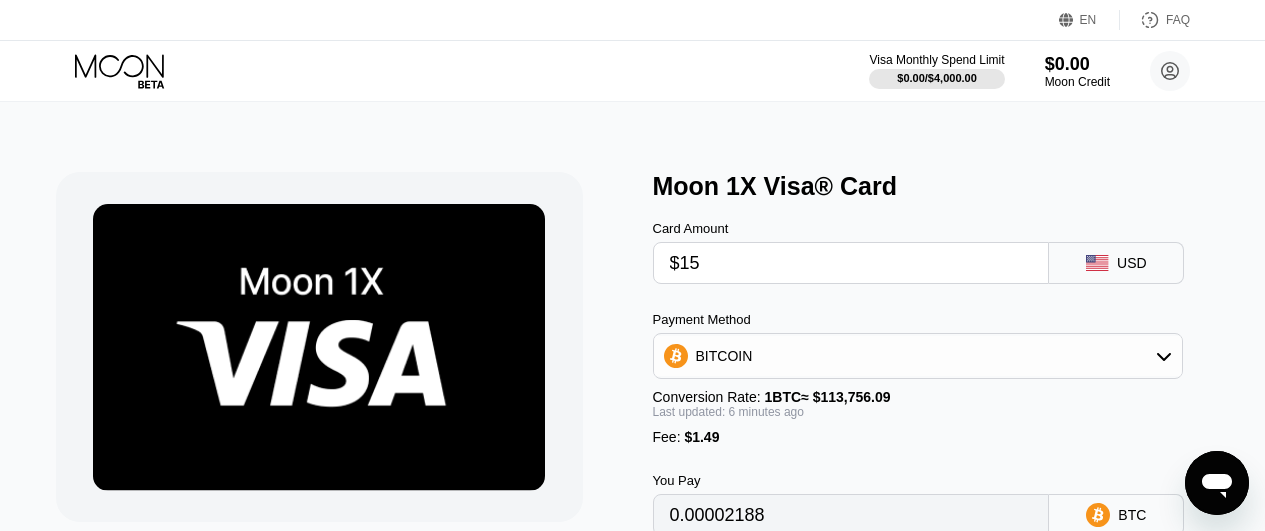 type on "0.00014488" 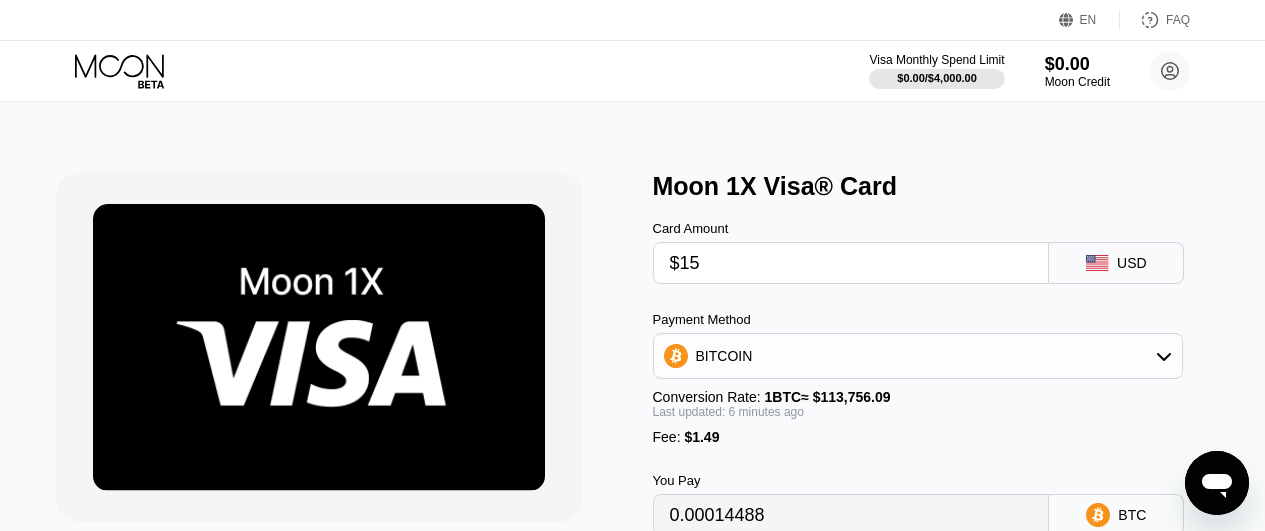type on "$15" 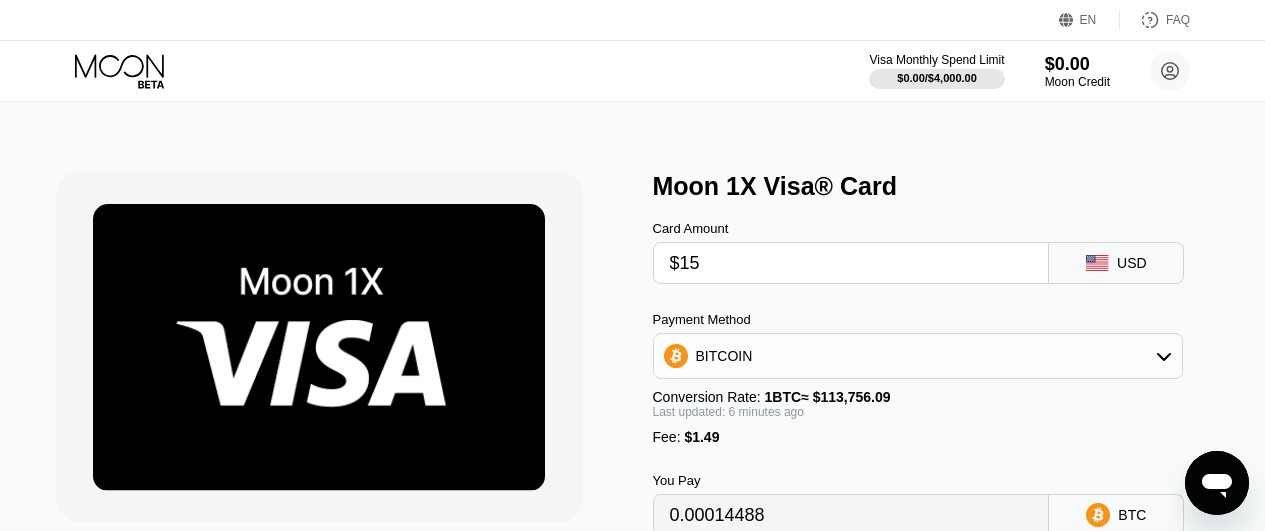 click on "BITCOIN" at bounding box center [918, 356] 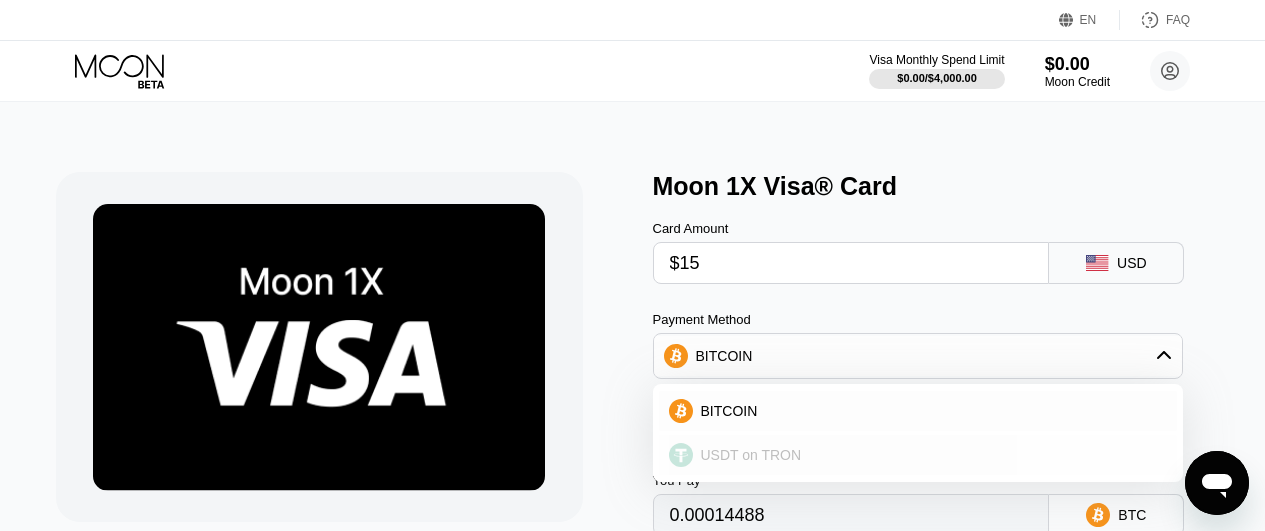 click on "USDT on TRON" at bounding box center (751, 455) 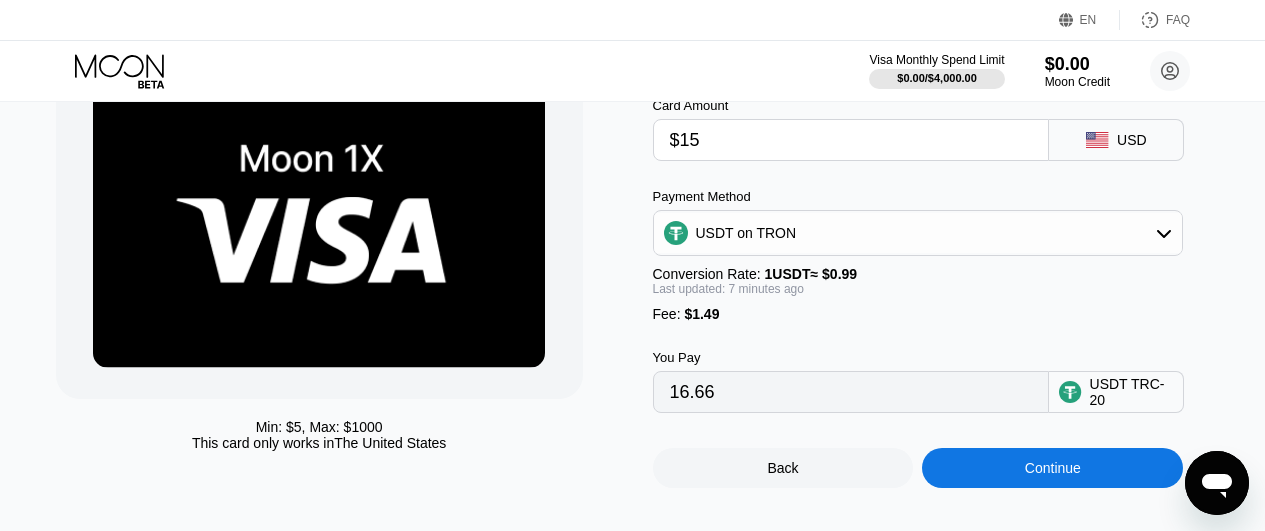 scroll, scrollTop: 146, scrollLeft: 0, axis: vertical 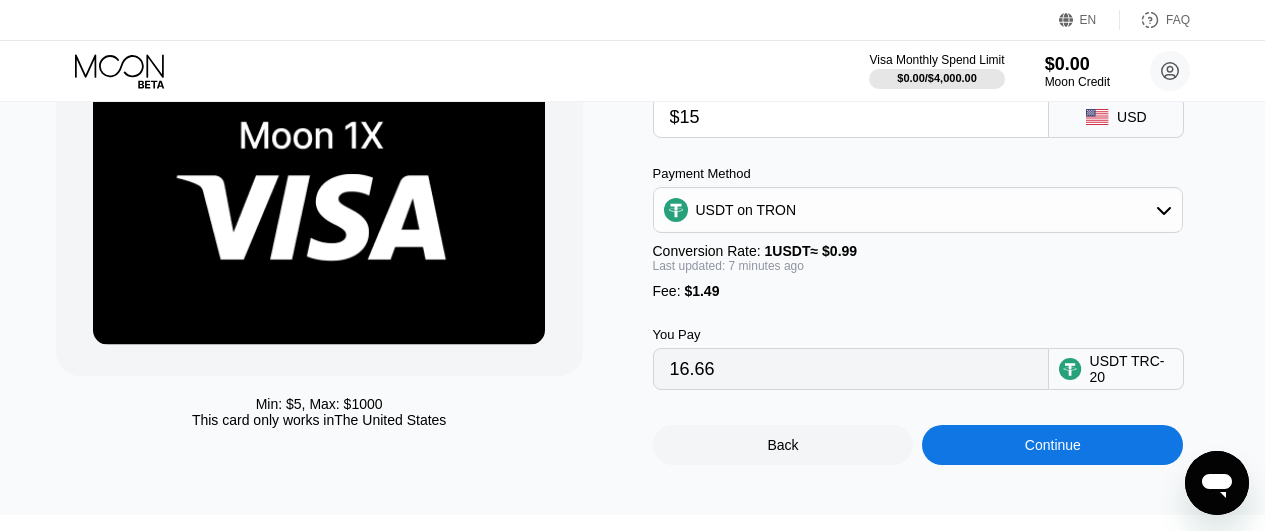 click on "Fee :   $1.49" at bounding box center (918, 291) 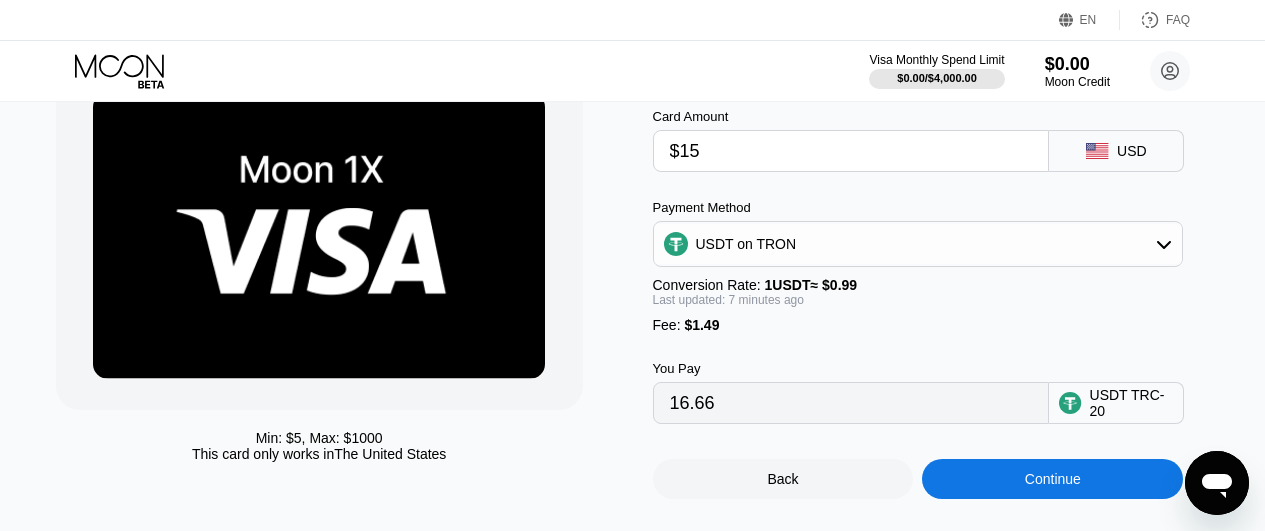 scroll, scrollTop: 79, scrollLeft: 0, axis: vertical 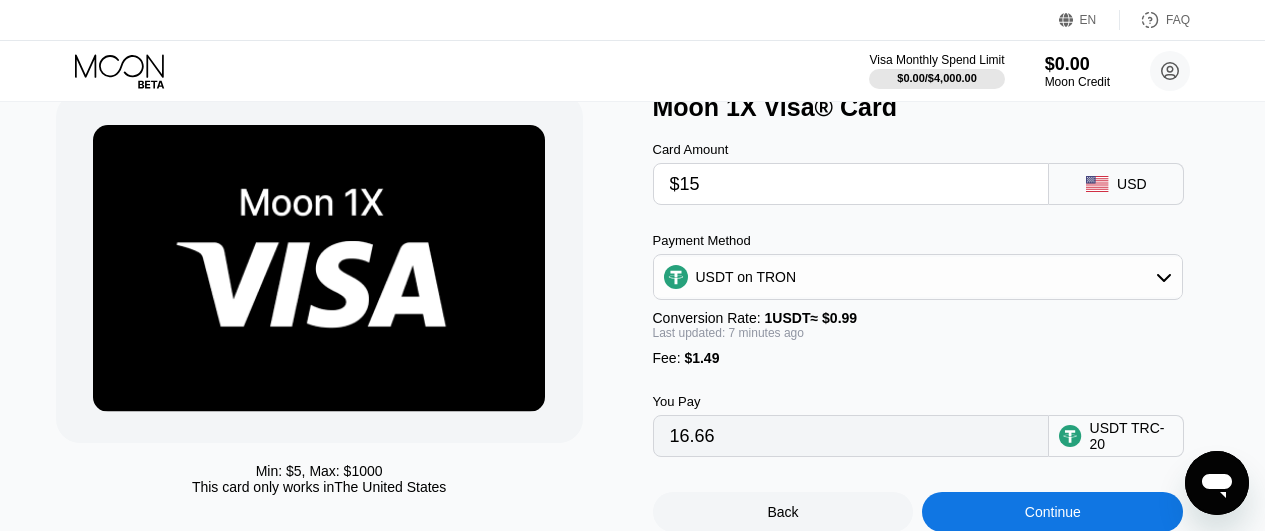click on "$15" at bounding box center [851, 184] 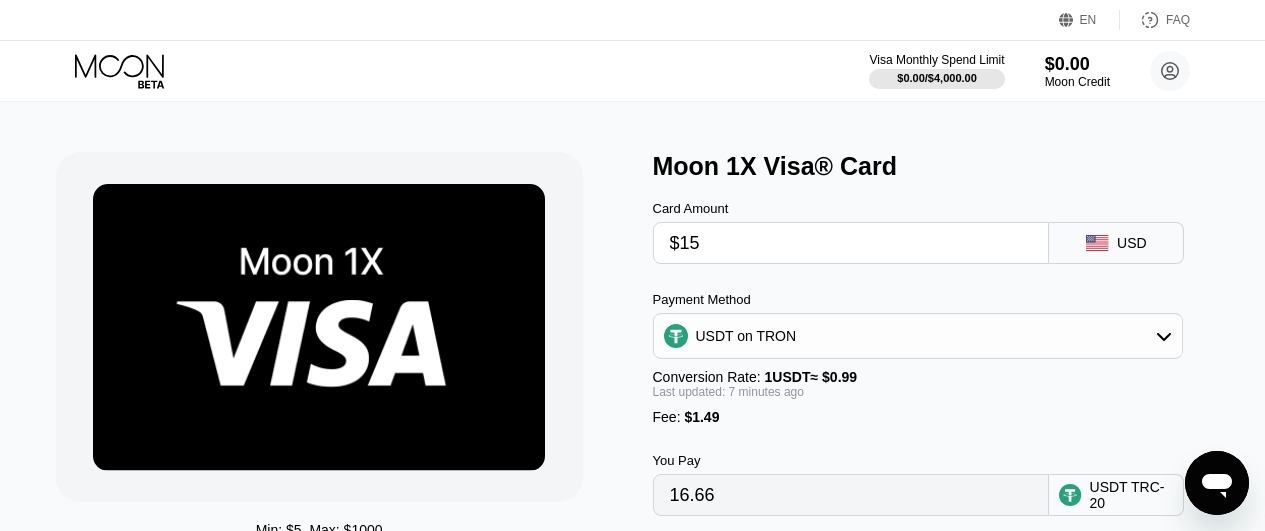 scroll, scrollTop: 0, scrollLeft: 0, axis: both 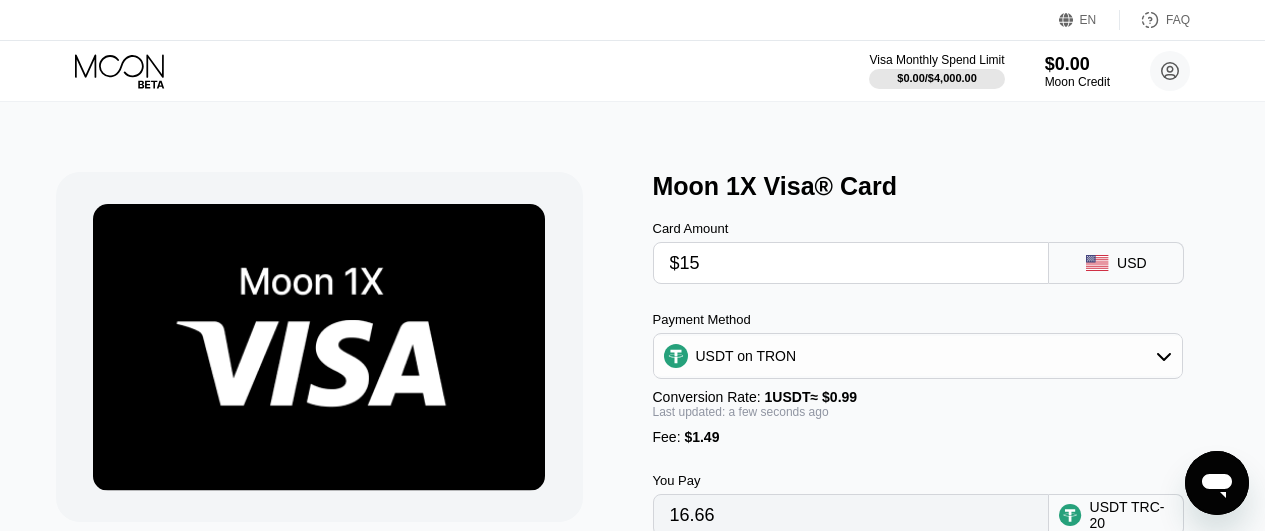 click on "USD" at bounding box center (1132, 263) 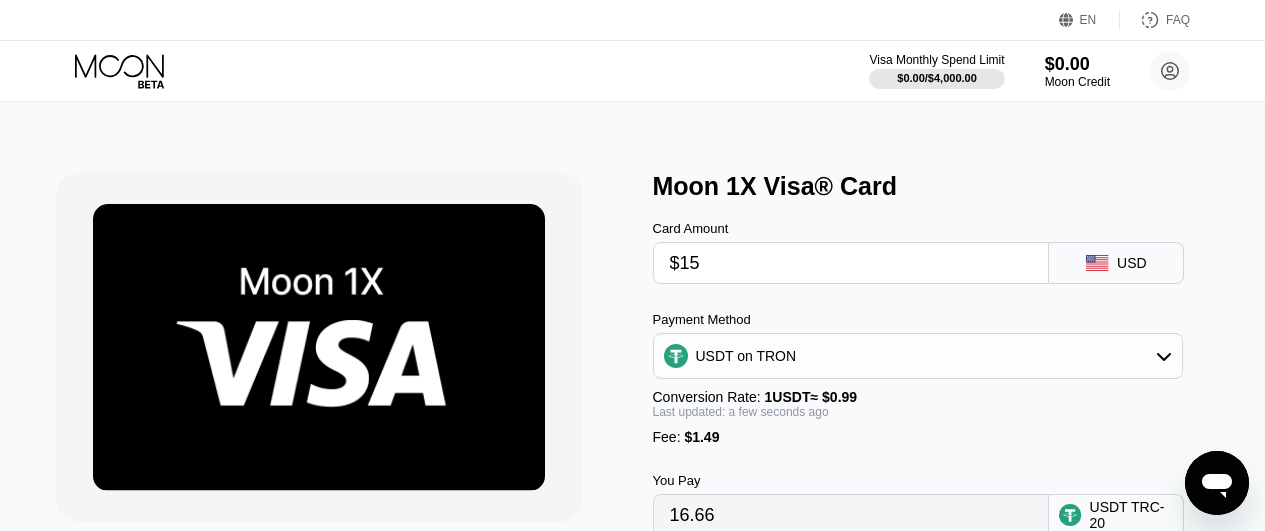 click 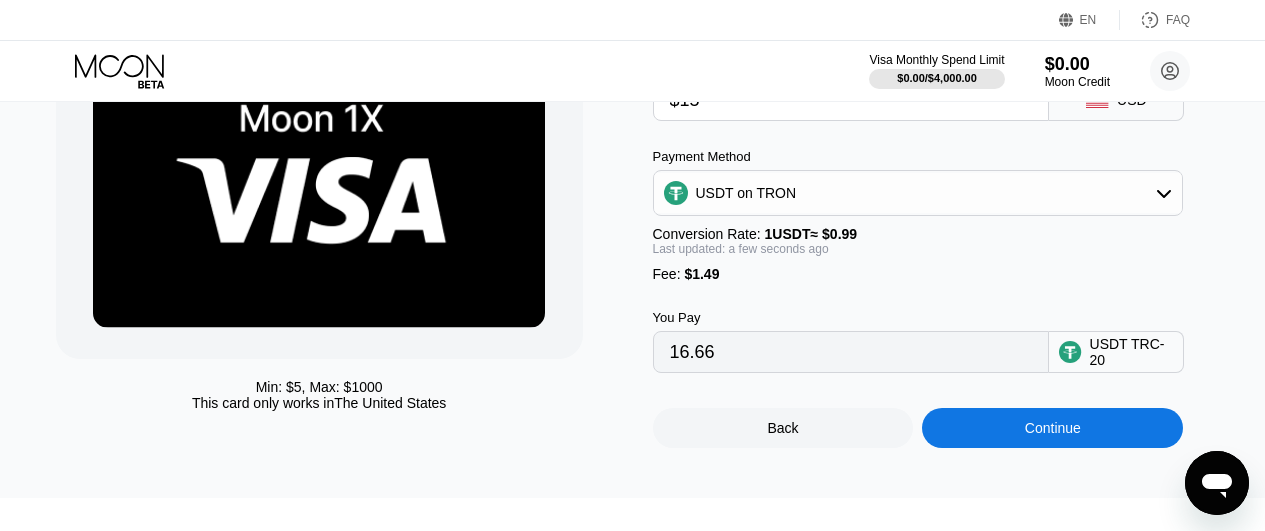 scroll, scrollTop: 142, scrollLeft: 0, axis: vertical 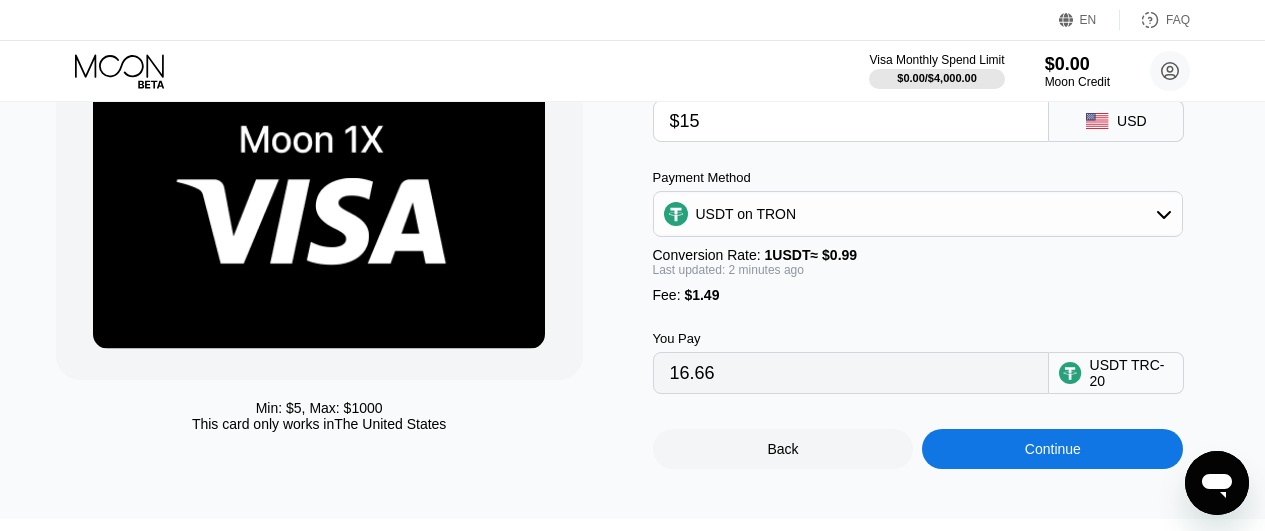 click on "$15" at bounding box center [851, 121] 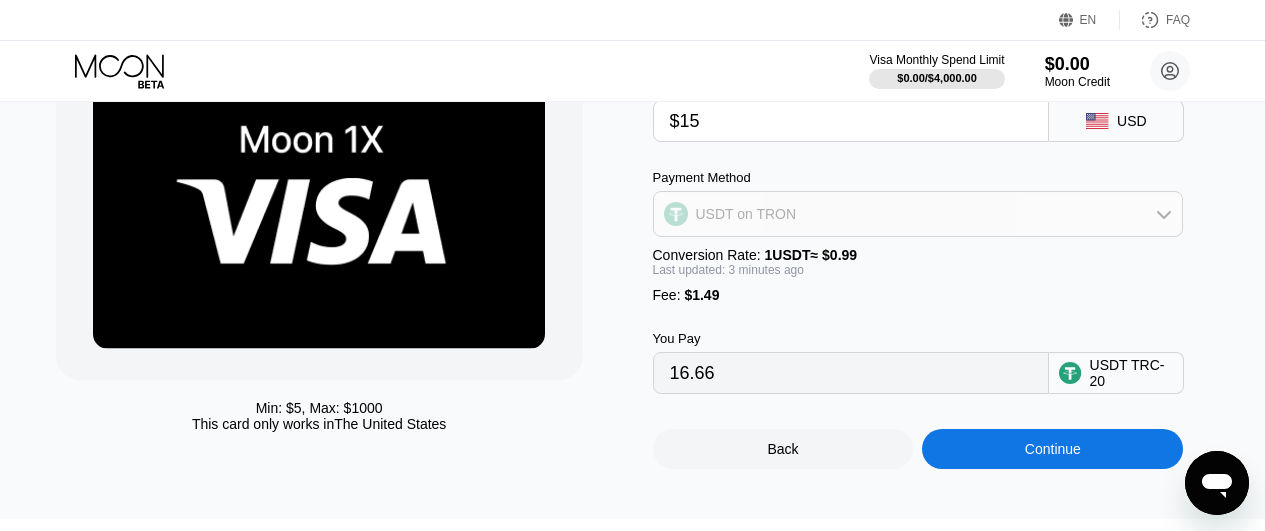 click on "USDT on TRON" at bounding box center [918, 214] 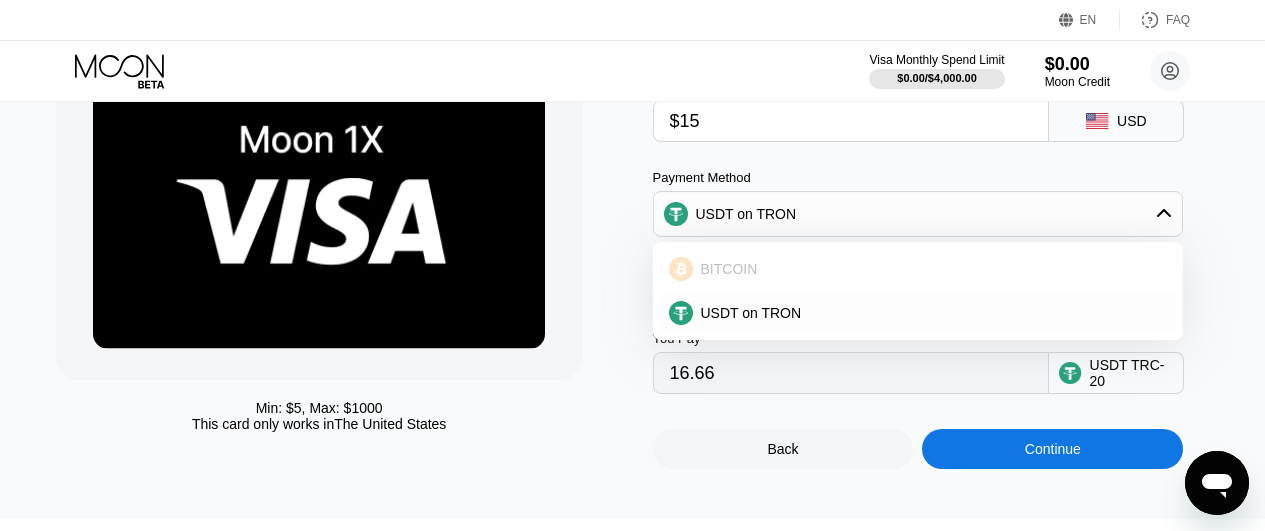 click on "BITCOIN" at bounding box center (930, 269) 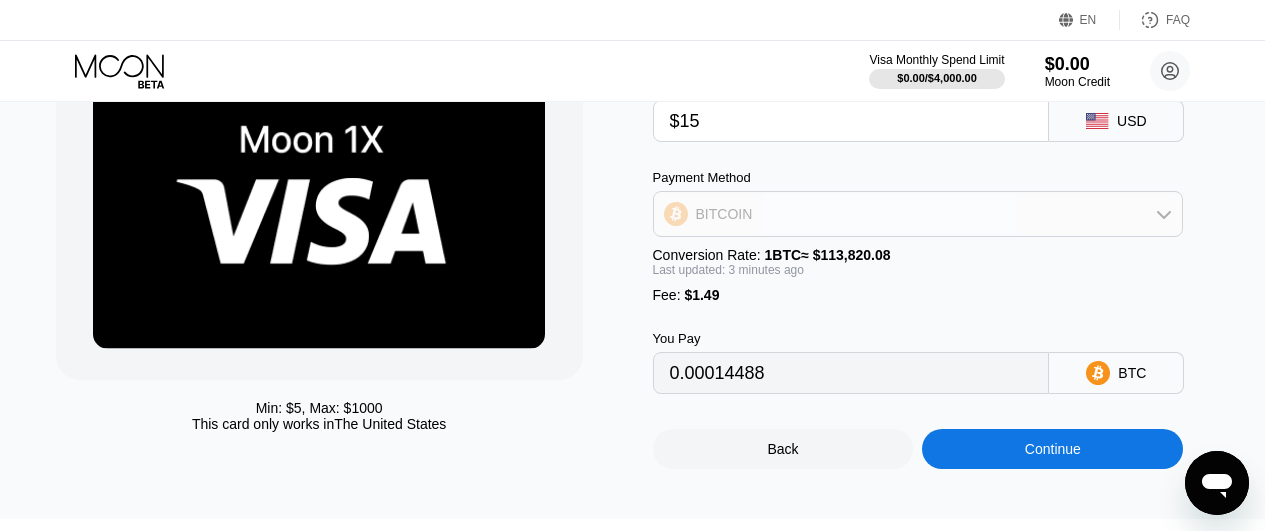 click on "BITCOIN" at bounding box center (918, 214) 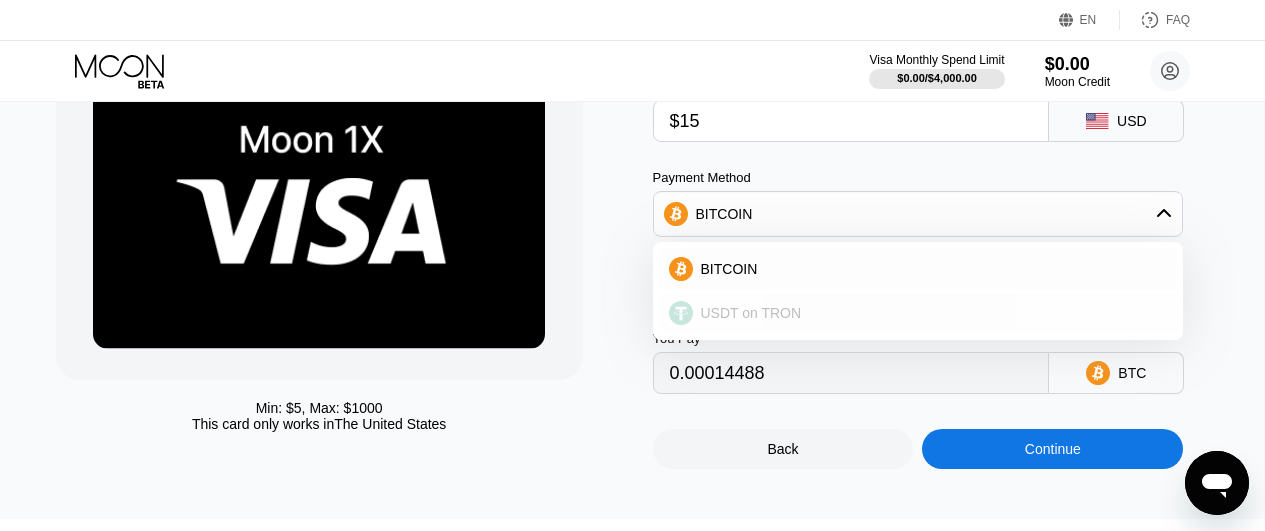 click on "USDT on TRON" at bounding box center [751, 313] 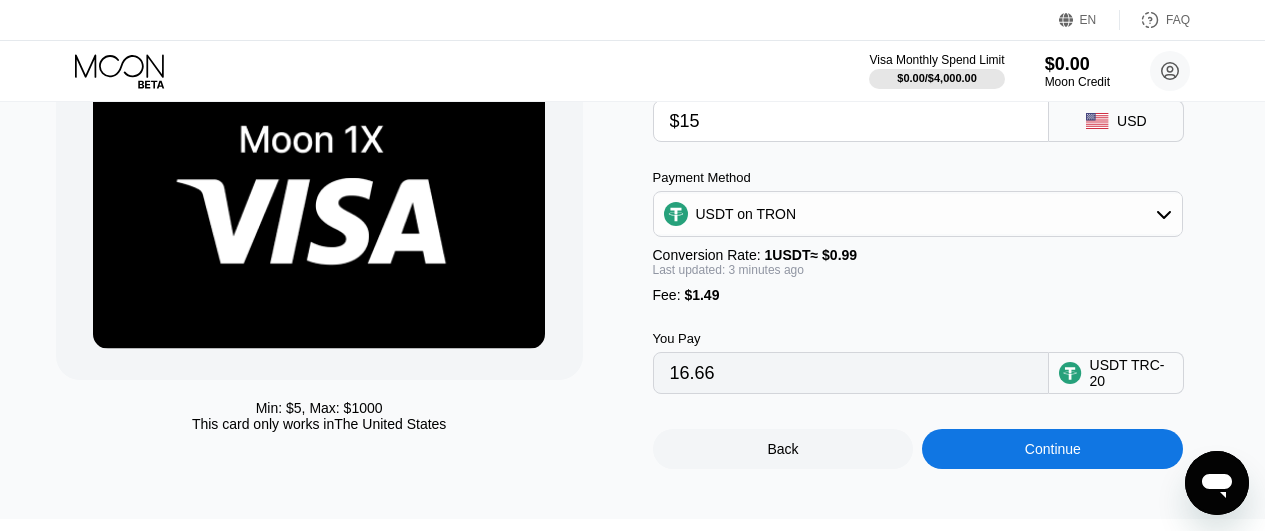click on "$15" at bounding box center (851, 121) 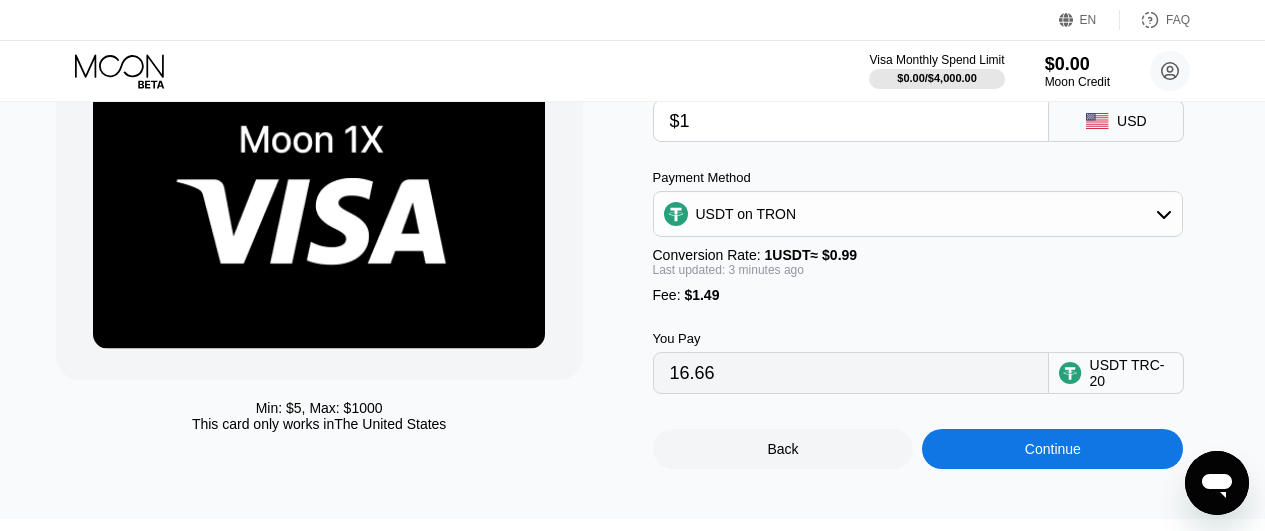 type on "2.52" 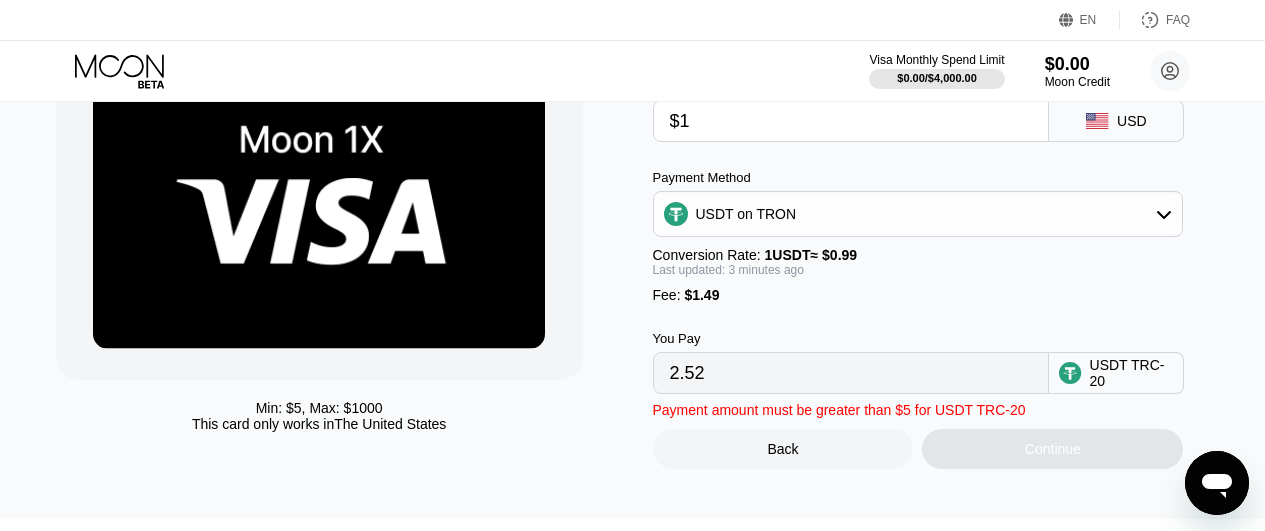 type on "$14" 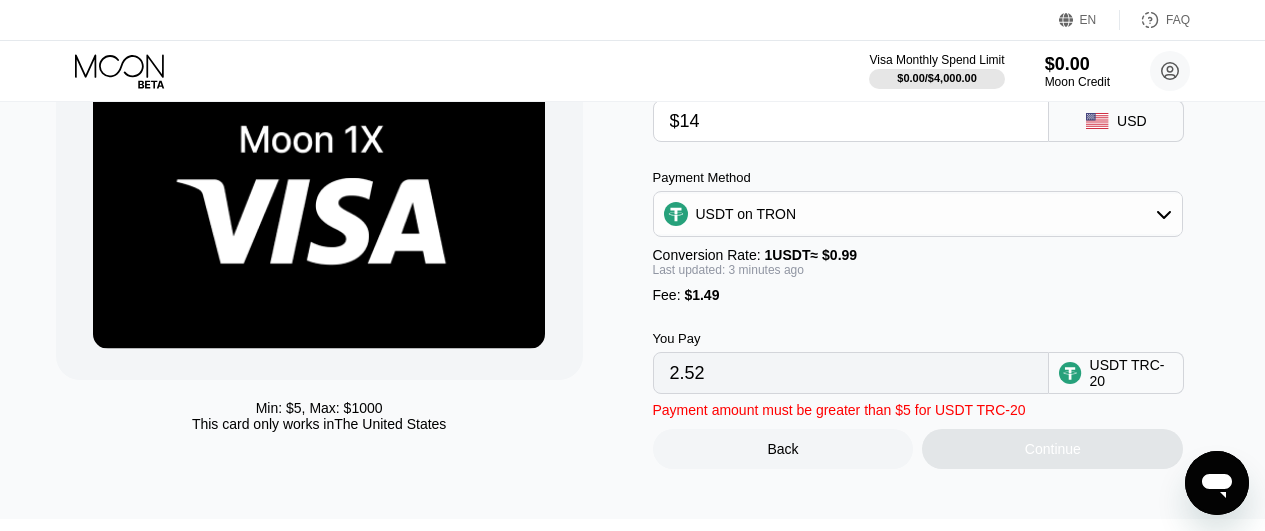 type on "15.65" 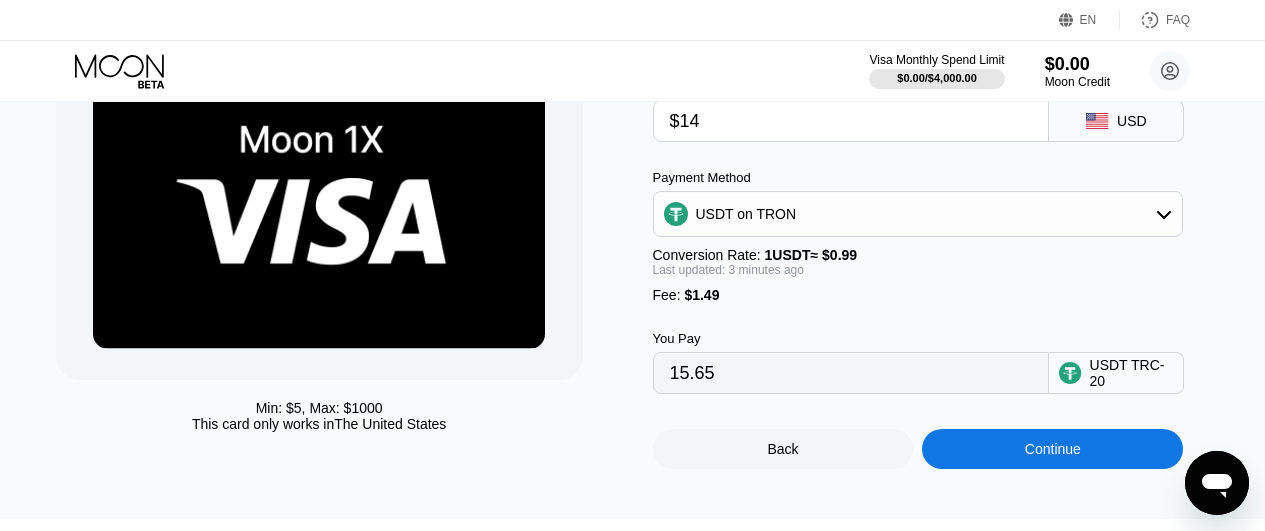 type on "$1" 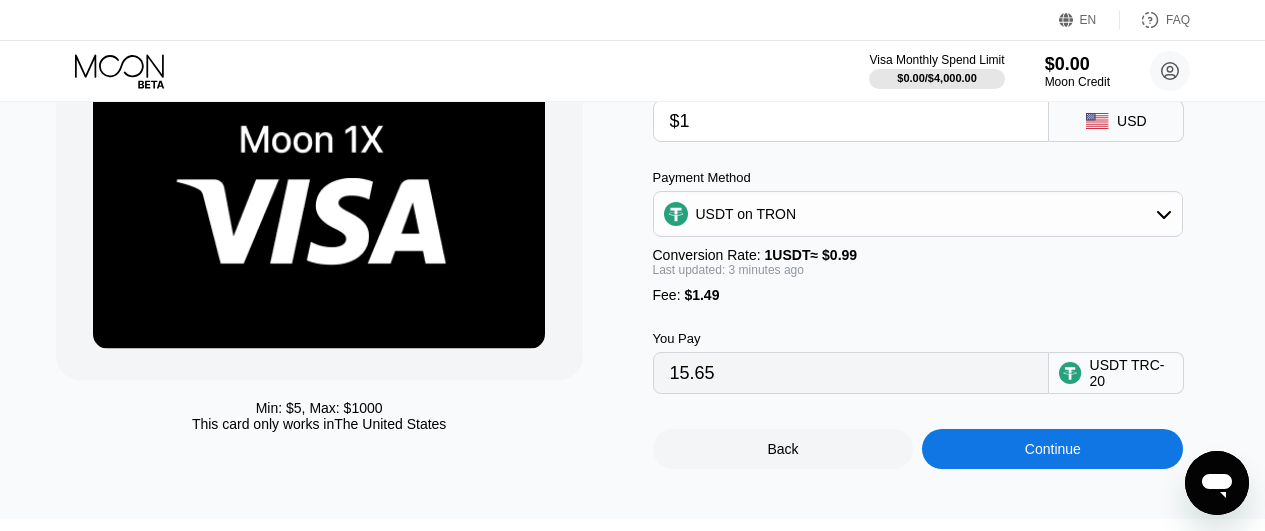type on "2.52" 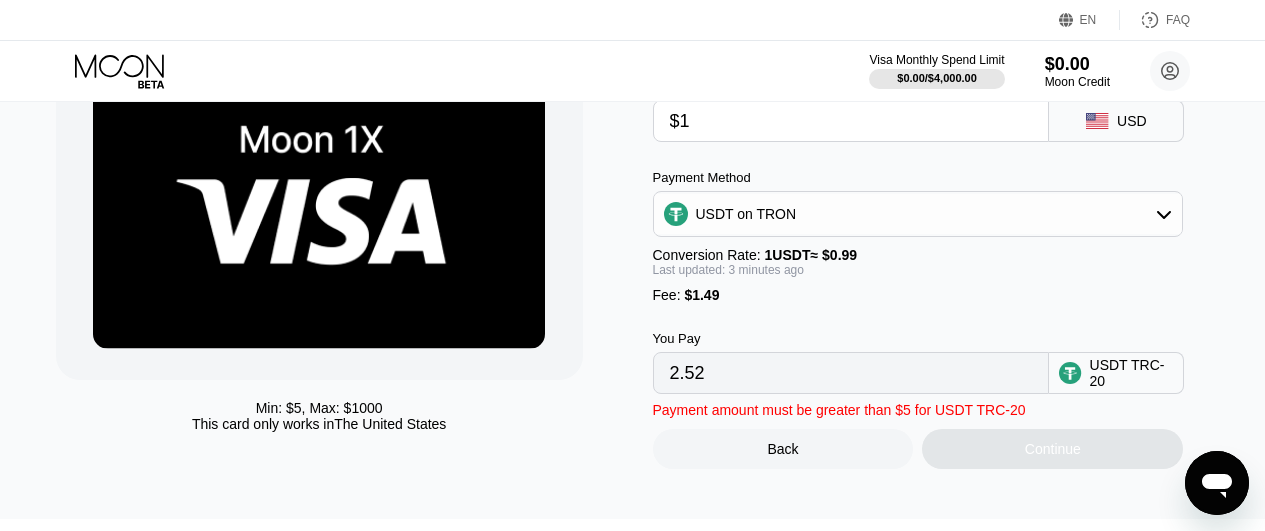 type on "$13" 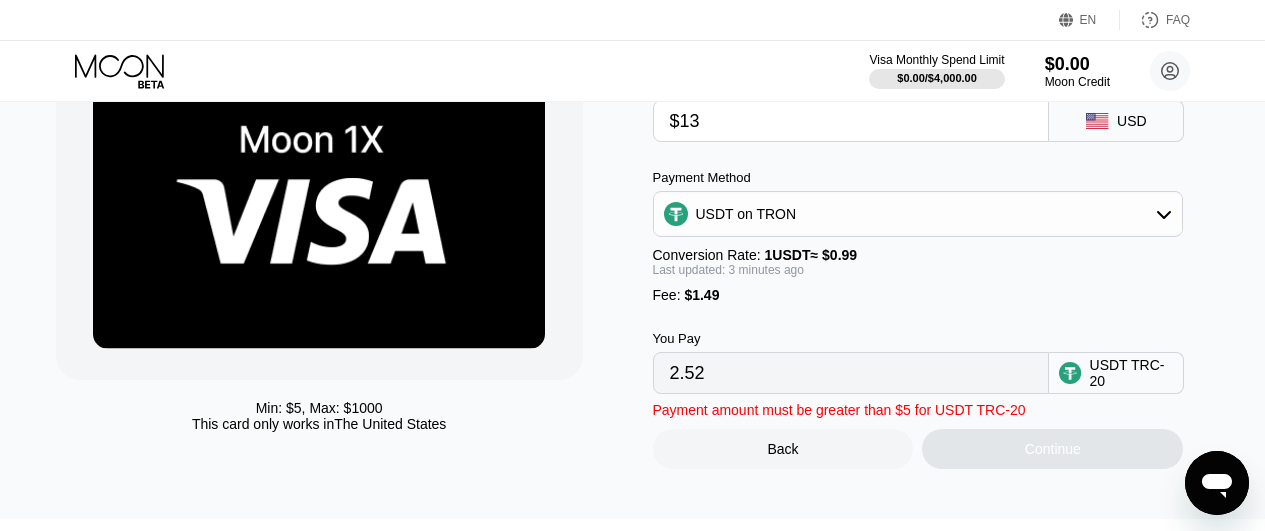 type on "14.64" 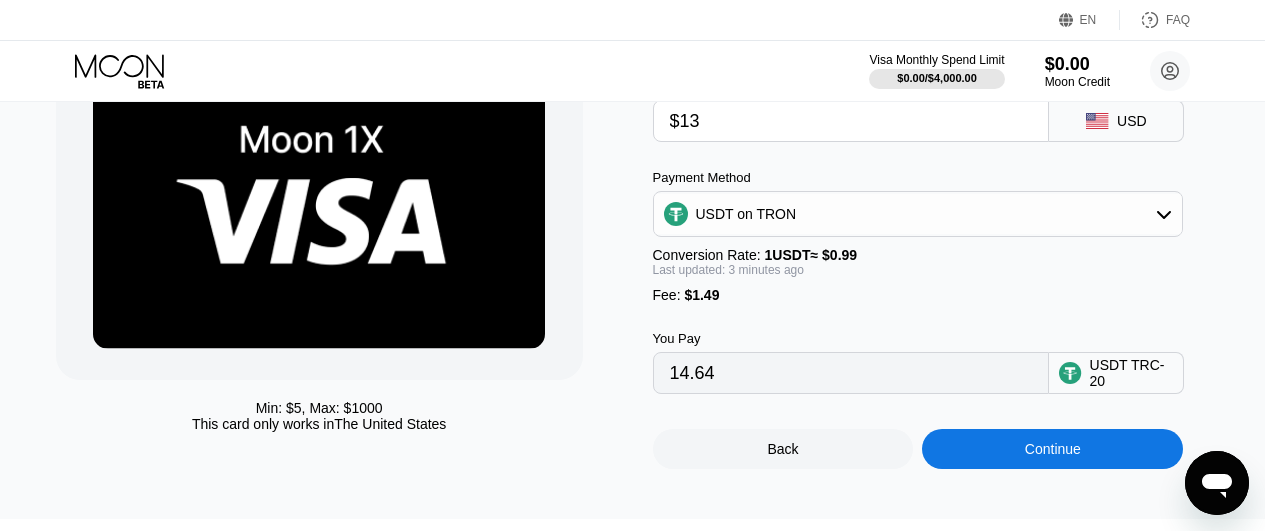 type on "$1" 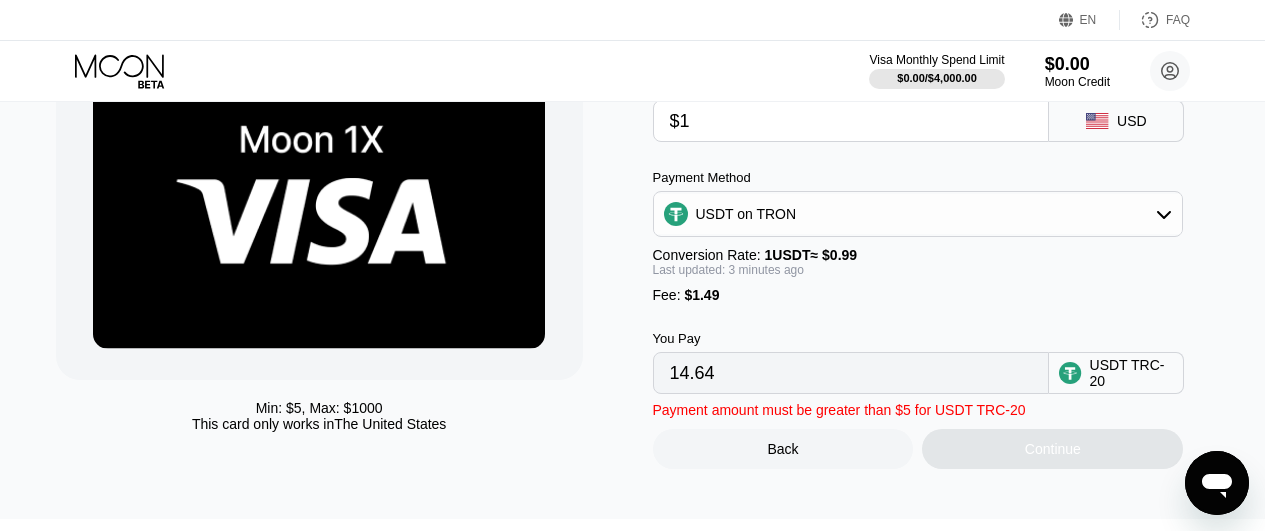 type on "2.52" 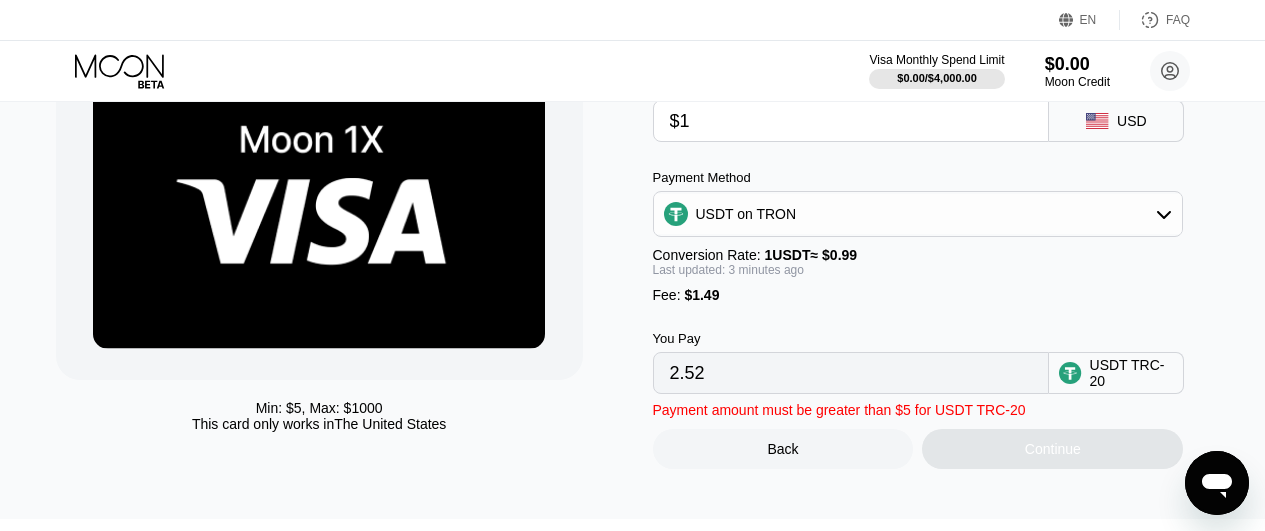 type on "$13" 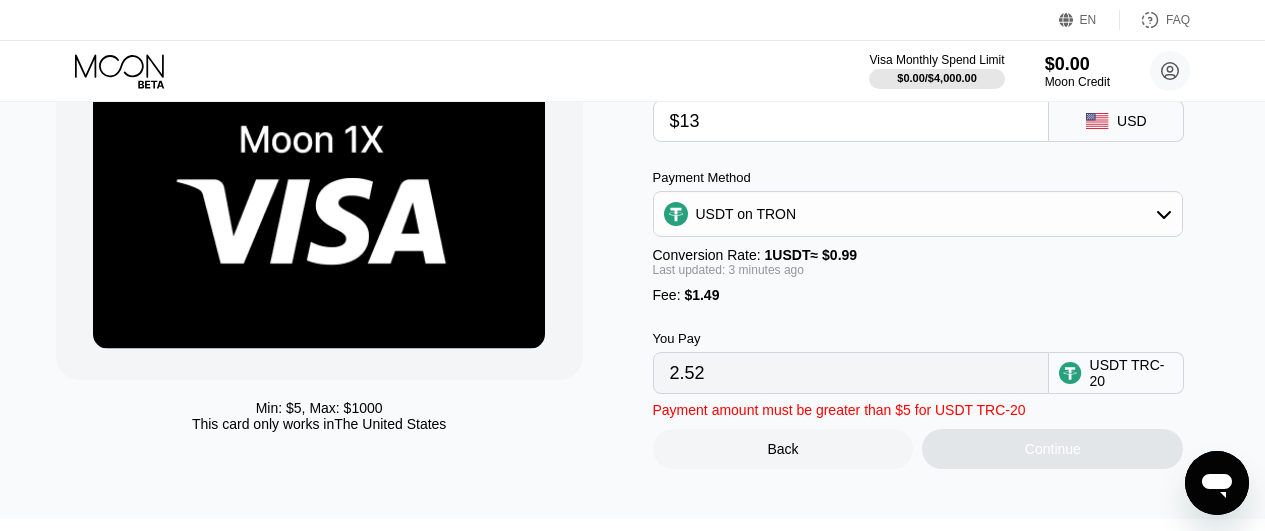 type on "14.64" 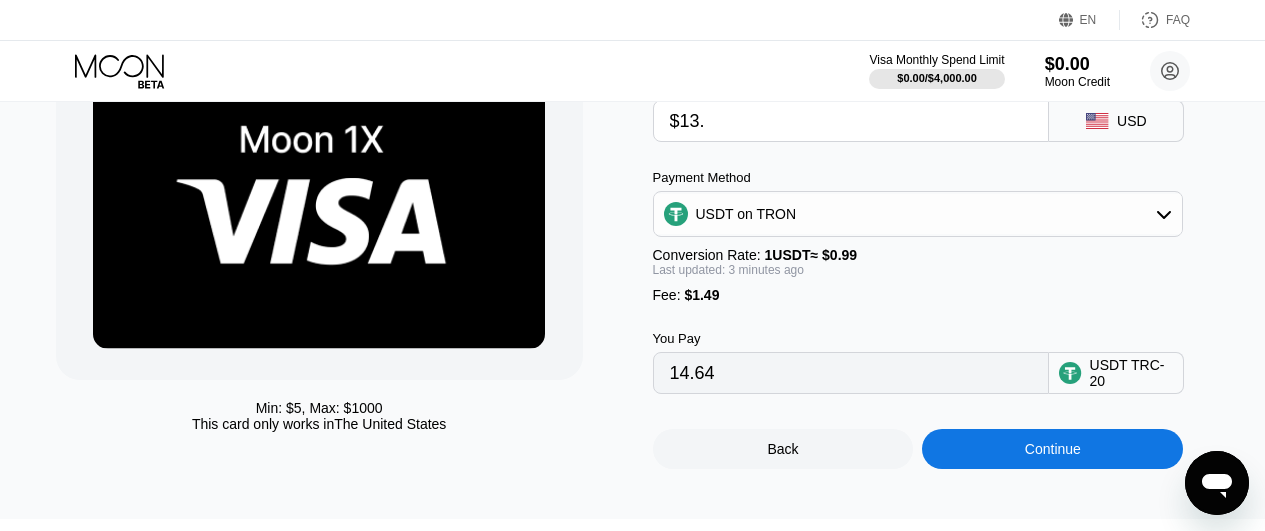 type on "$13.5" 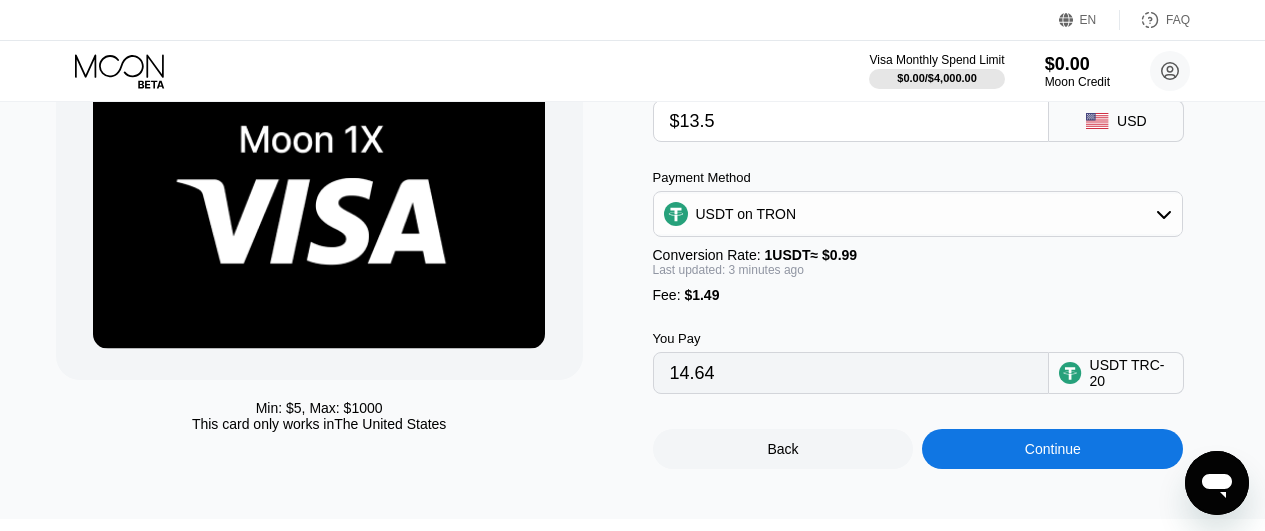 type on "15.14" 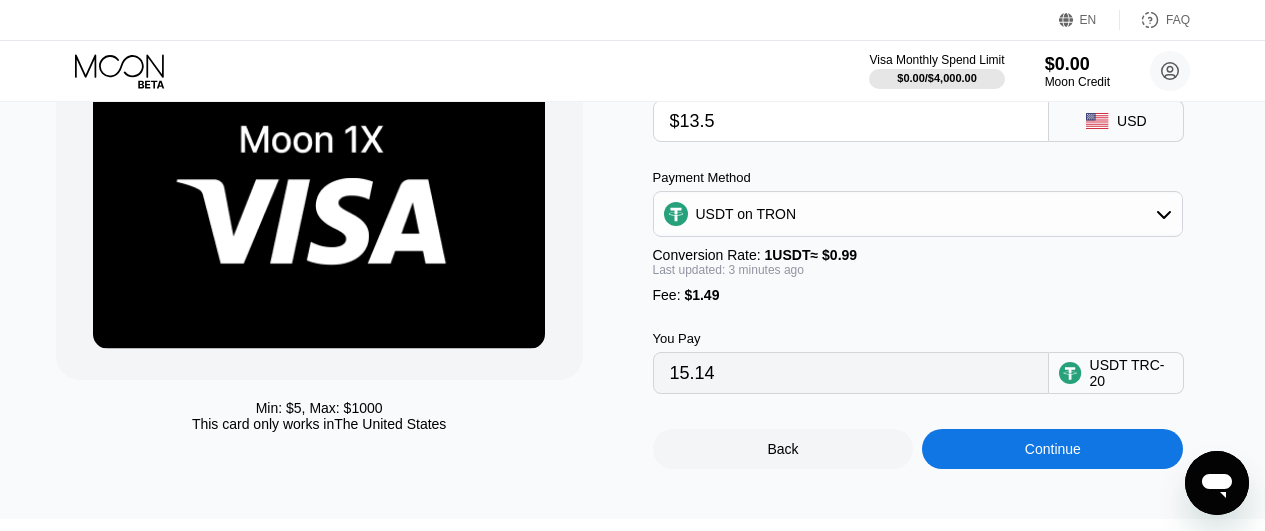 type on "$13." 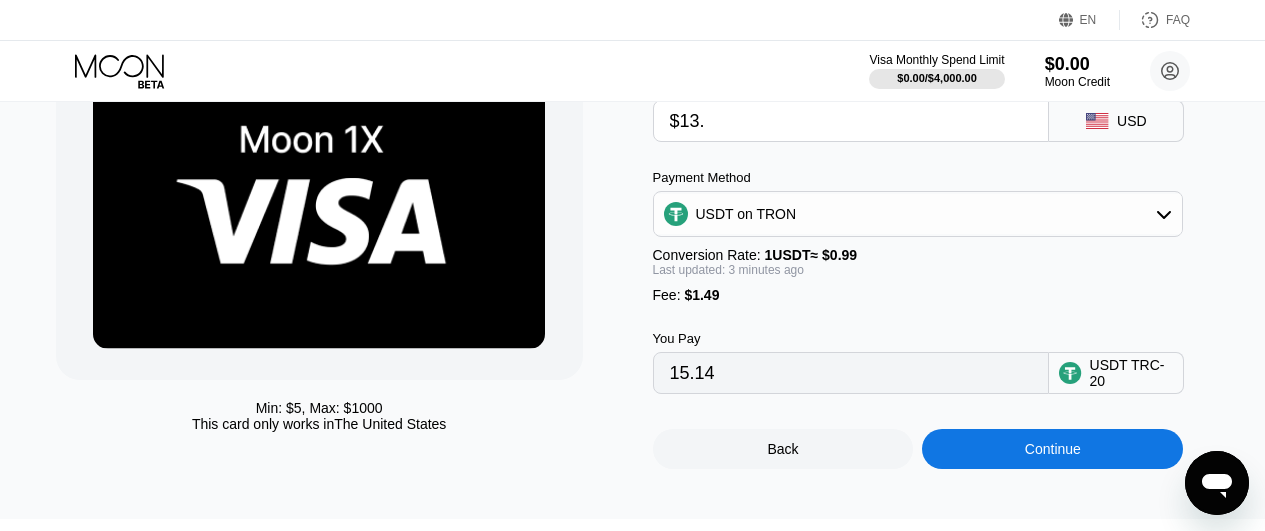 type on "14.64" 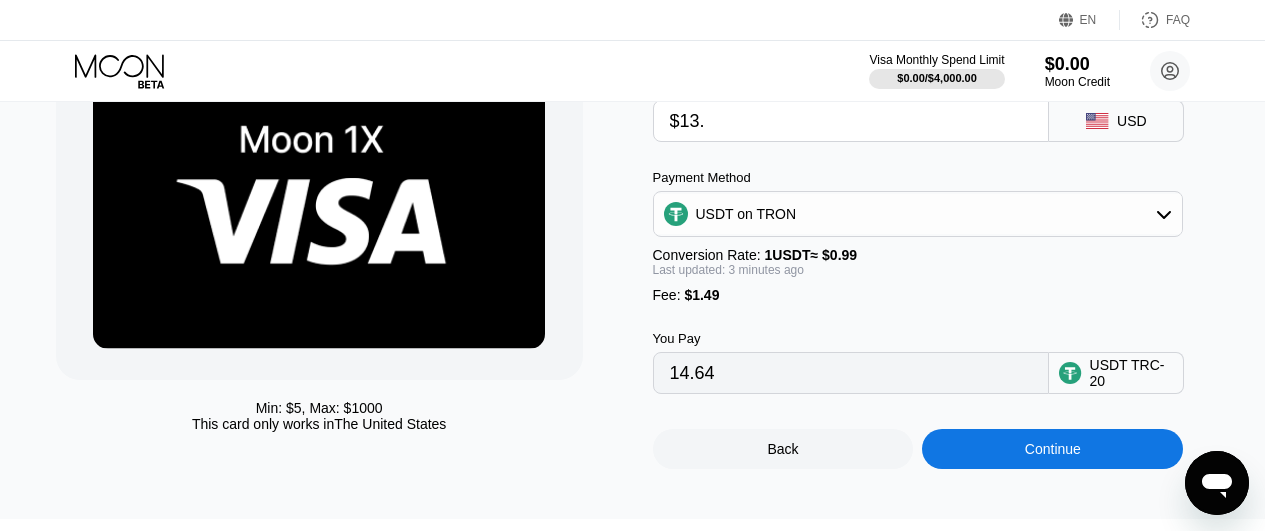 type on "$13.3" 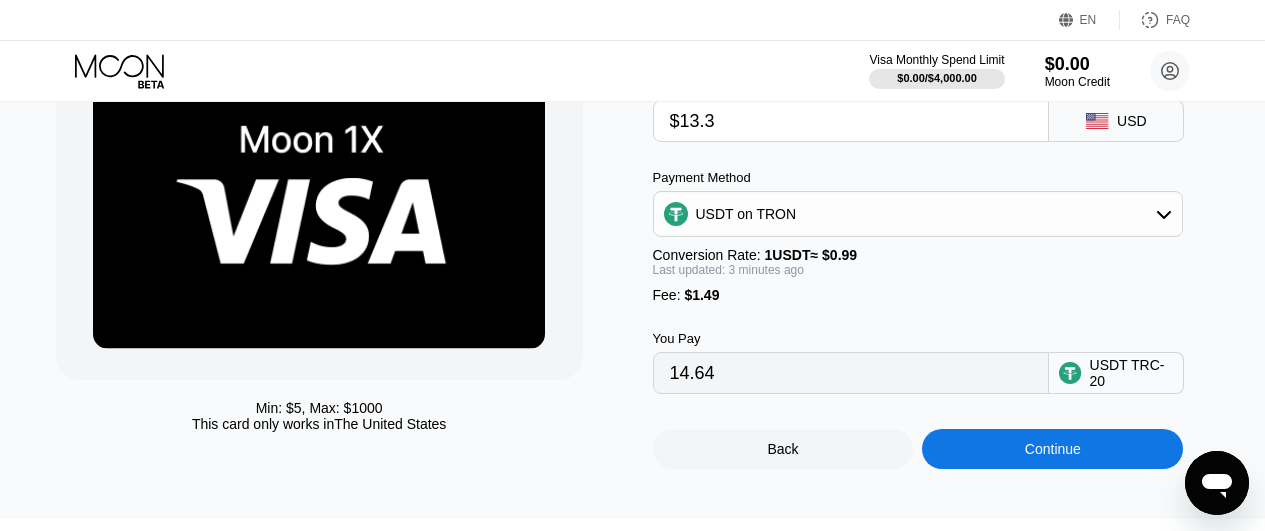 type on "14.94" 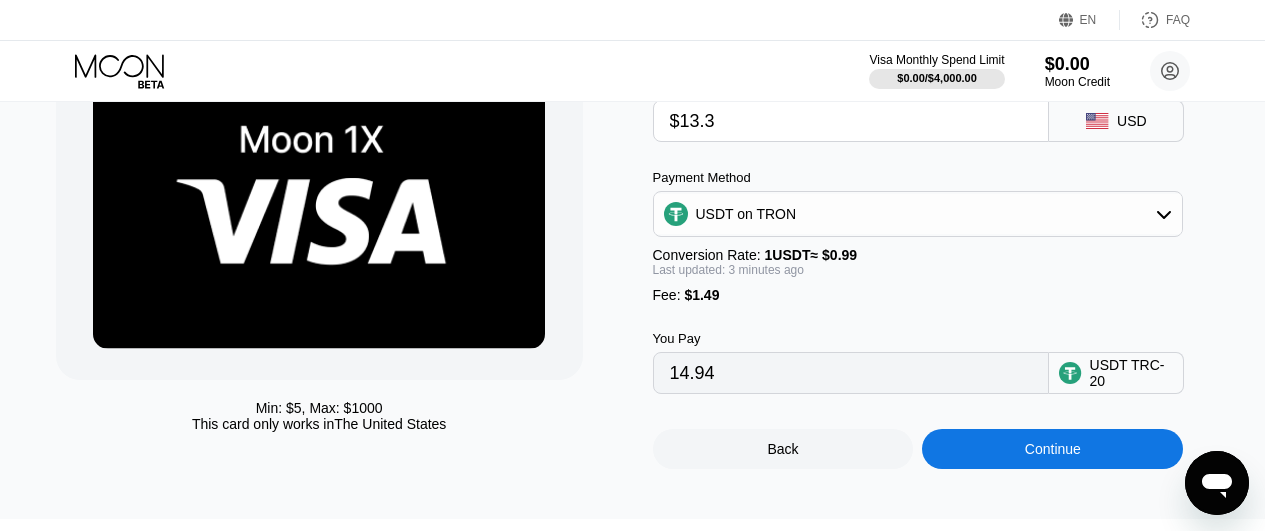 type on "$13." 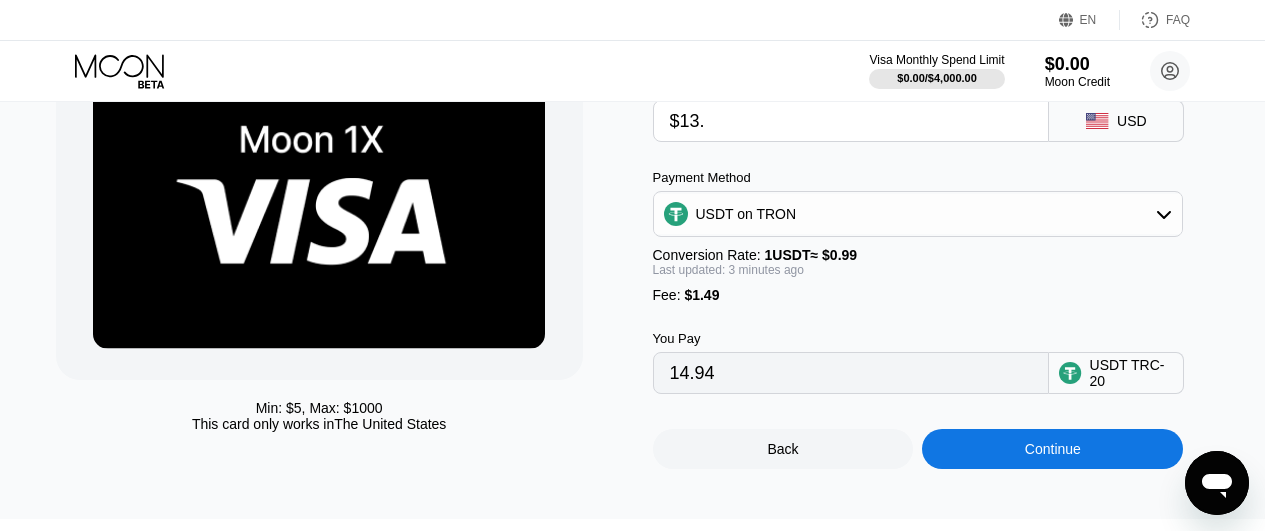 type on "14.64" 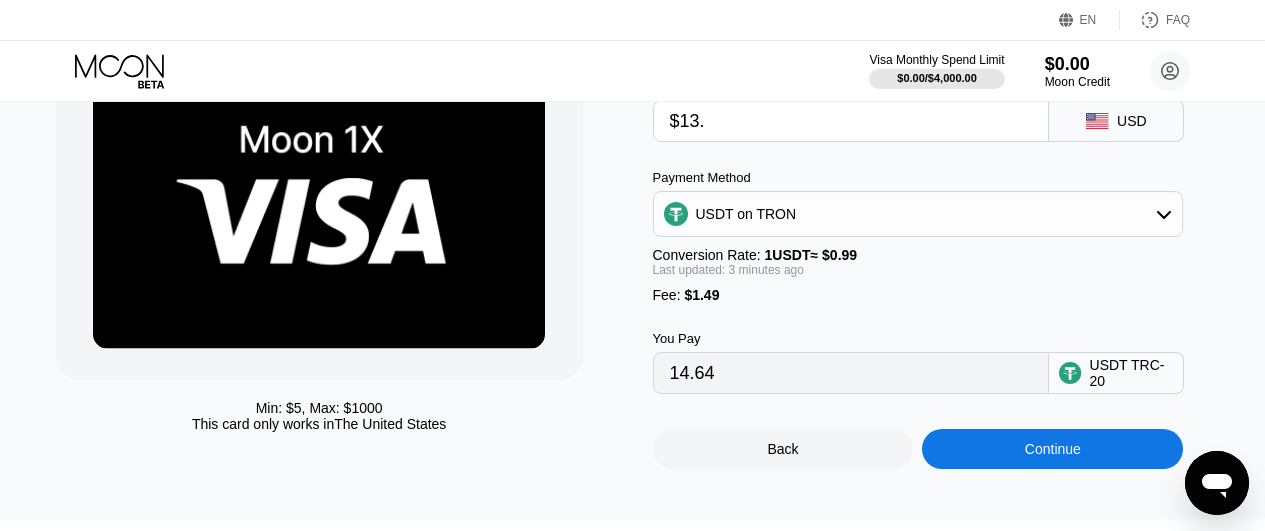 type on "$13.4" 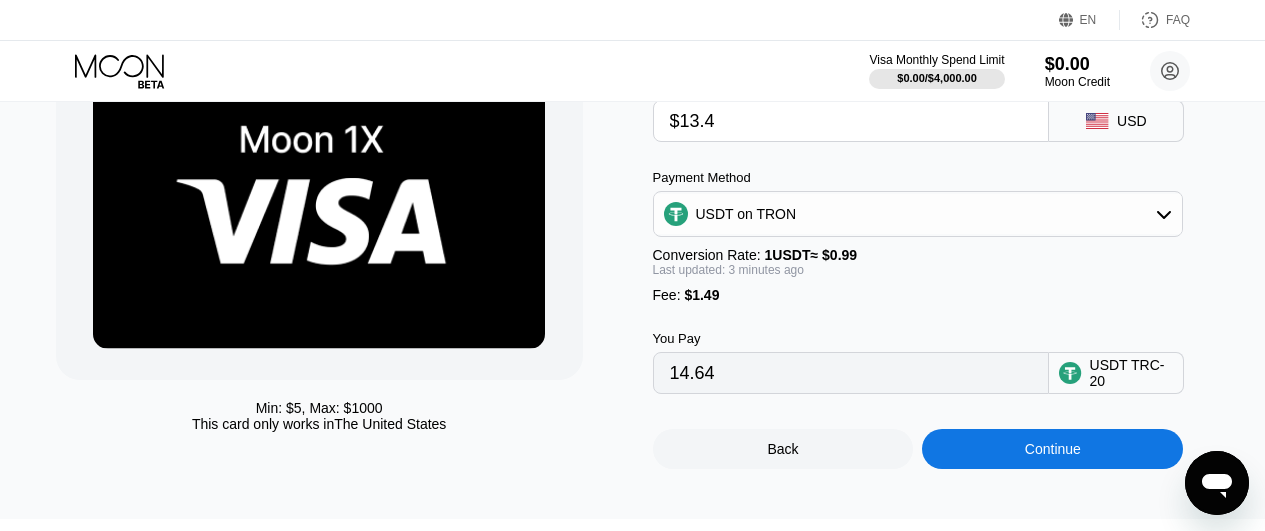 type on "15.04" 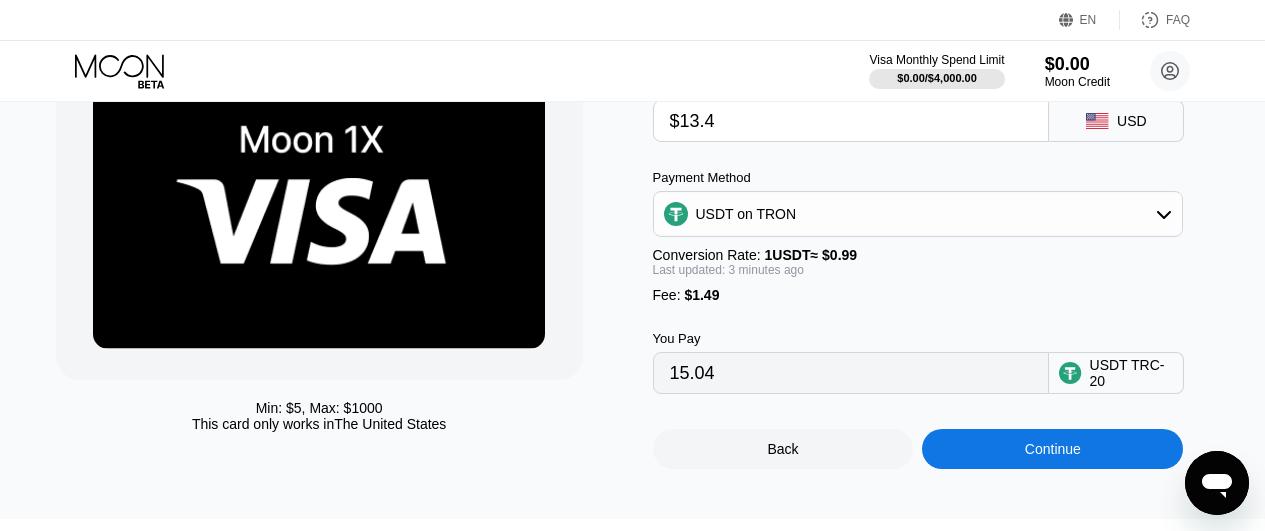 type on "$13." 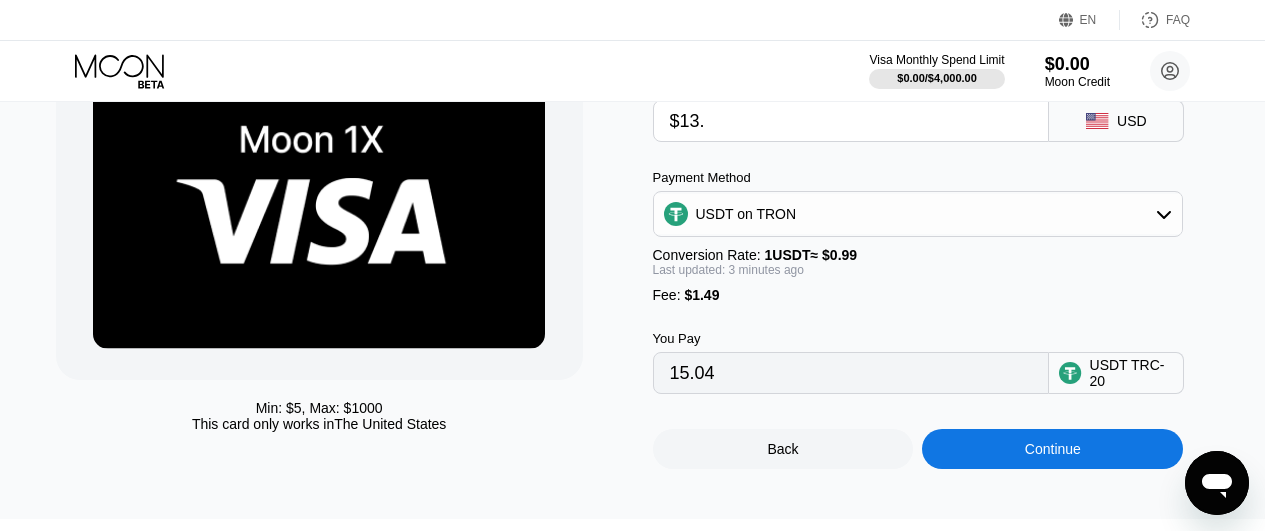 type on "14.64" 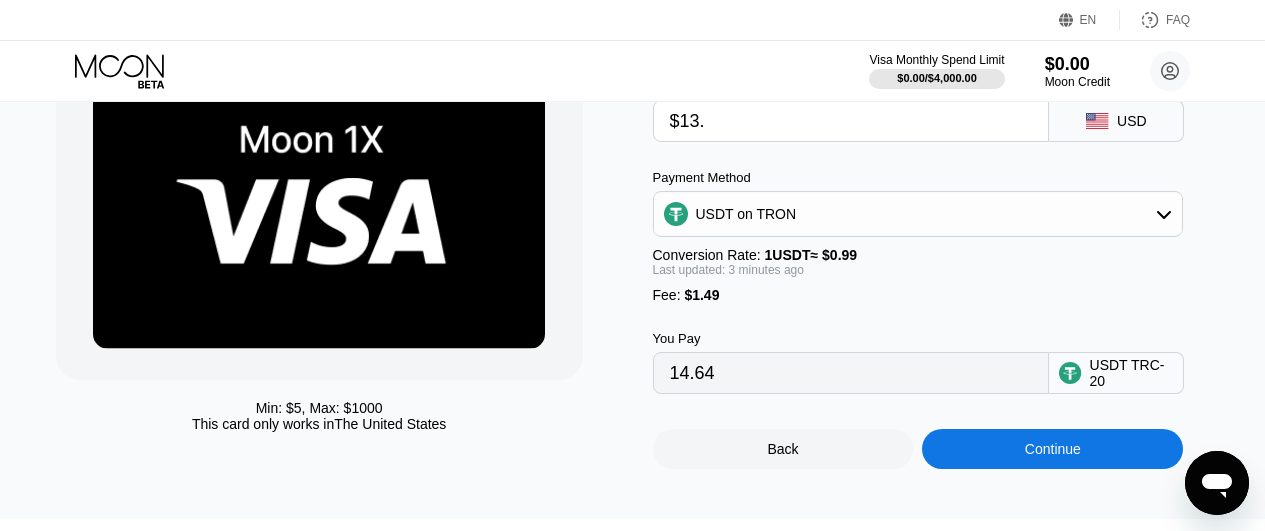 type on "$13.3" 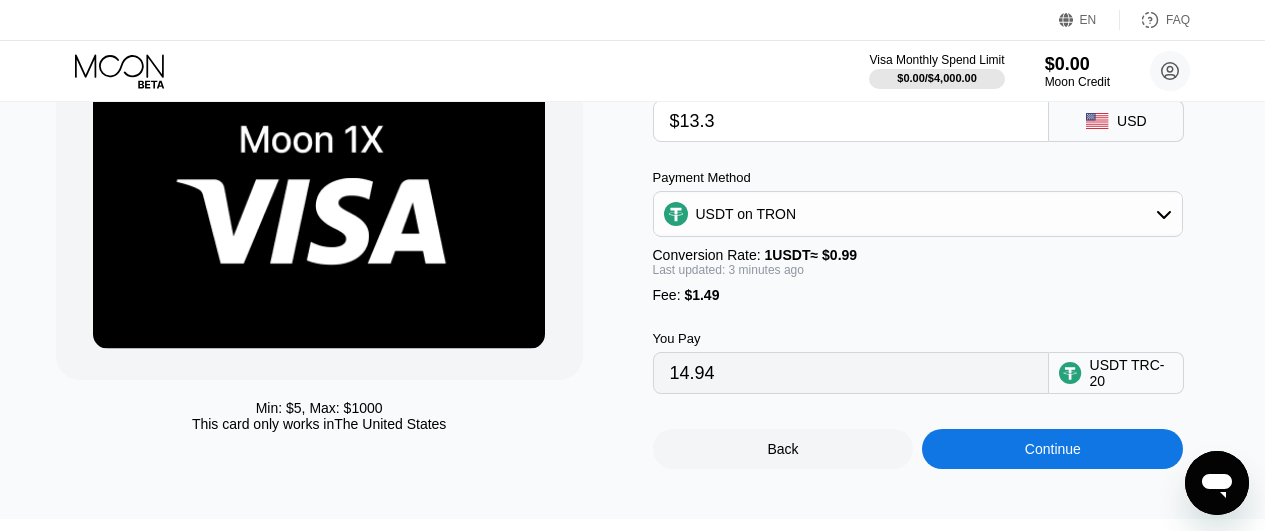 type on "$13.33" 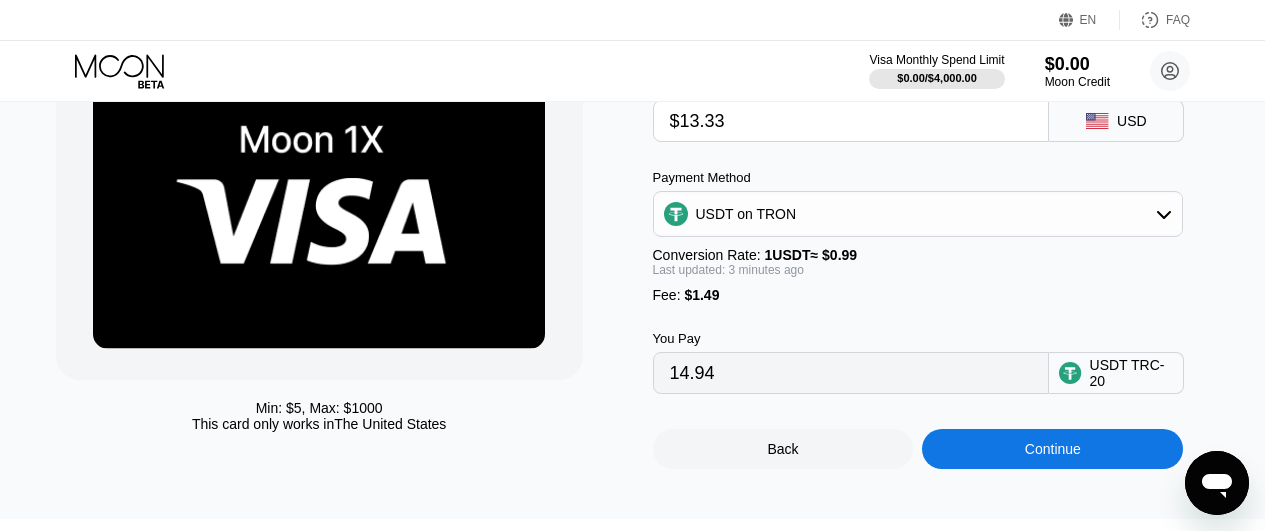 type on "14.97" 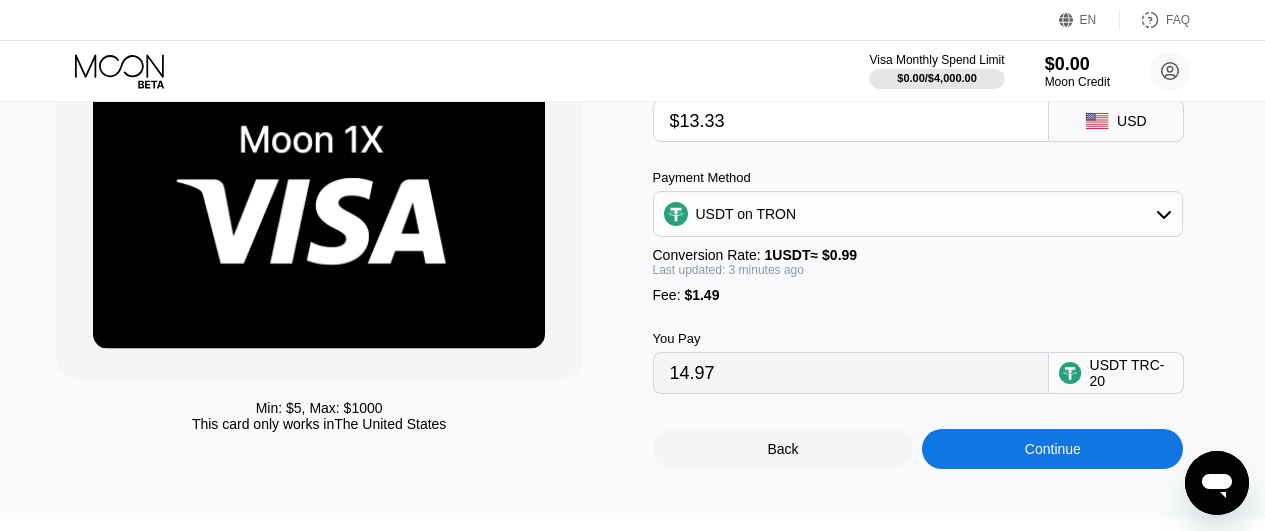 type on "$13.3" 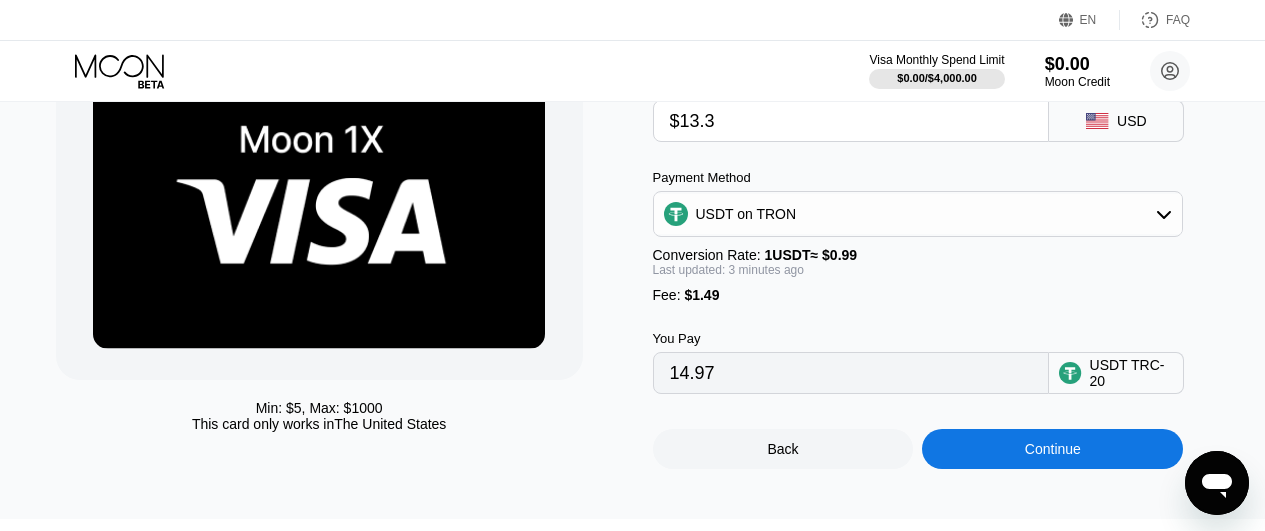 type on "14.94" 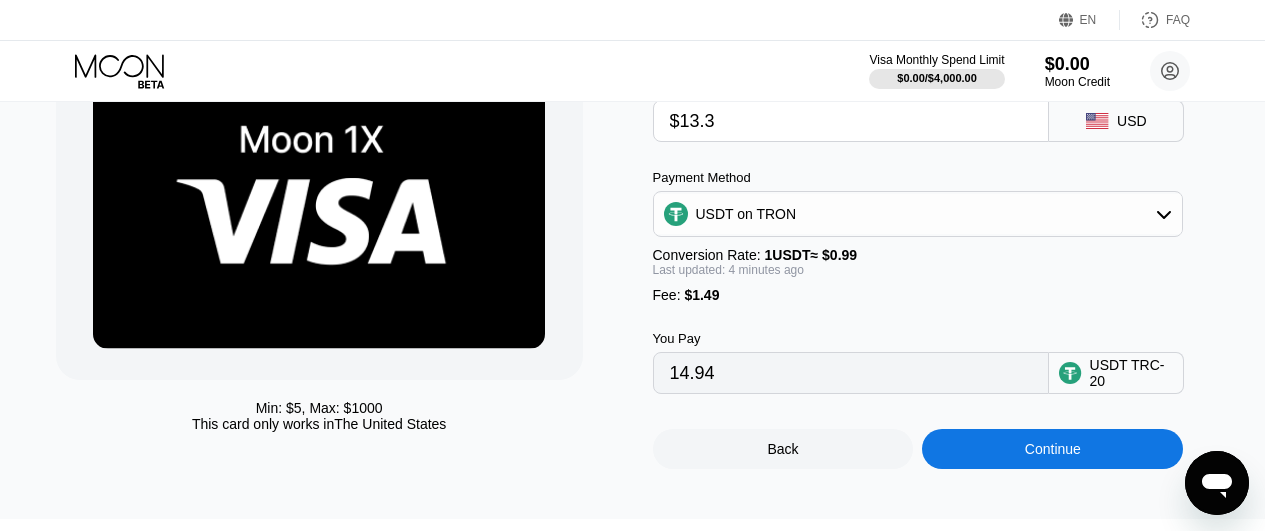 type on "$13.34" 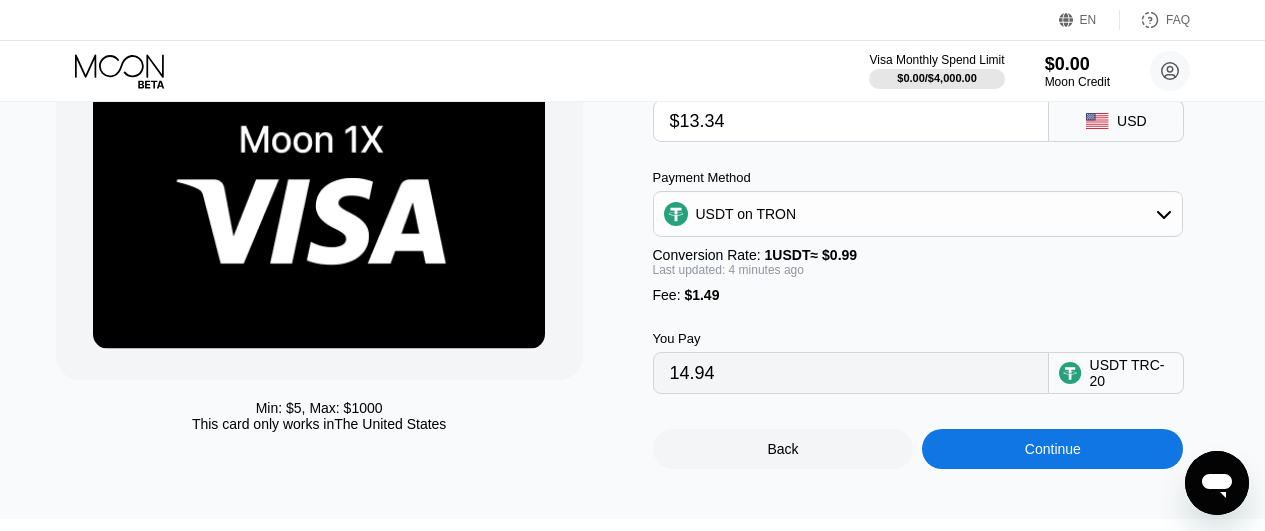 type on "14.98" 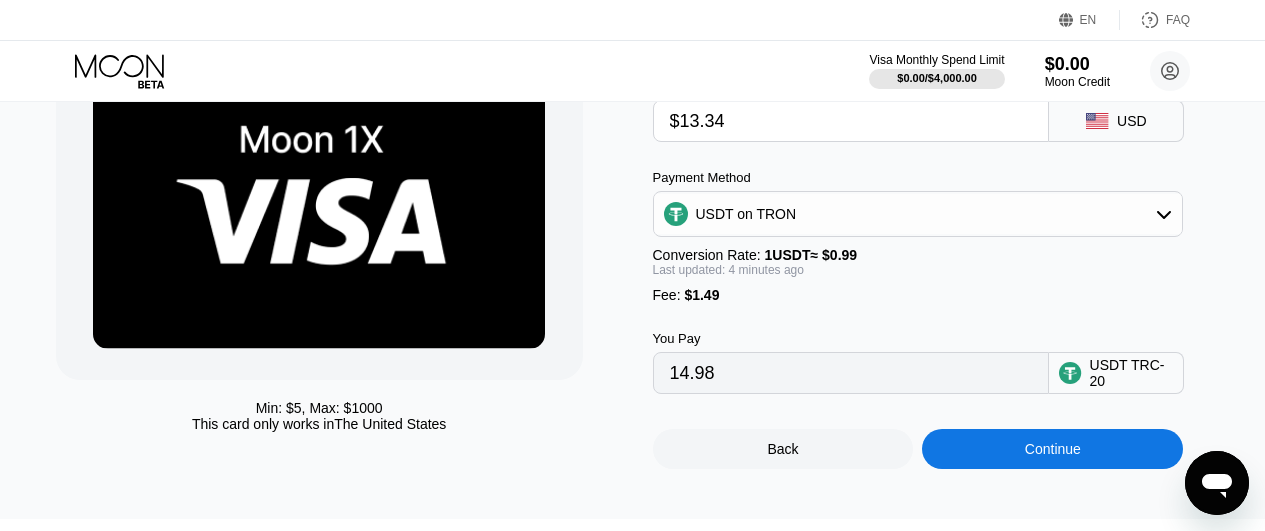 type on "$13.3" 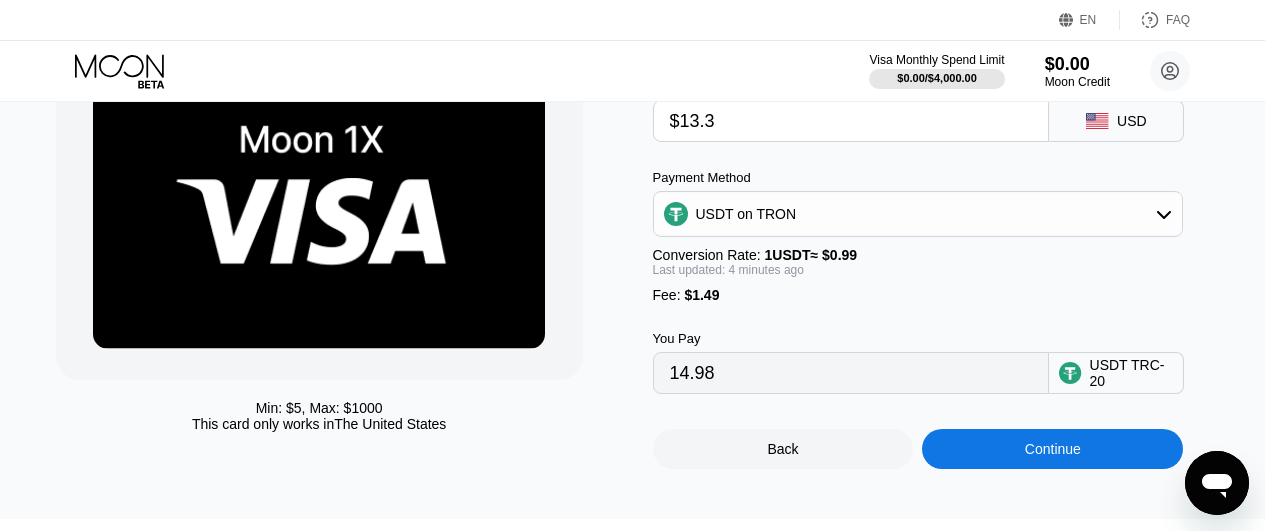 type on "14.94" 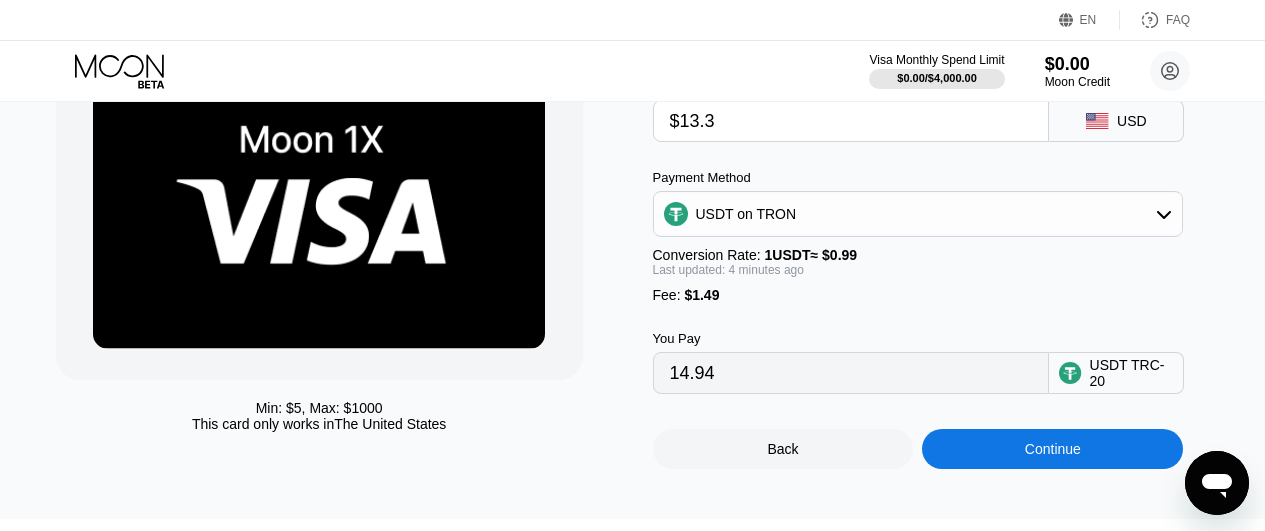 type on "$13.35" 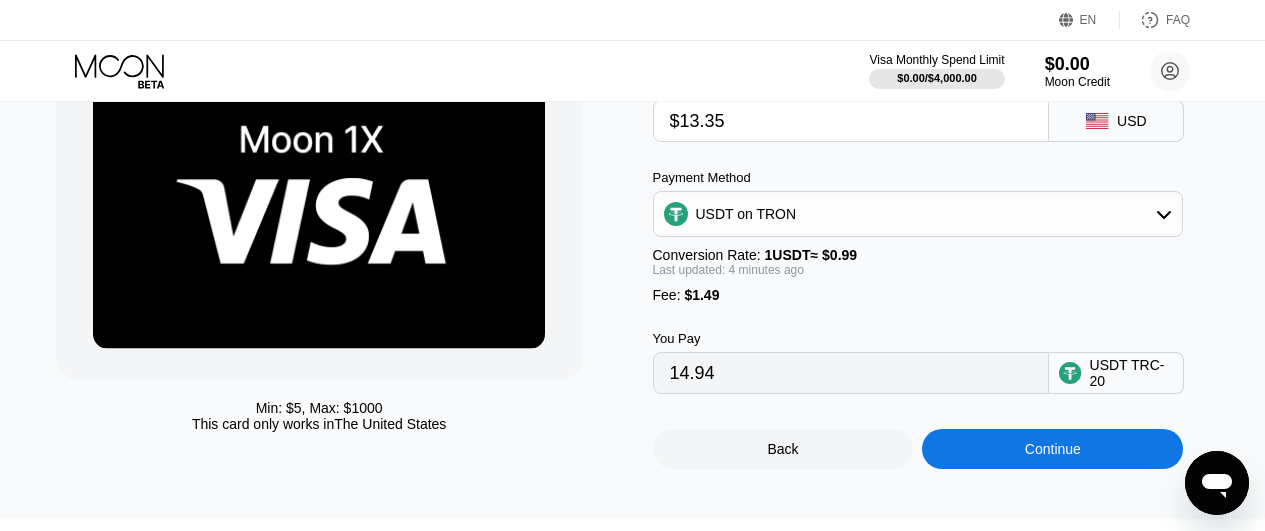 type on "14.99" 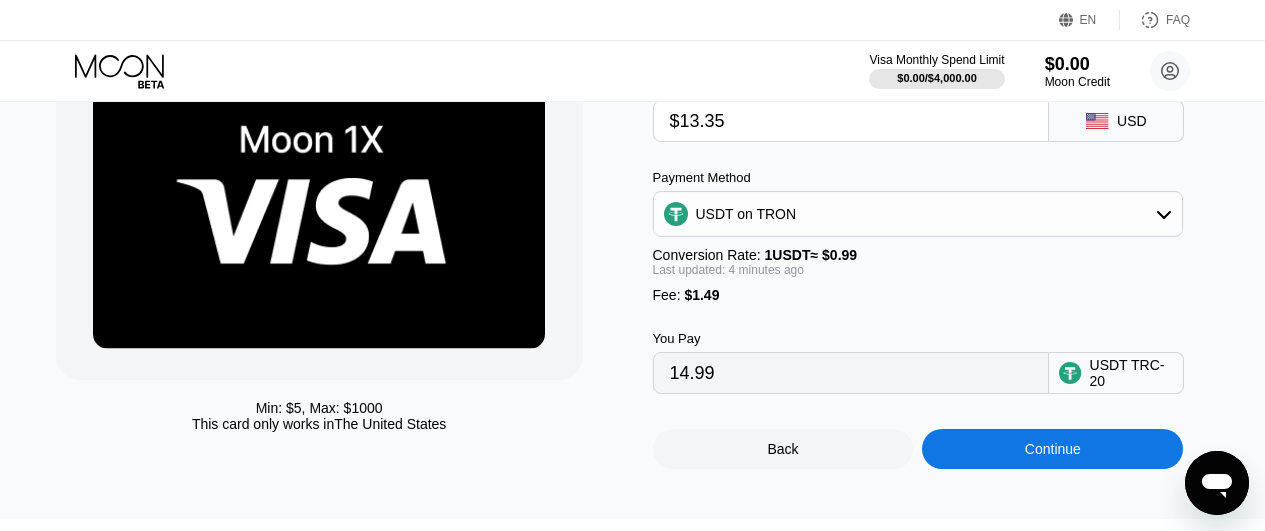 type on "$13.3" 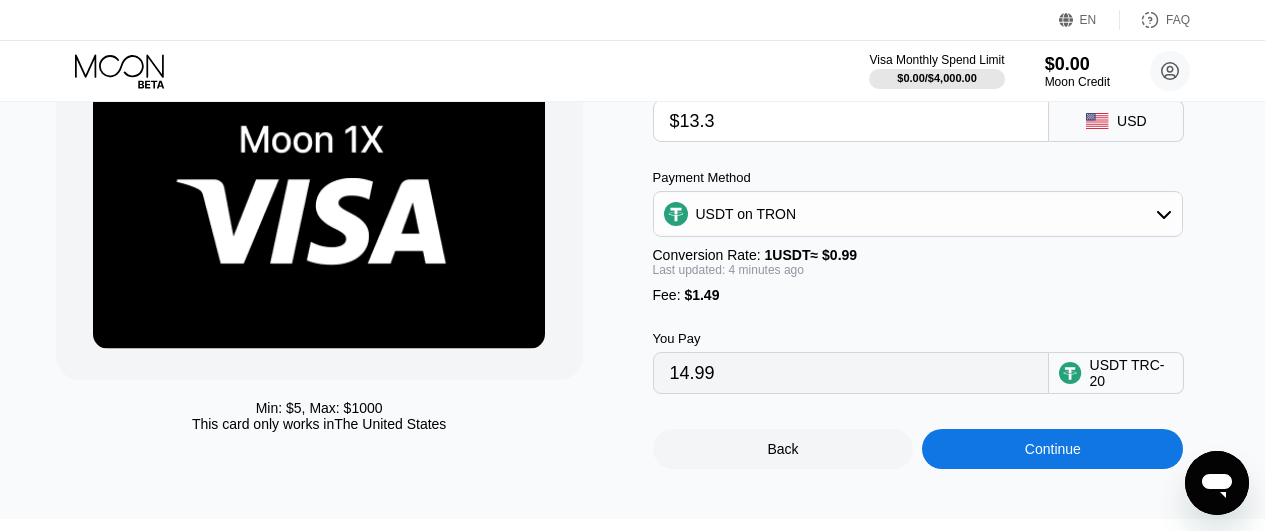 type on "14.94" 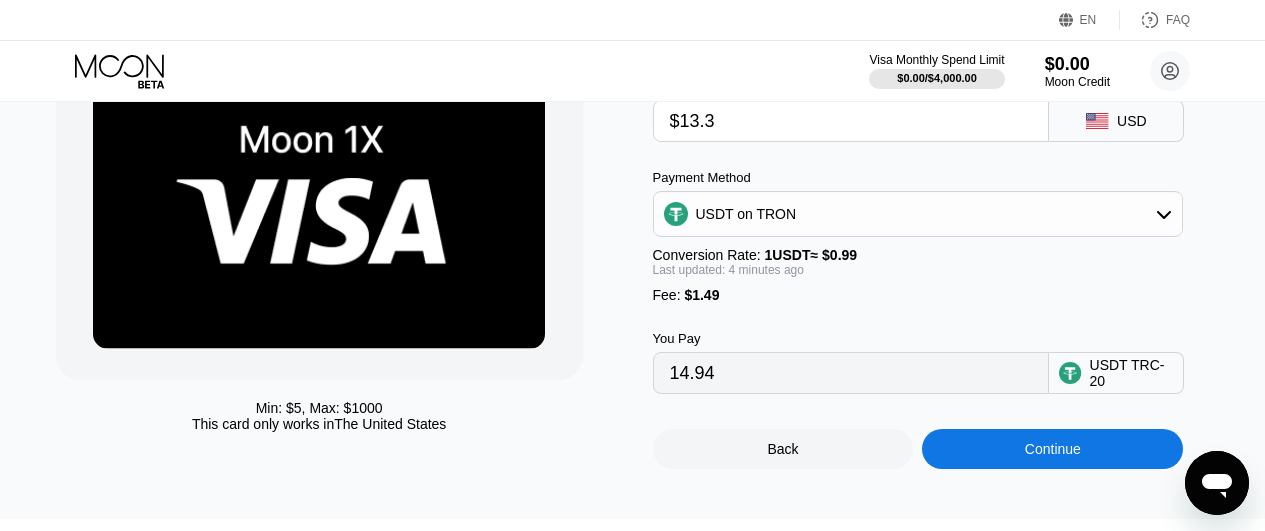 type on "$13.36" 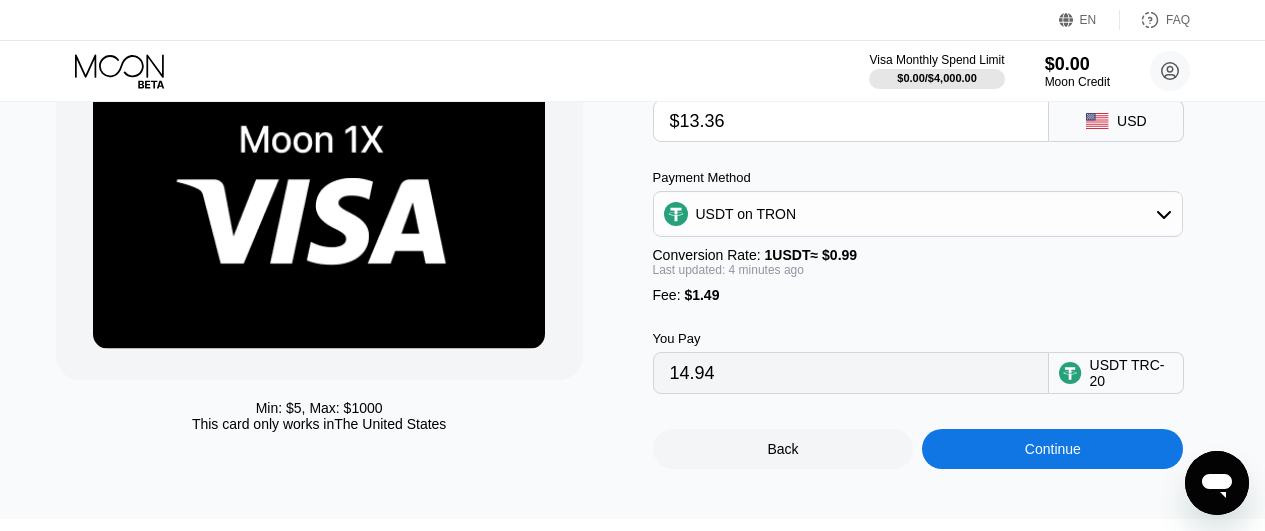 type on "15.00" 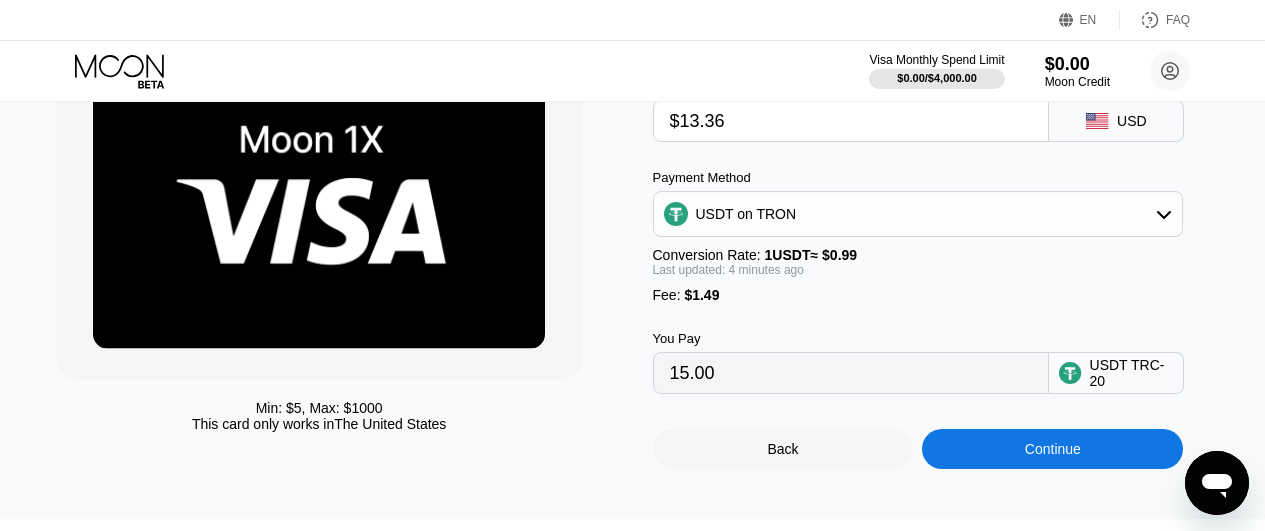 type on "$13.36" 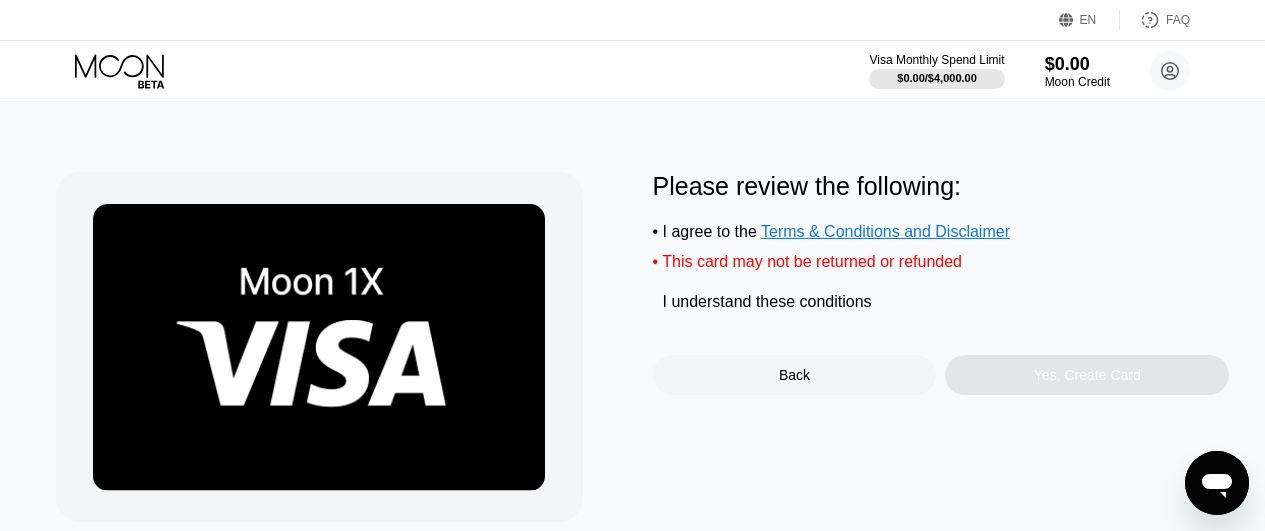 scroll, scrollTop: 0, scrollLeft: 0, axis: both 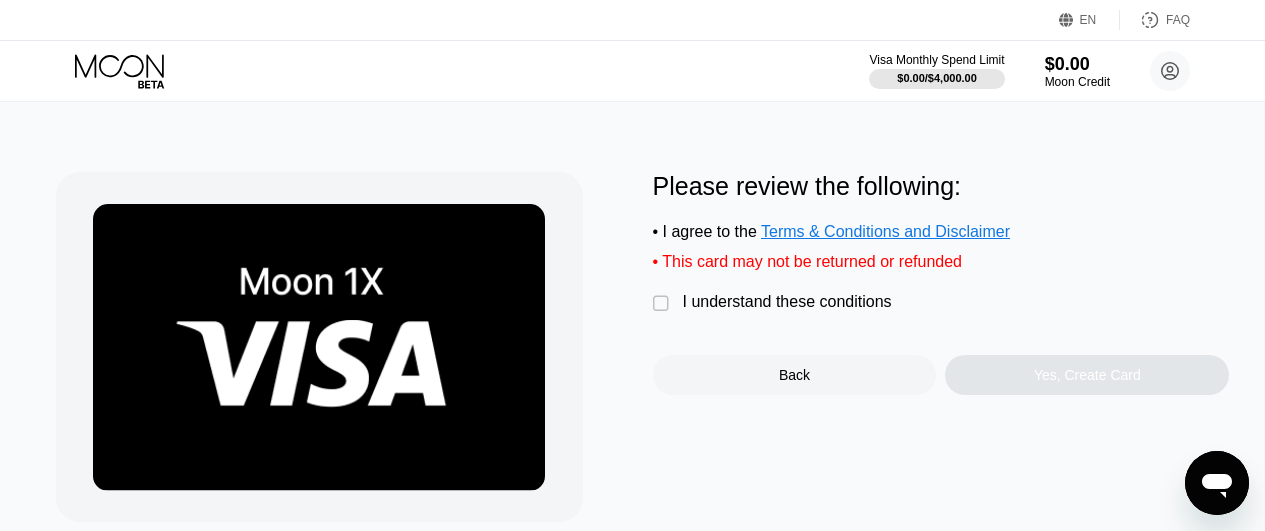 click on "" at bounding box center (663, 304) 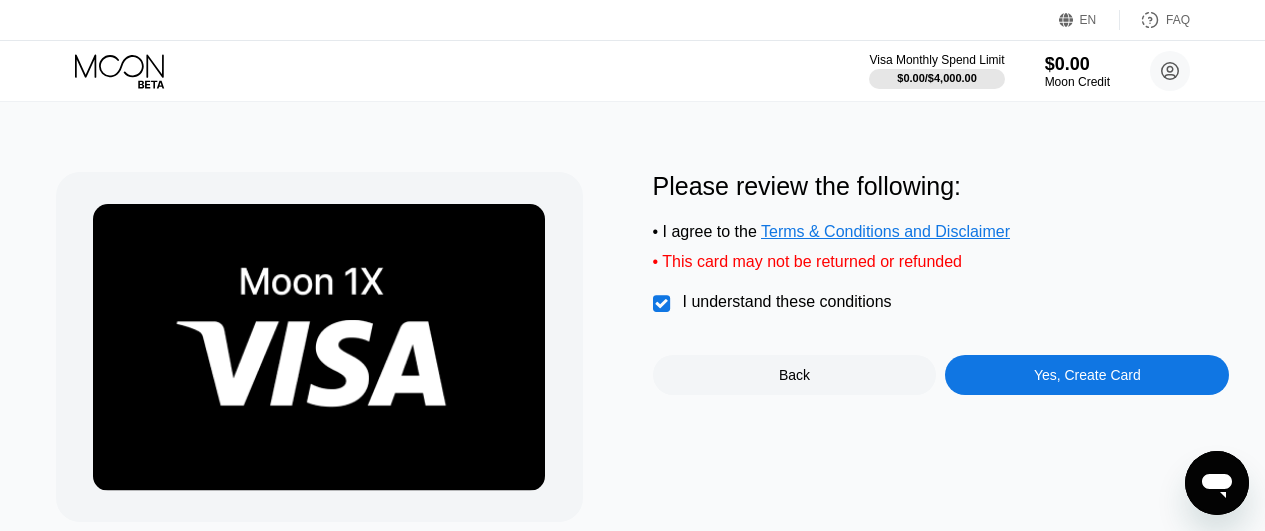 click on "Yes, Create Card" at bounding box center (1087, 375) 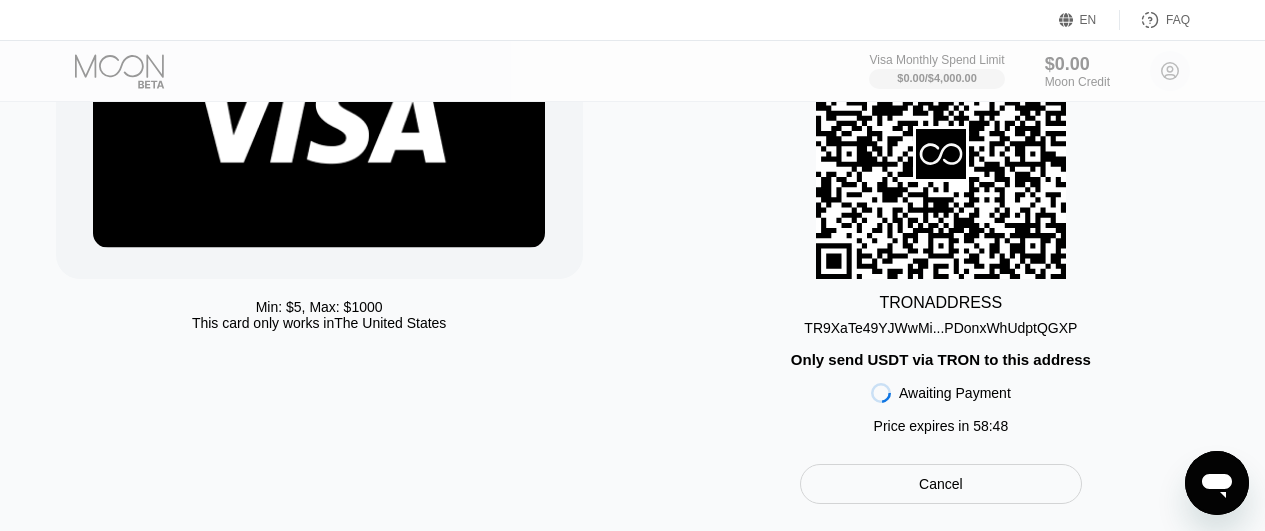 scroll, scrollTop: 240, scrollLeft: 0, axis: vertical 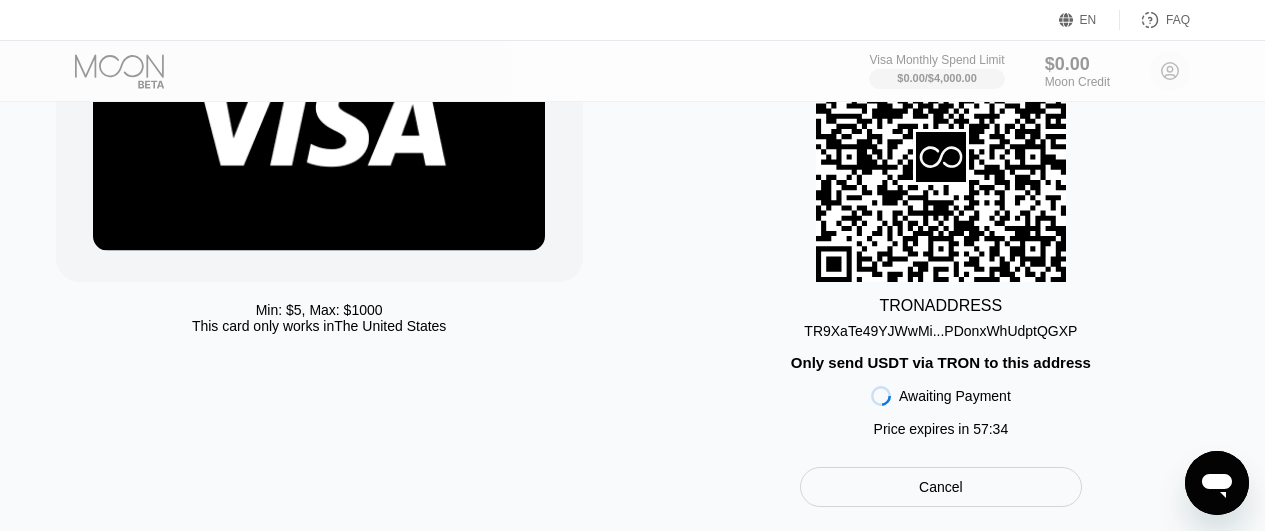 click on "Cancel" at bounding box center (941, 487) 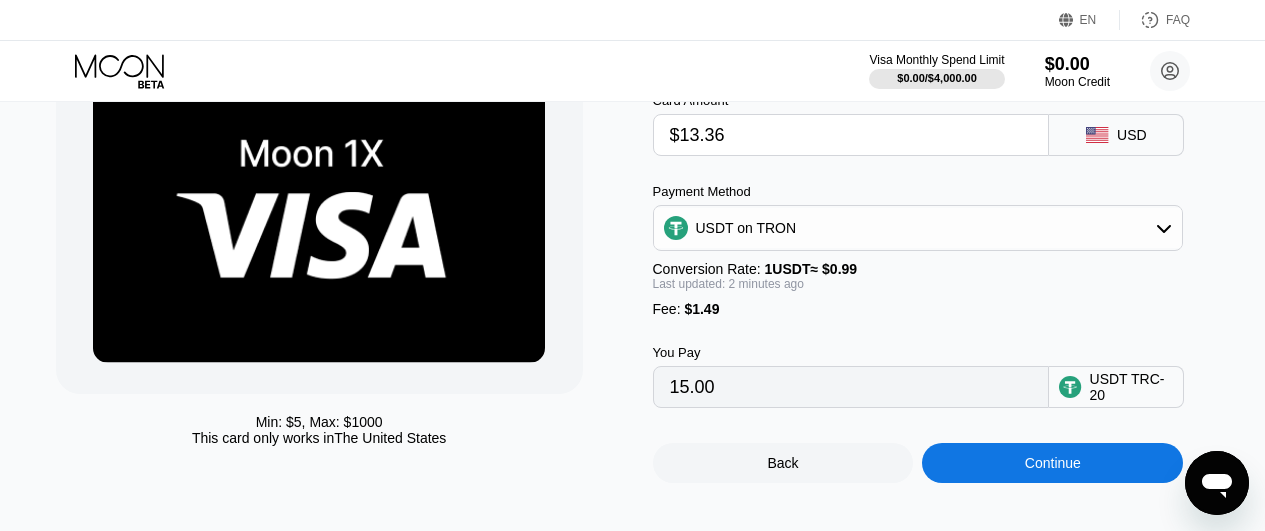 scroll, scrollTop: 133, scrollLeft: 0, axis: vertical 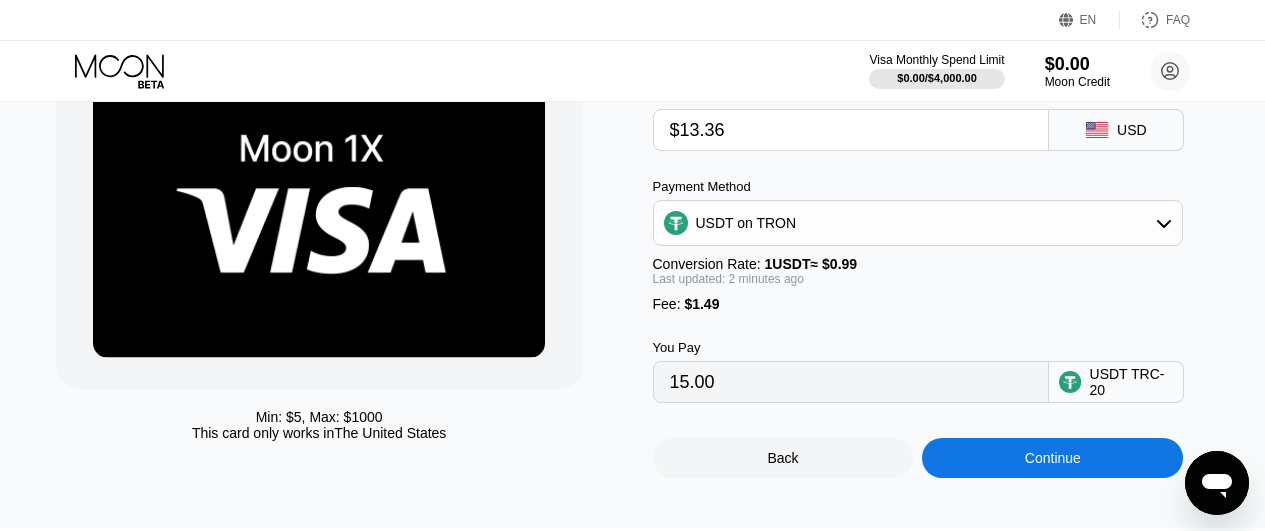 click on "USDT on TRON" at bounding box center [918, 223] 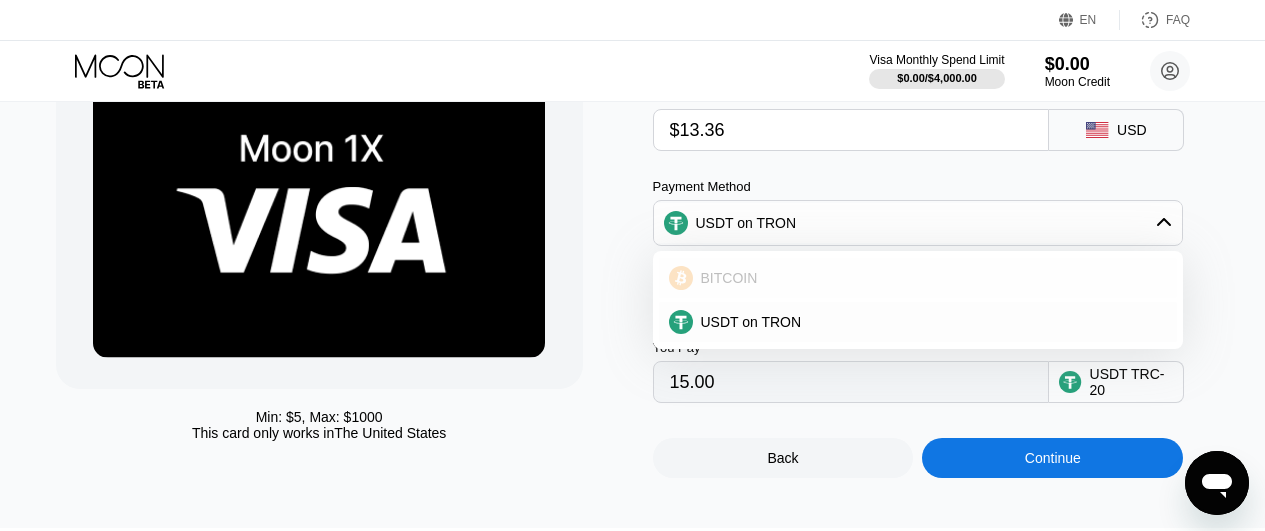 click on "BITCOIN" at bounding box center (930, 278) 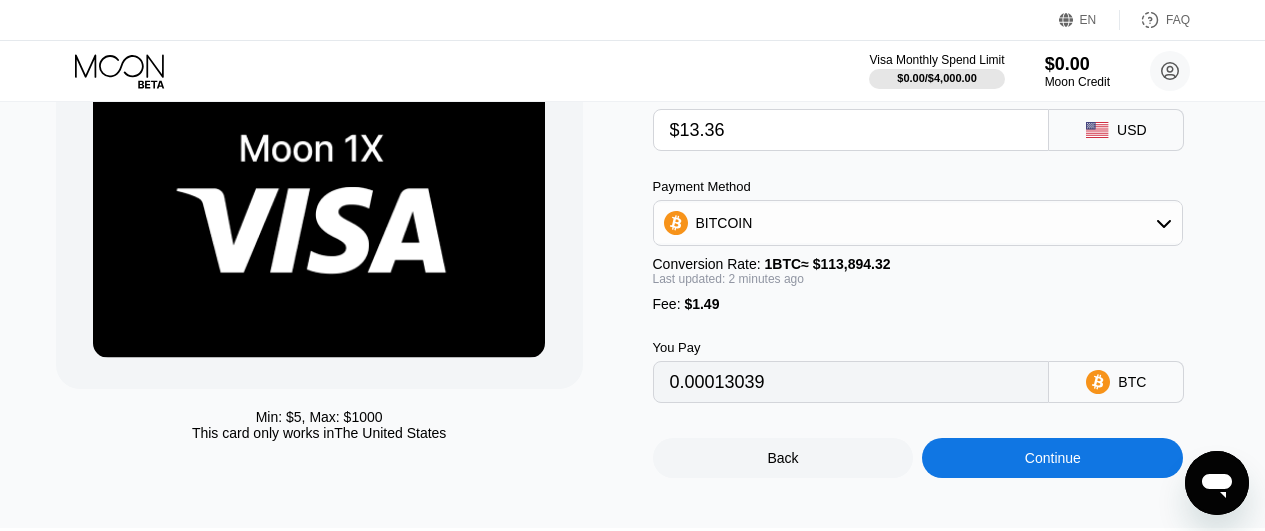 click on "Continue" at bounding box center (1053, 458) 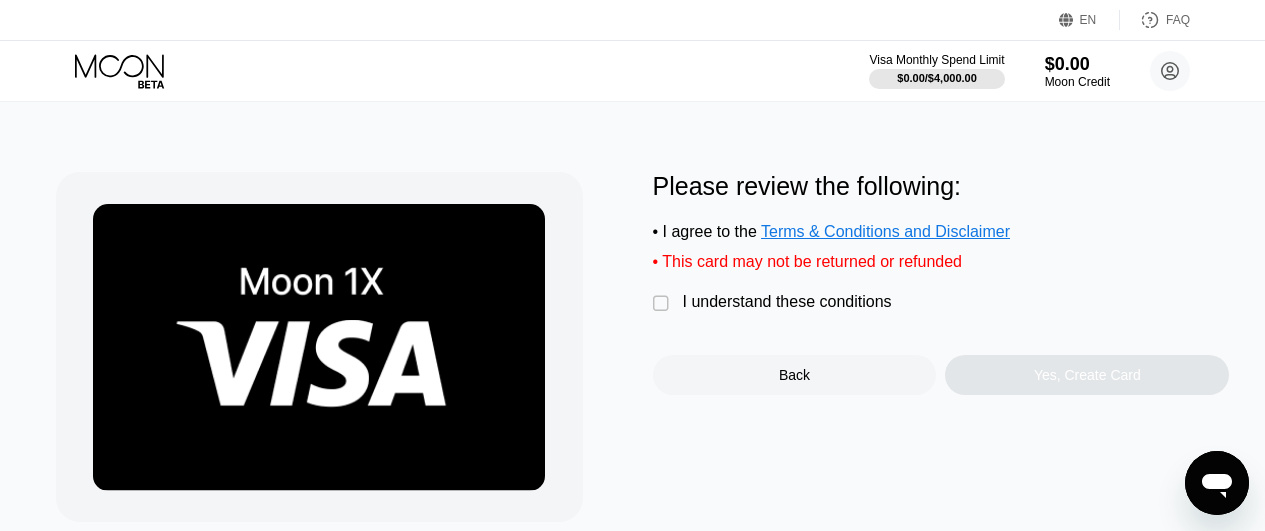 click on "Min: $ 5 , Max: $ 1000 This card only works in  The United States Please review the following: • I agree to the   Terms & Conditions and Disclaimer • This card may not be returned or refunded  I understand these conditions Back Yes, Create Card" at bounding box center [633, 378] 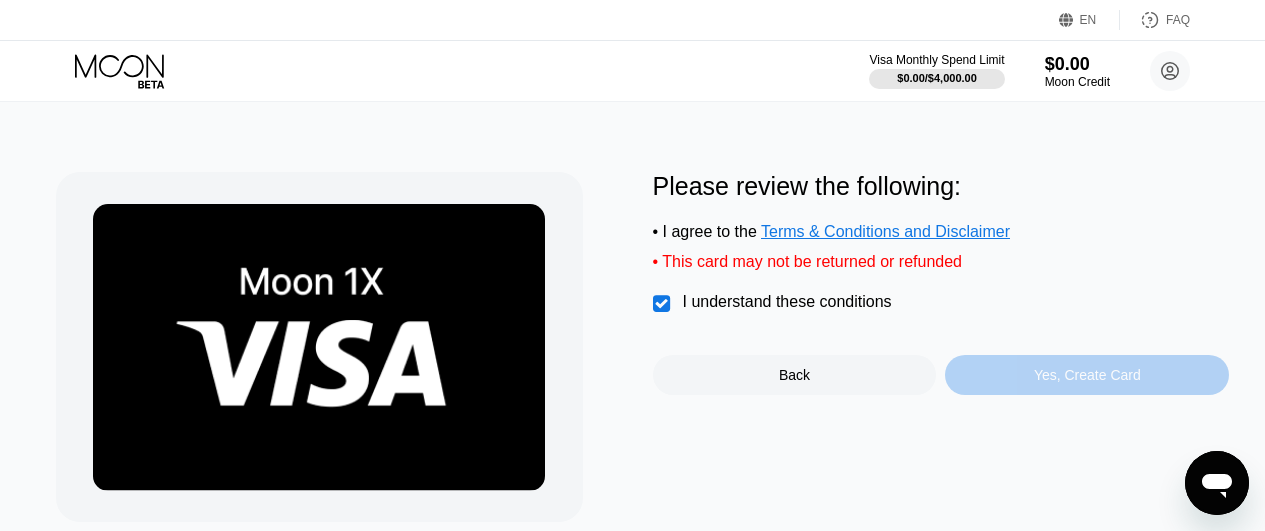 click on "Yes, Create Card" at bounding box center (1087, 375) 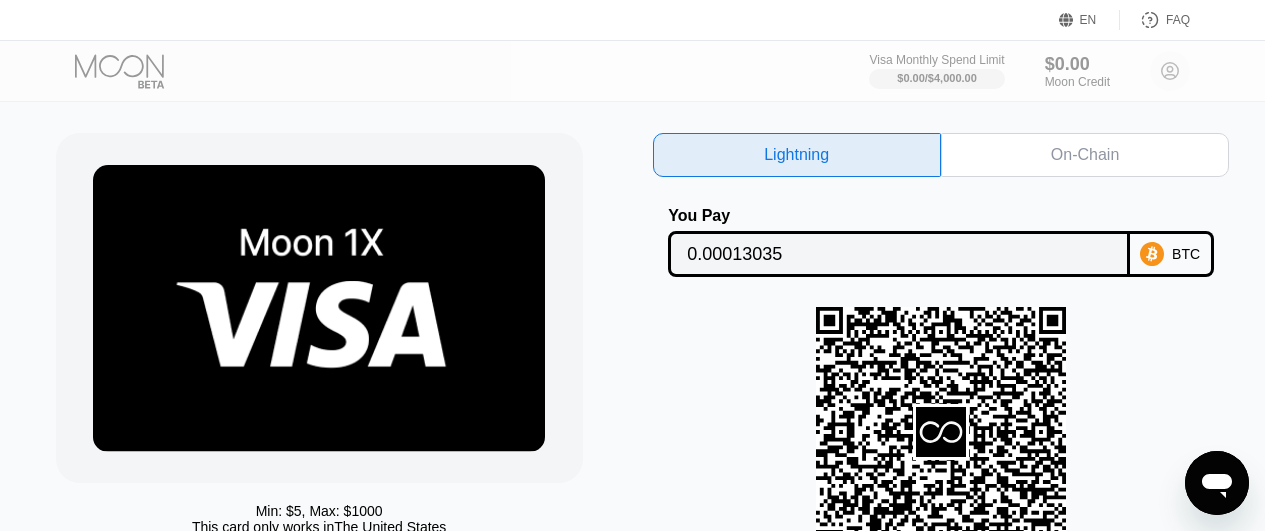 scroll, scrollTop: 0, scrollLeft: 0, axis: both 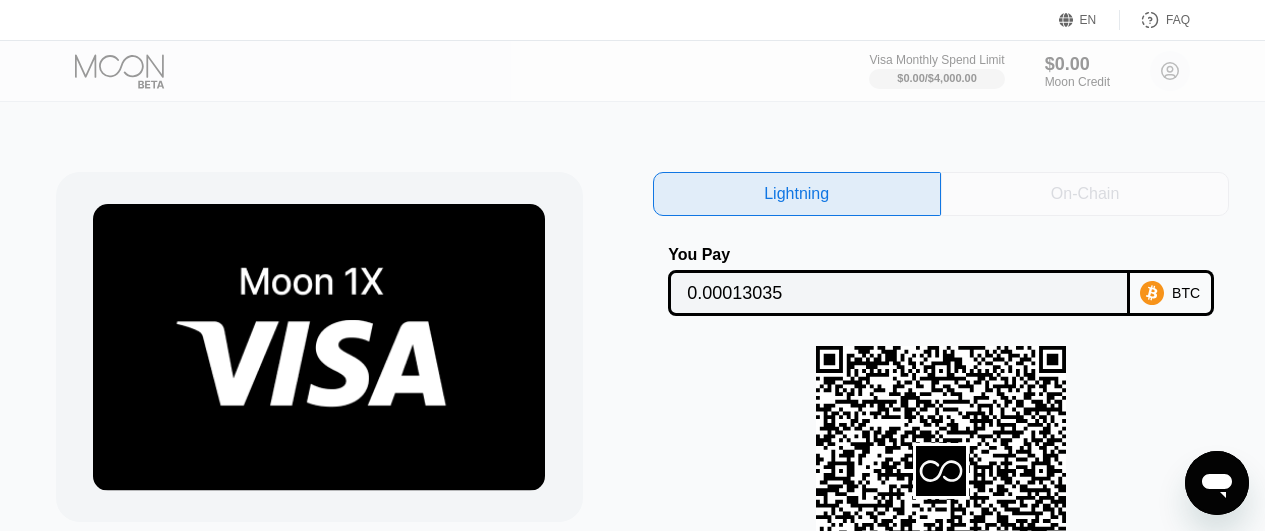 click on "On-Chain" at bounding box center (1085, 194) 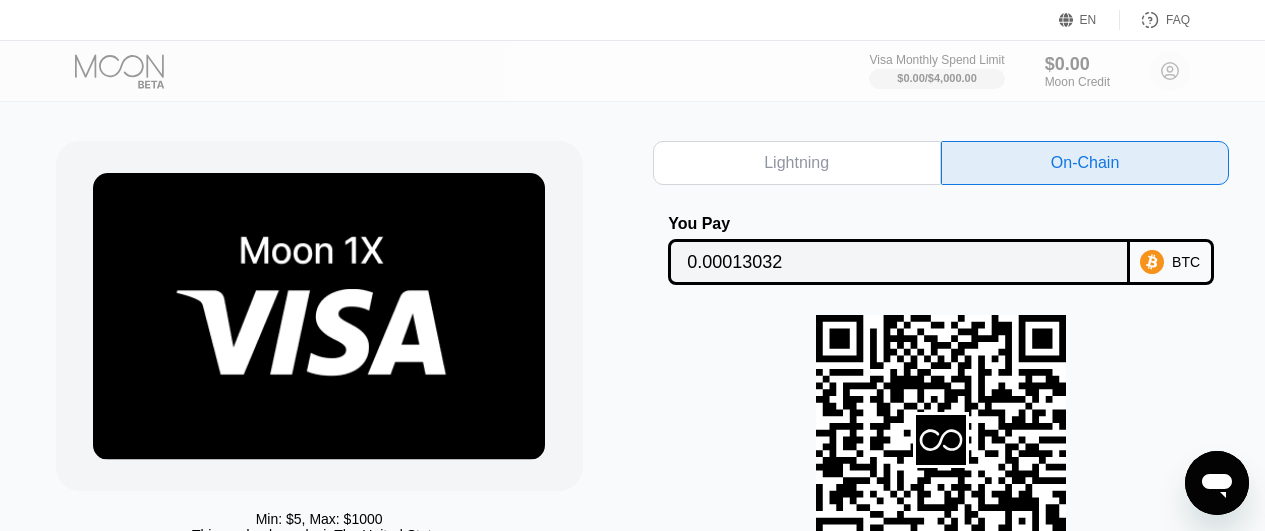 scroll, scrollTop: 0, scrollLeft: 0, axis: both 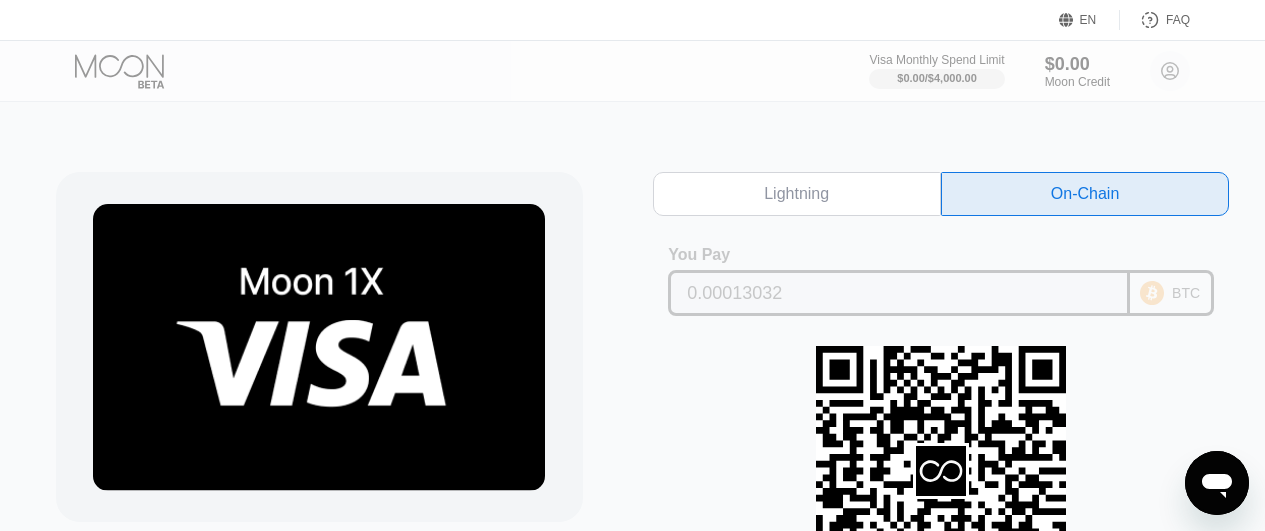 drag, startPoint x: 746, startPoint y: 295, endPoint x: 805, endPoint y: 291, distance: 59.135437 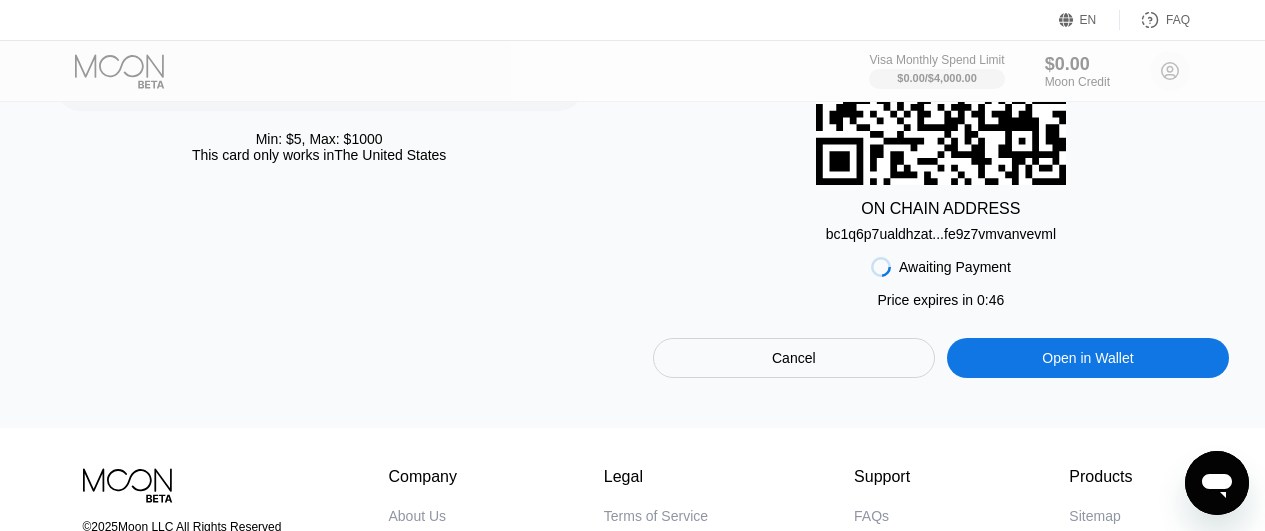 scroll, scrollTop: 380, scrollLeft: 0, axis: vertical 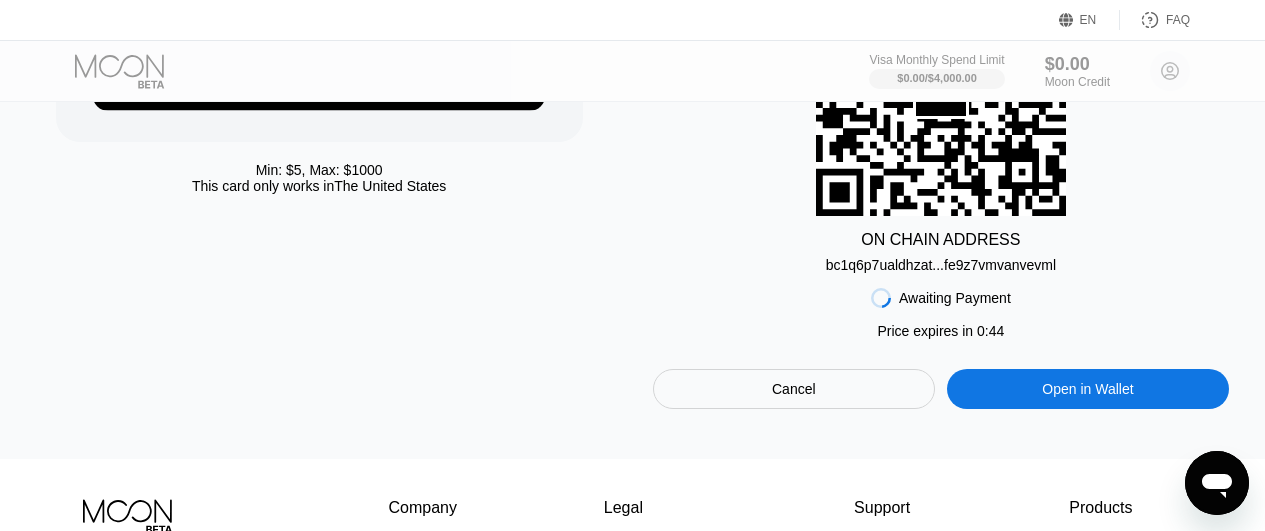 click on "Cancel" at bounding box center (794, 389) 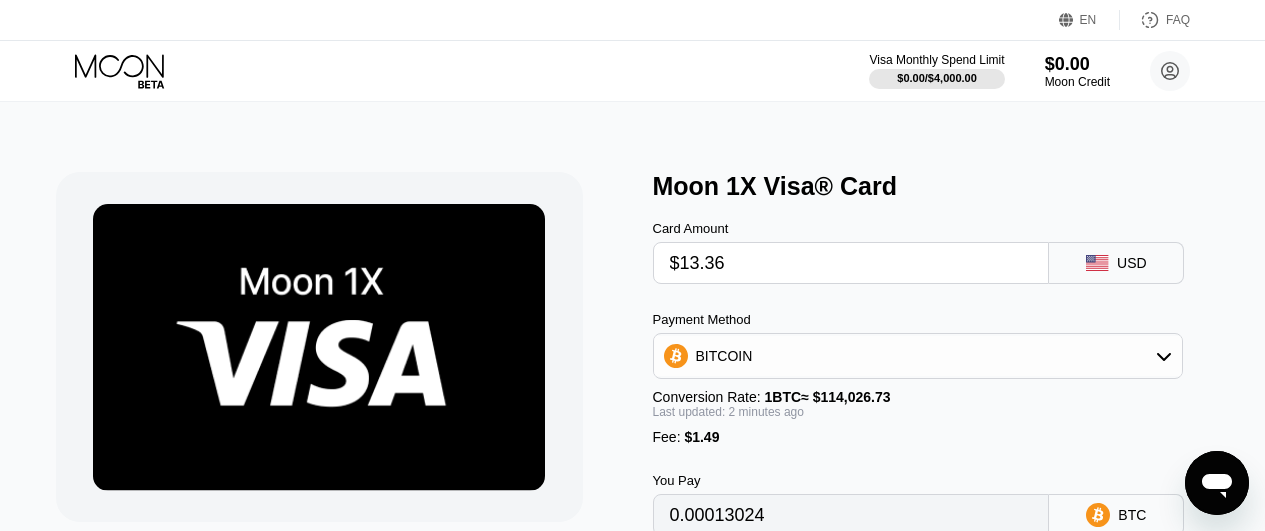 click on "$13.36" at bounding box center [851, 263] 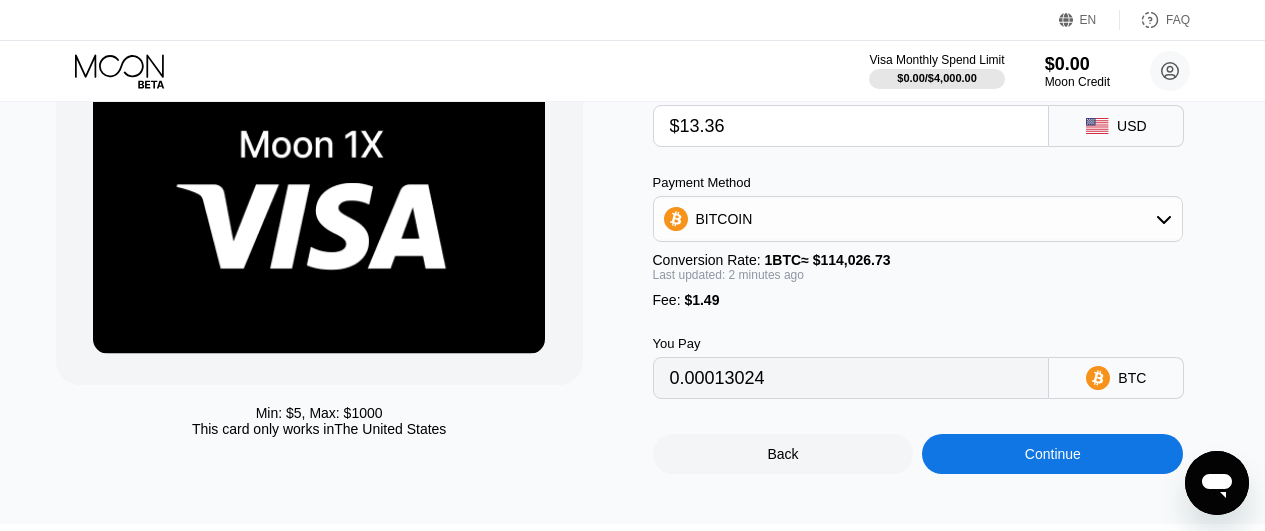 scroll, scrollTop: 140, scrollLeft: 0, axis: vertical 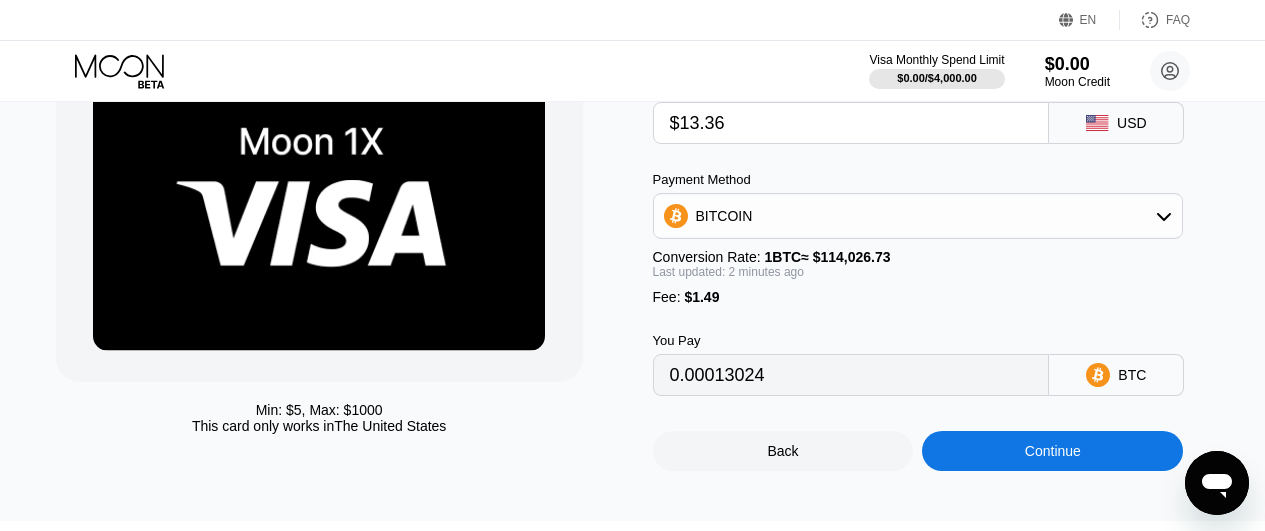 click on "0.00013024" at bounding box center [851, 375] 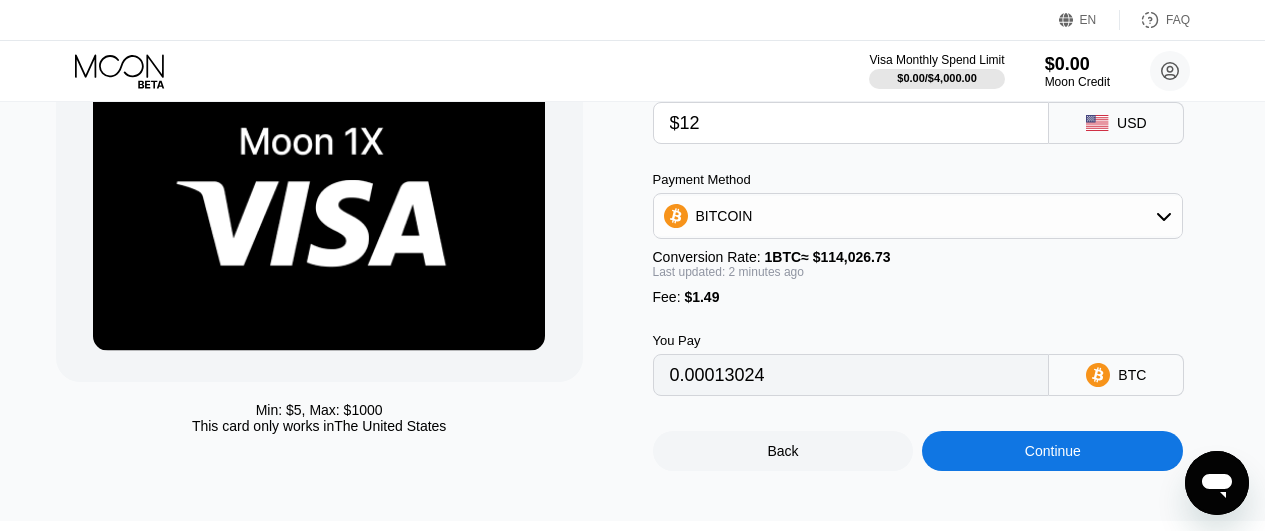 type on "0.00011831" 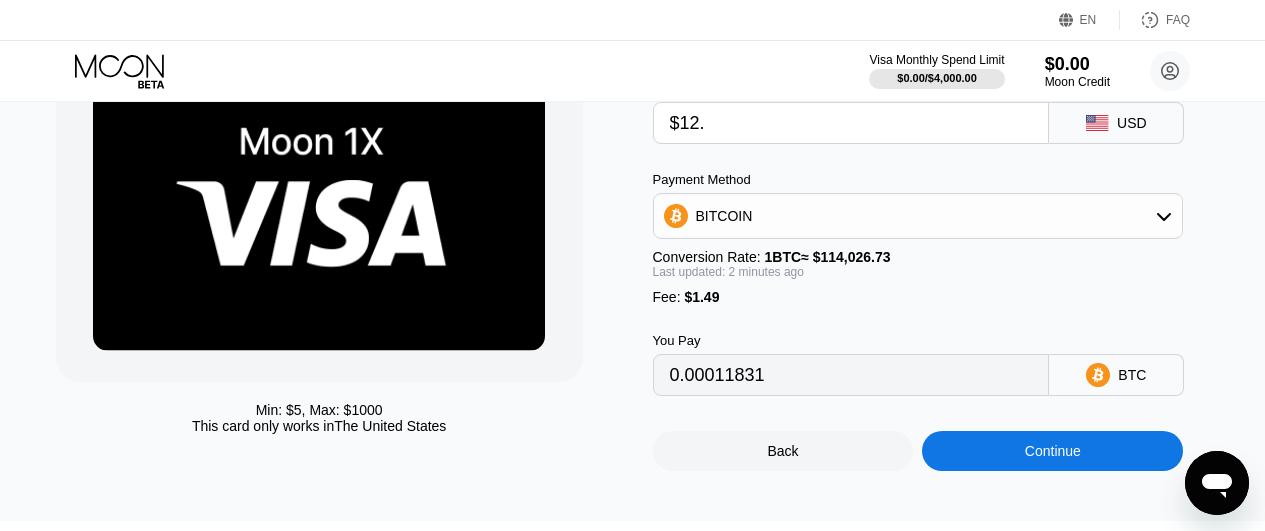 type on "$12.5" 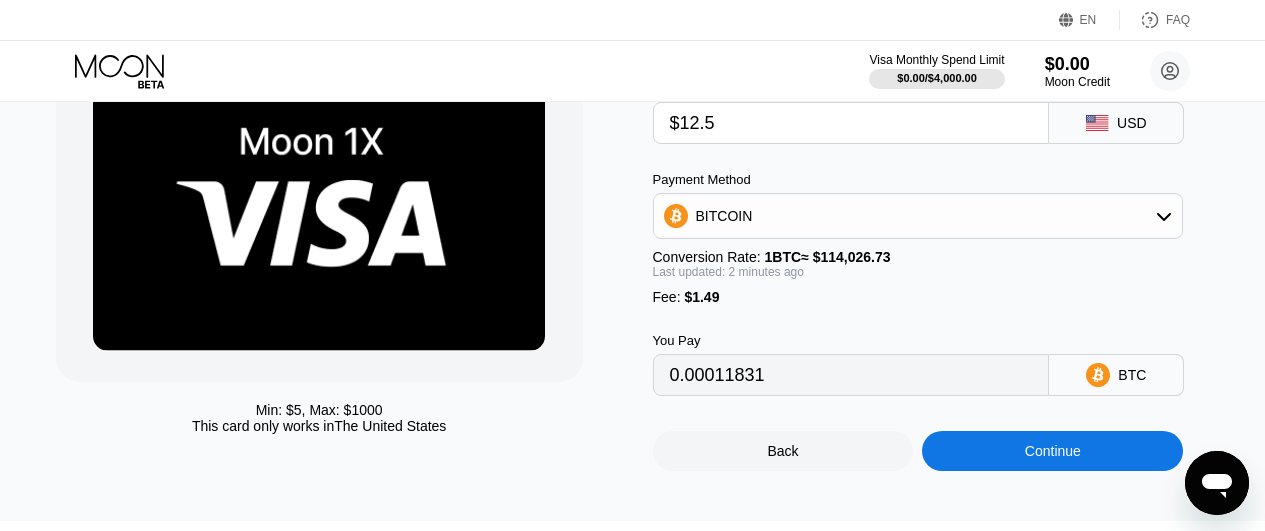 type on "0.00012270" 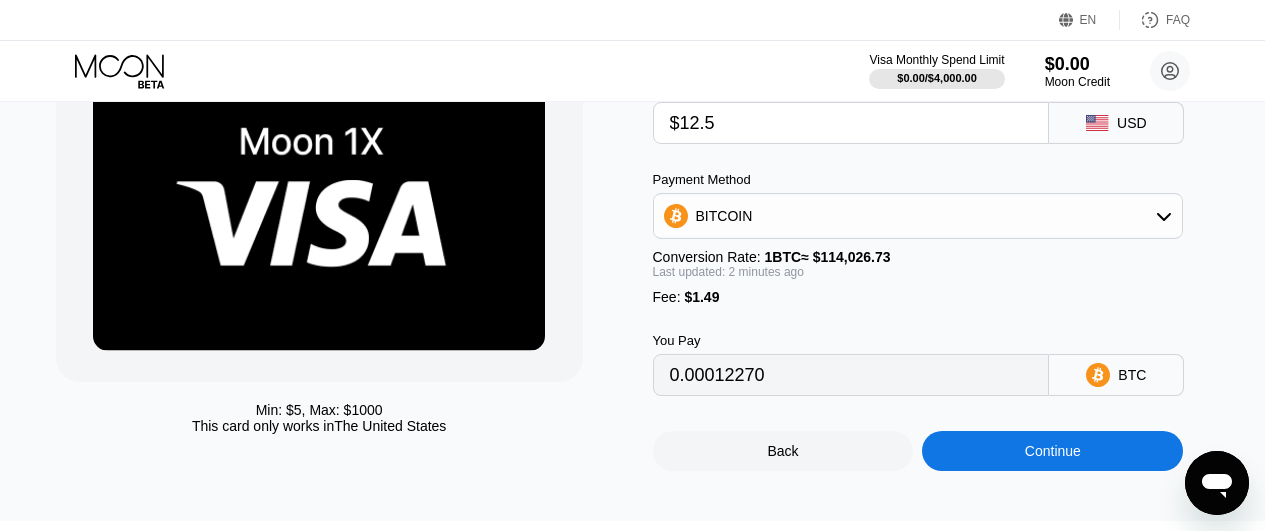 type on "$12." 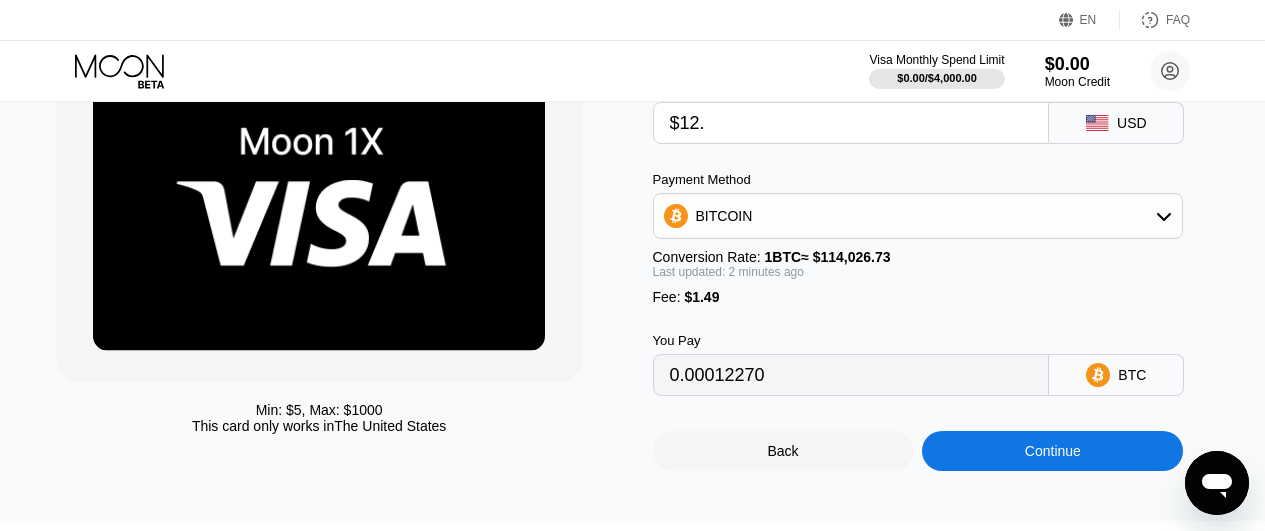 type on "0.00011831" 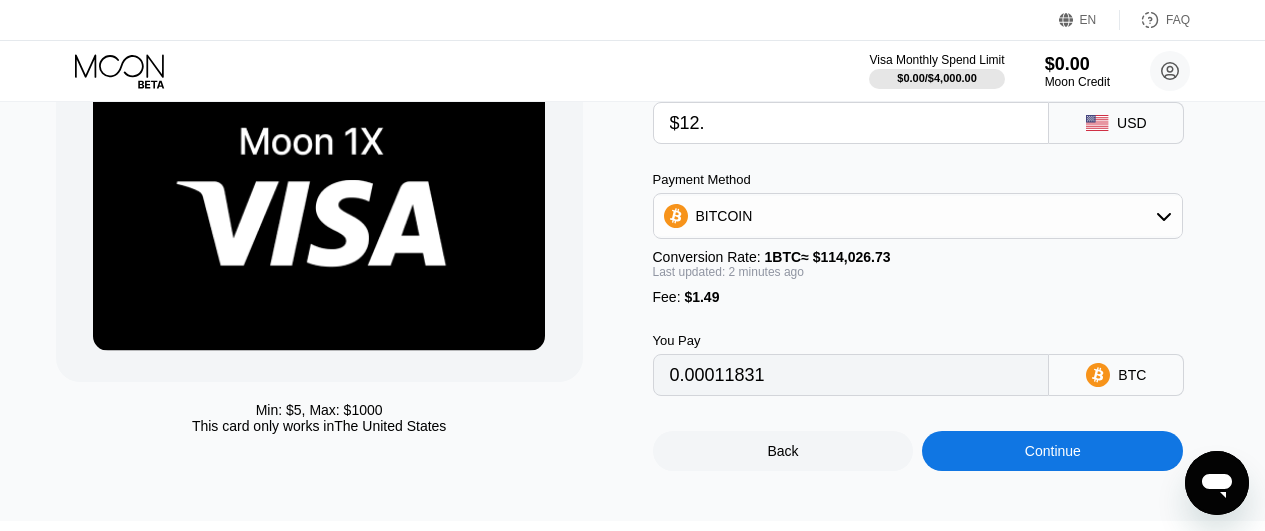 type on "$12.3" 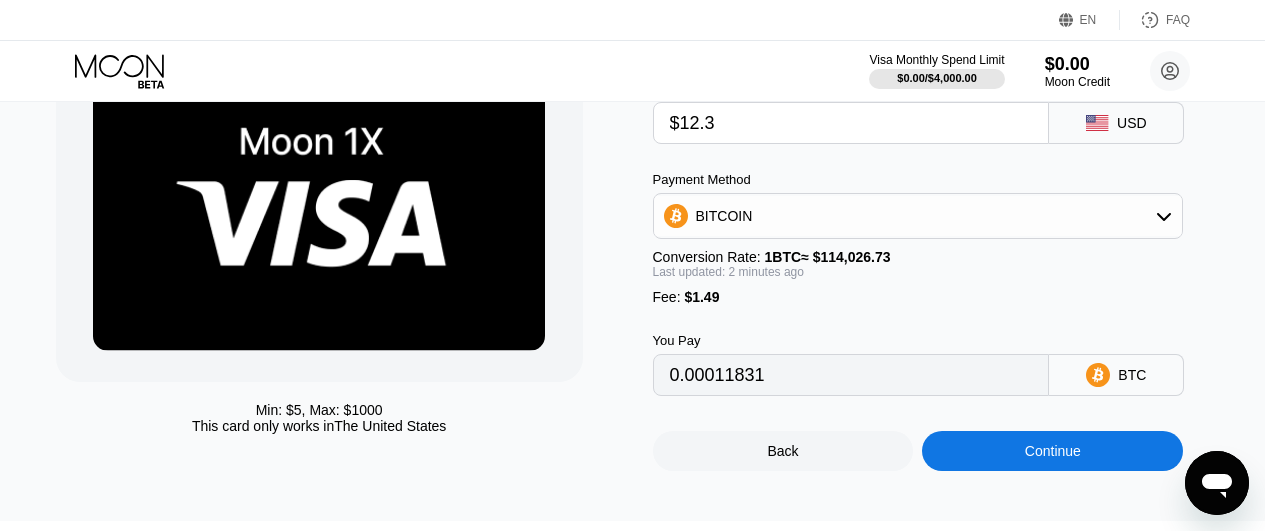 type on "0.00012094" 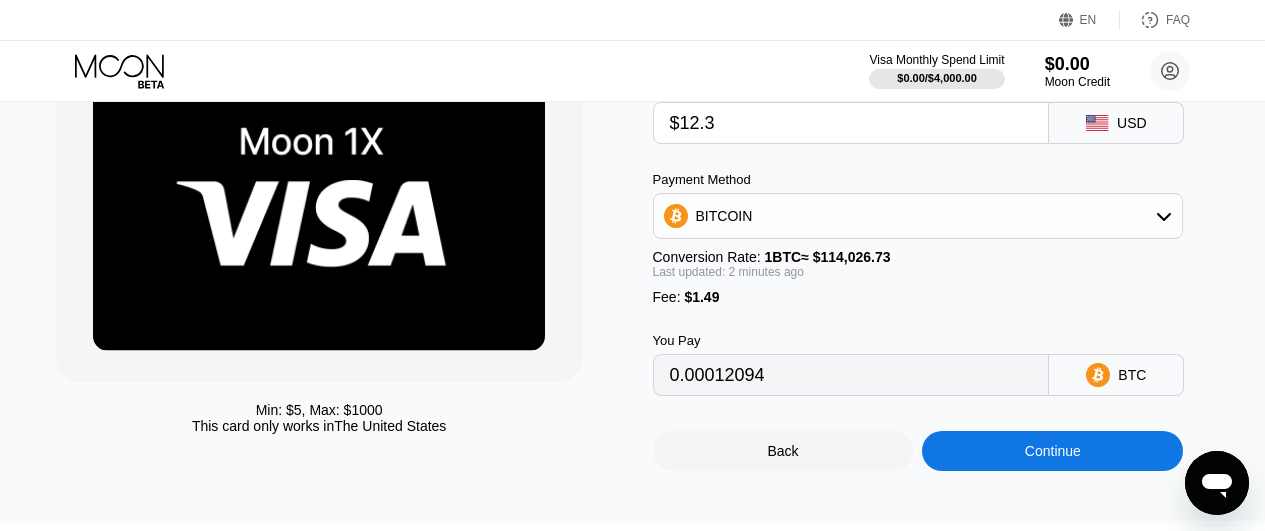 type on "$12." 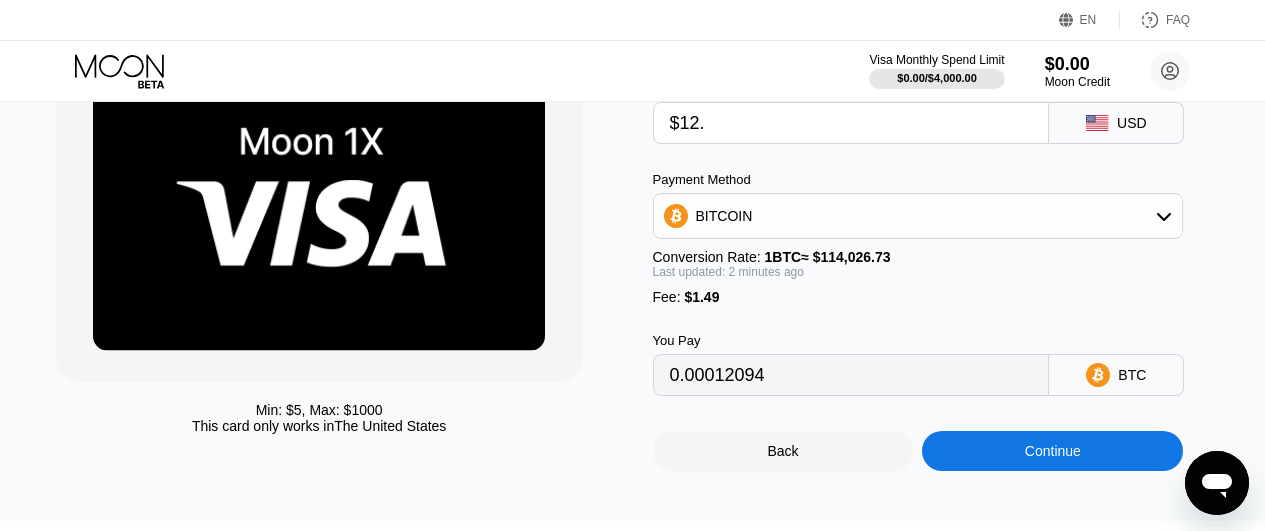 type on "0.00011831" 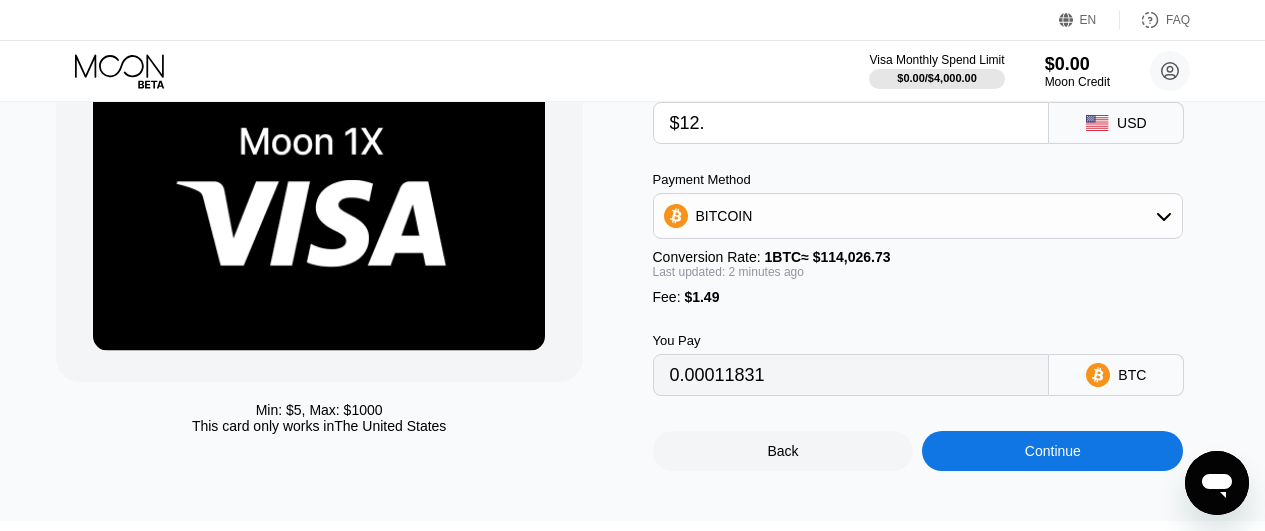 type on "$12.2" 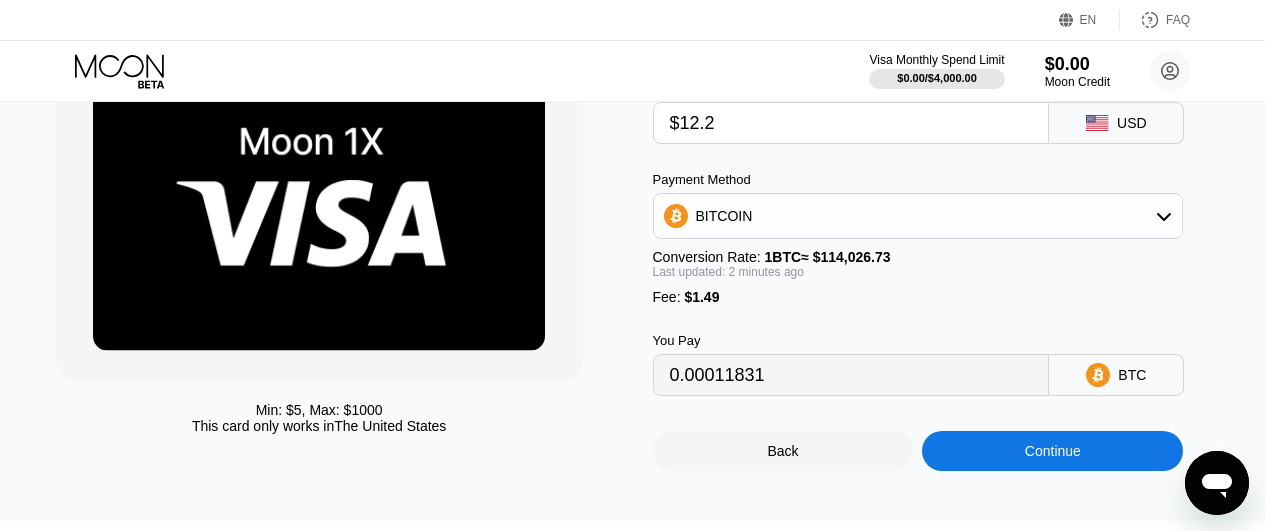 type on "0.00012006" 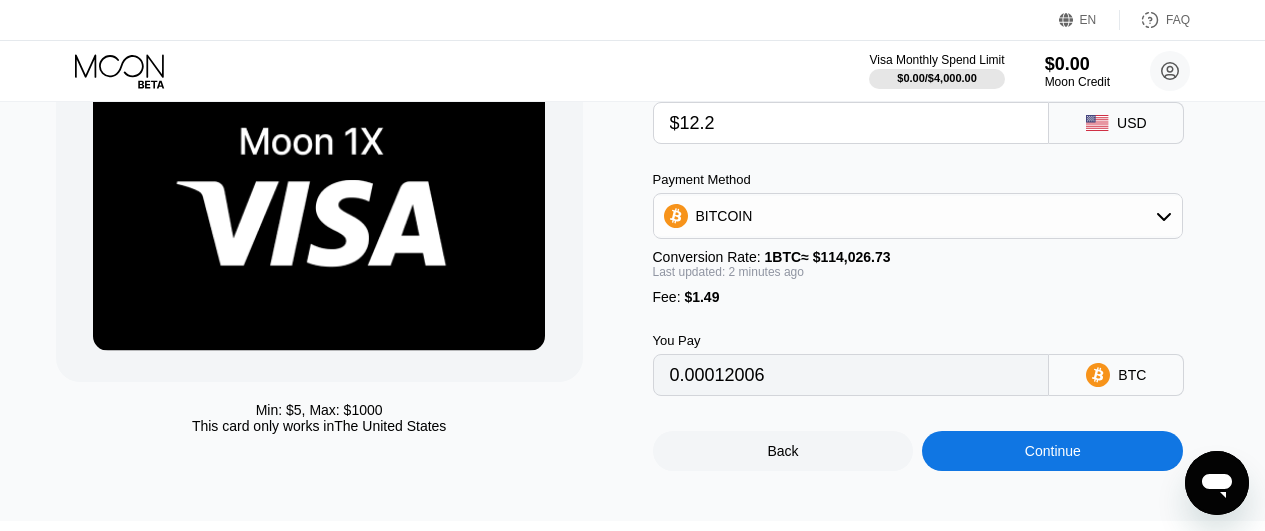 type on "$12." 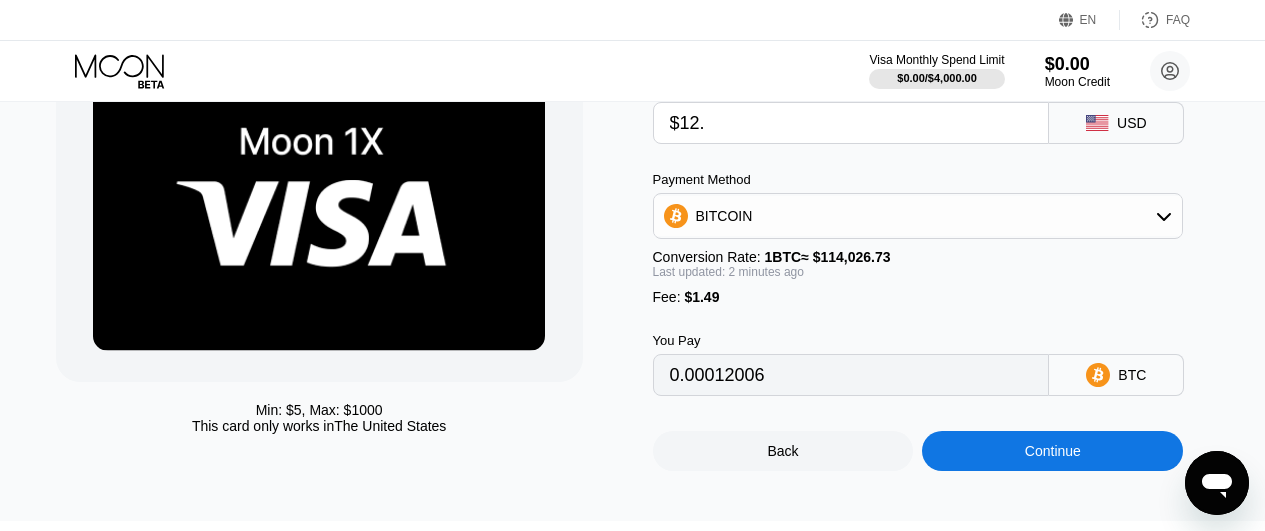 type on "0.00011831" 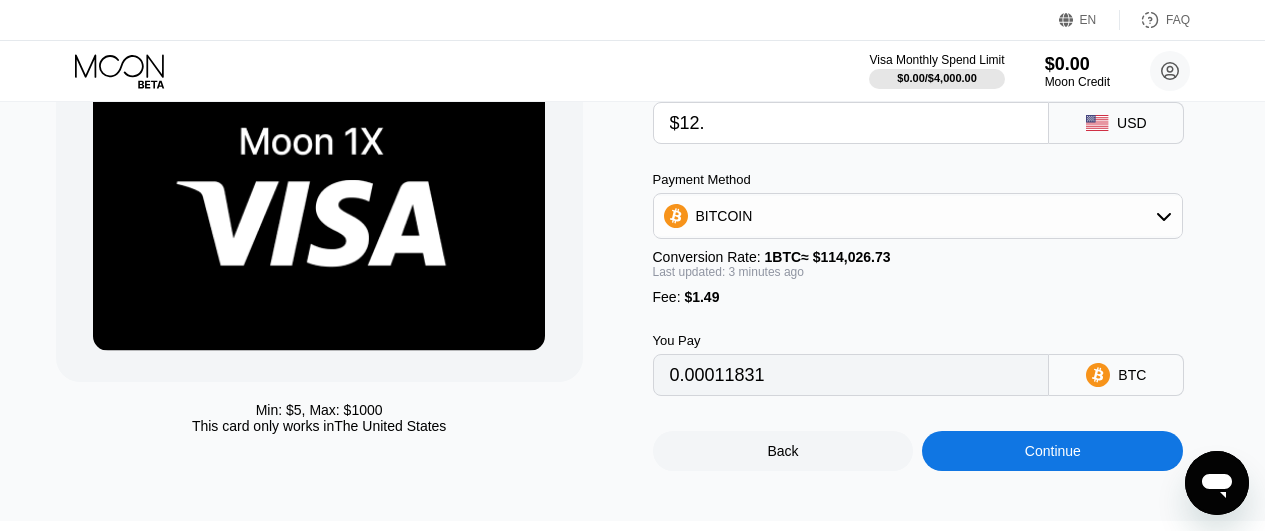type on "$12.3" 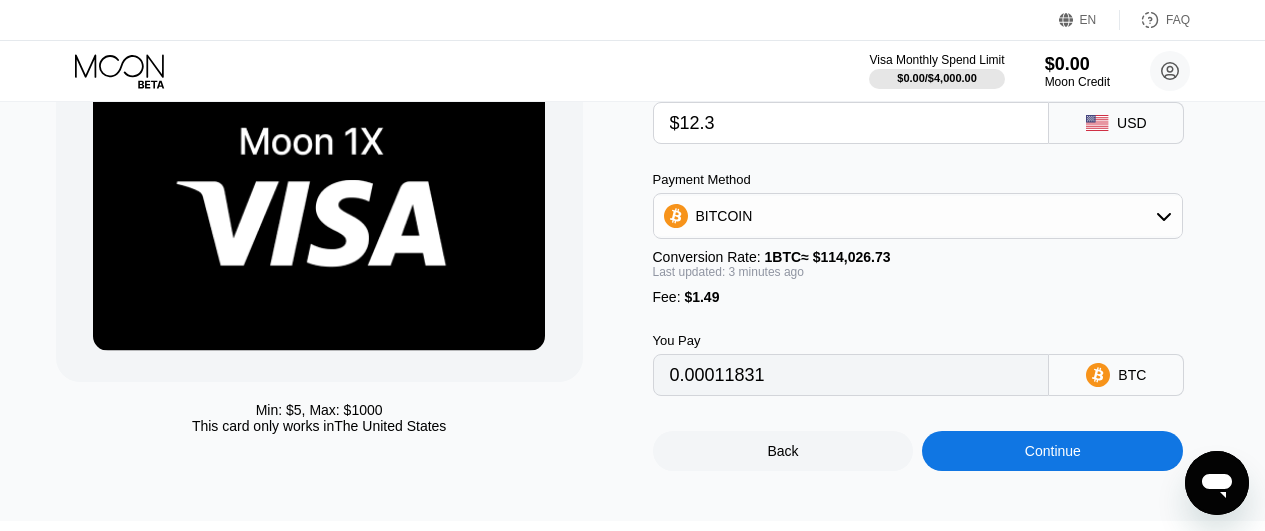type on "0.00012094" 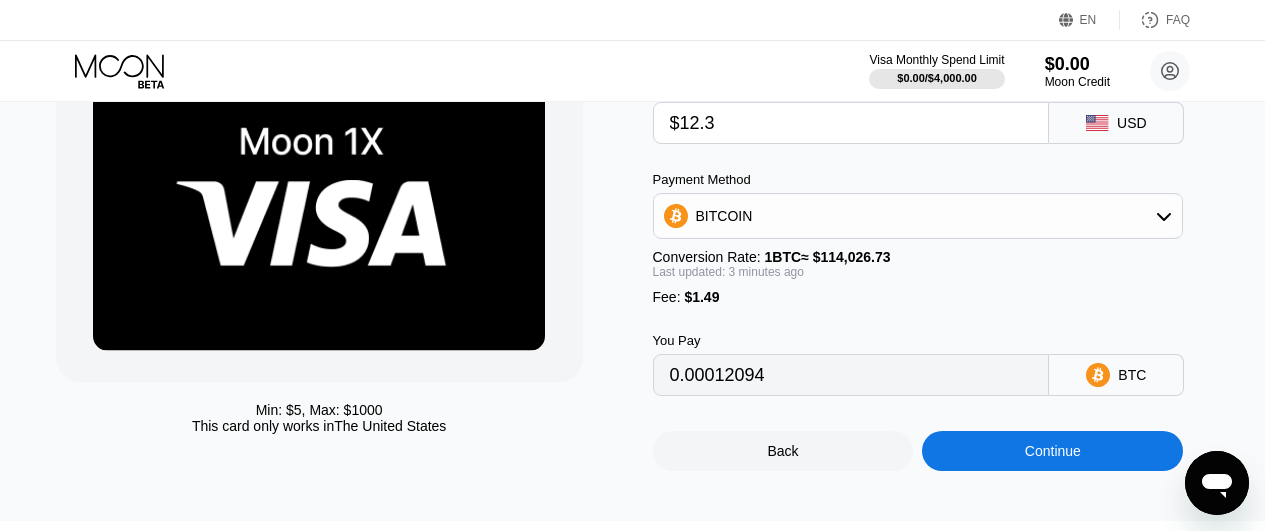 type on "$12.33" 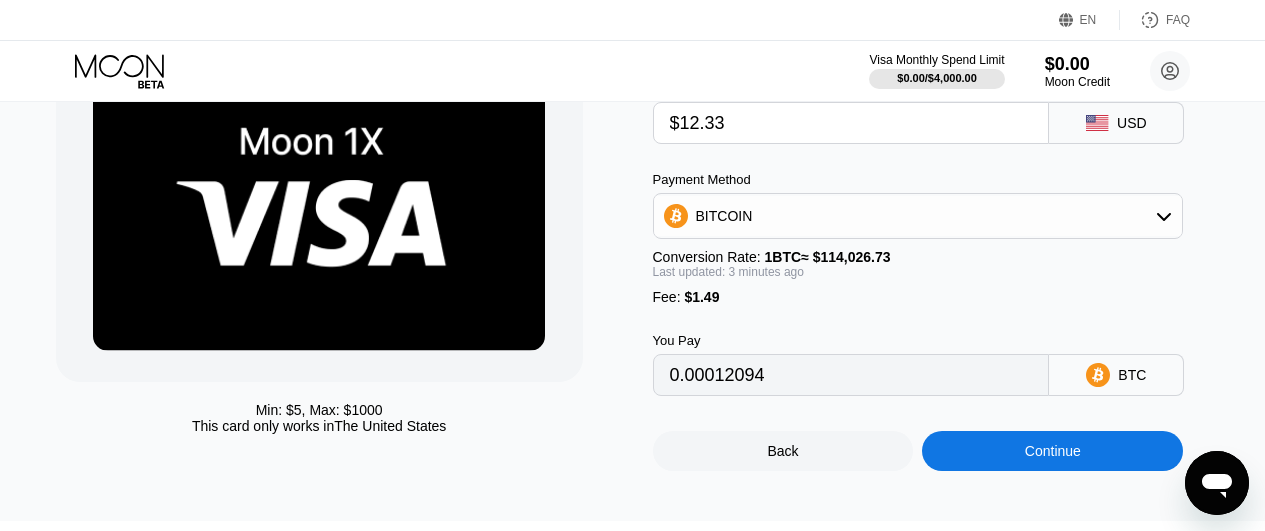 type on "0.00012120" 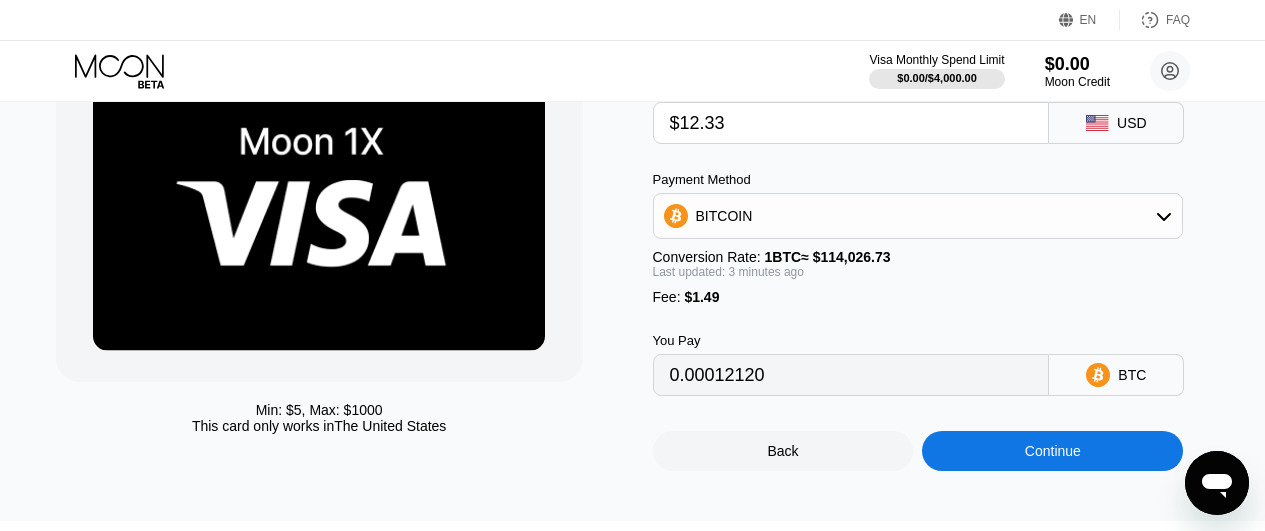 type on "$12.3" 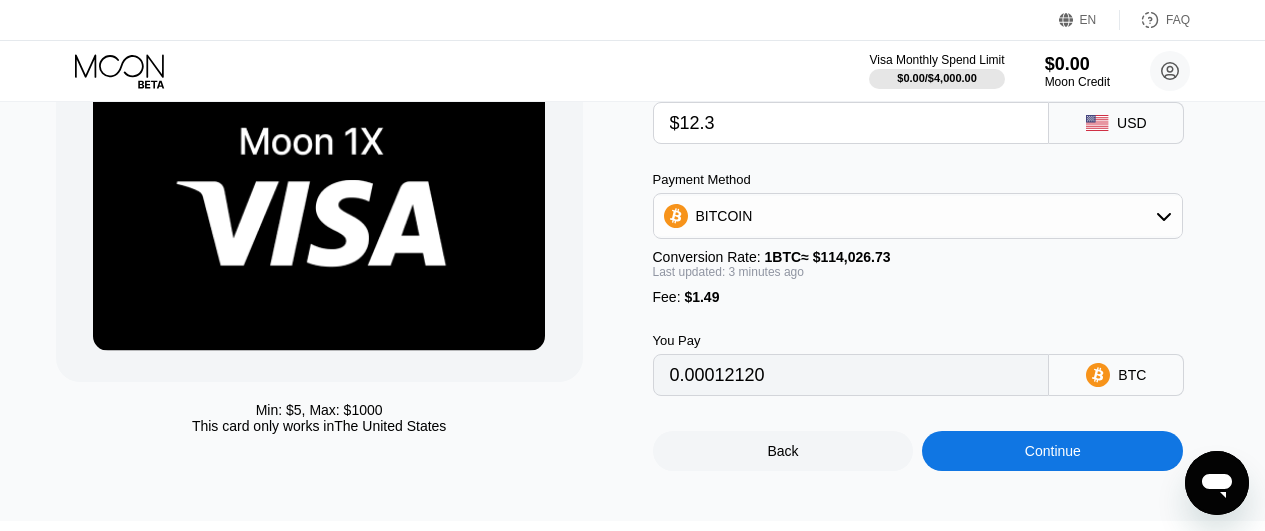 type on "0.00012094" 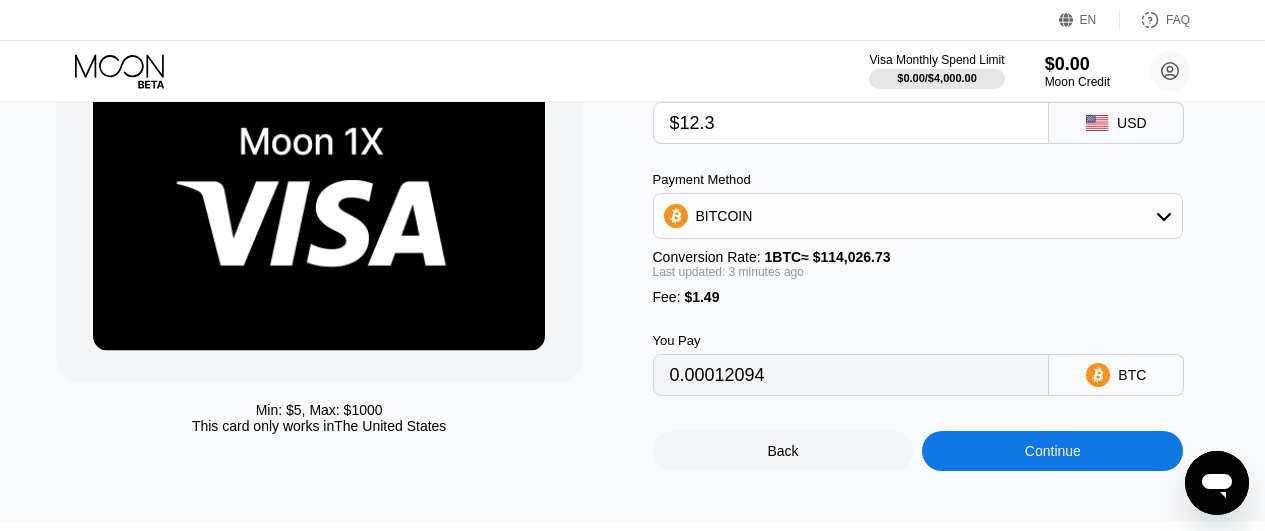 type on "$12.32" 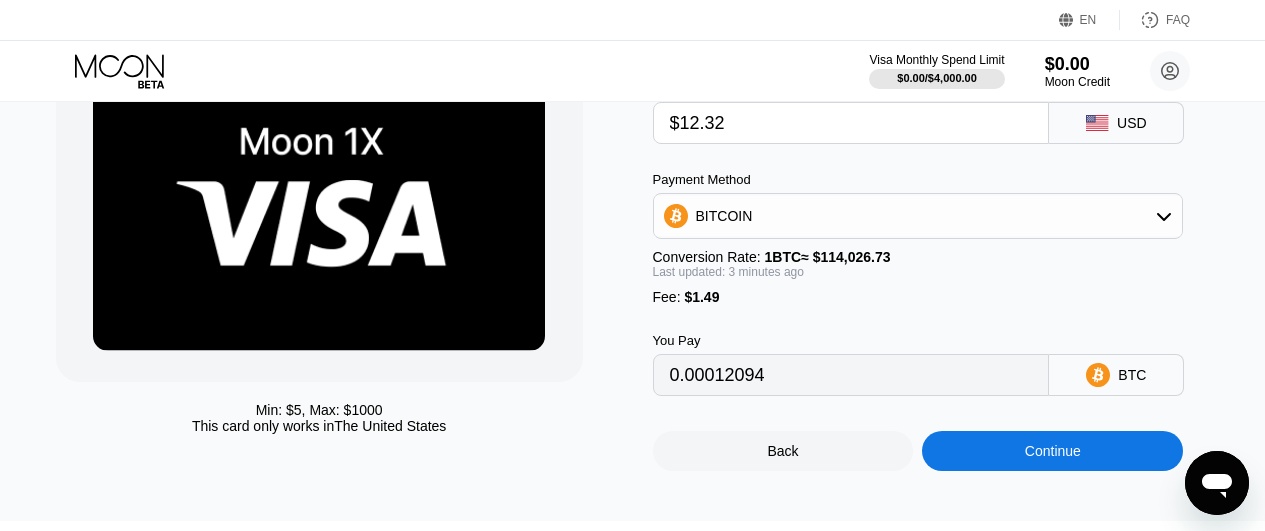 type on "0.00012112" 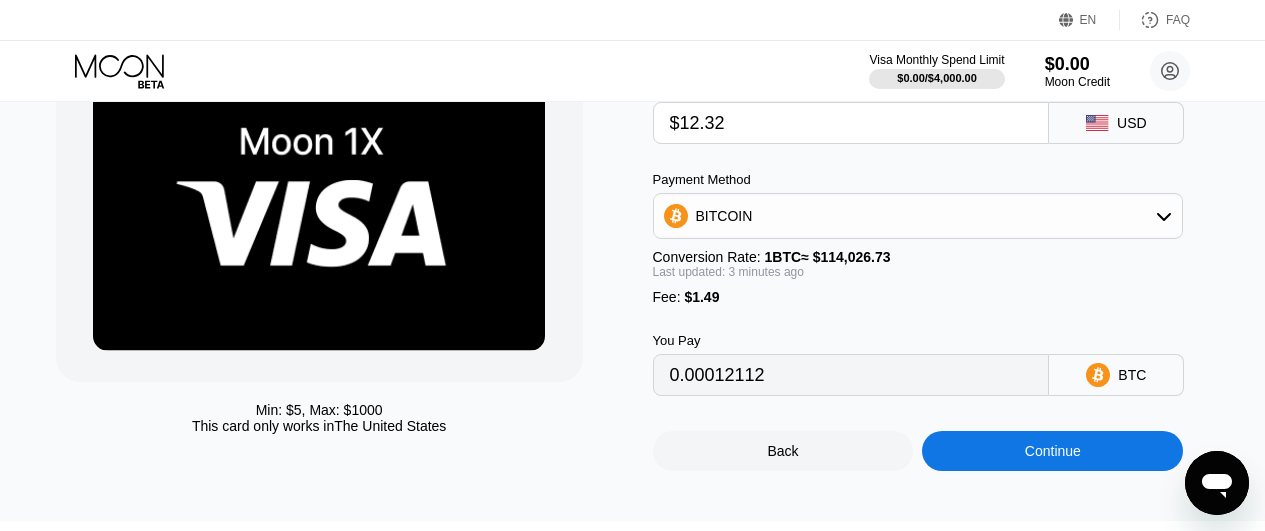 type on "$12.3" 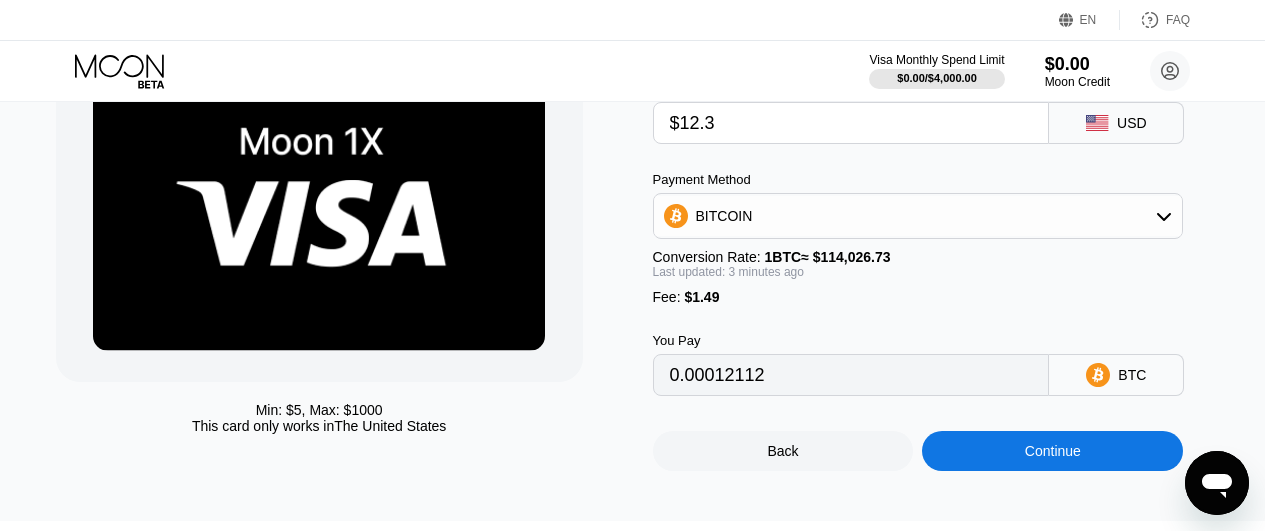 type on "0.00012094" 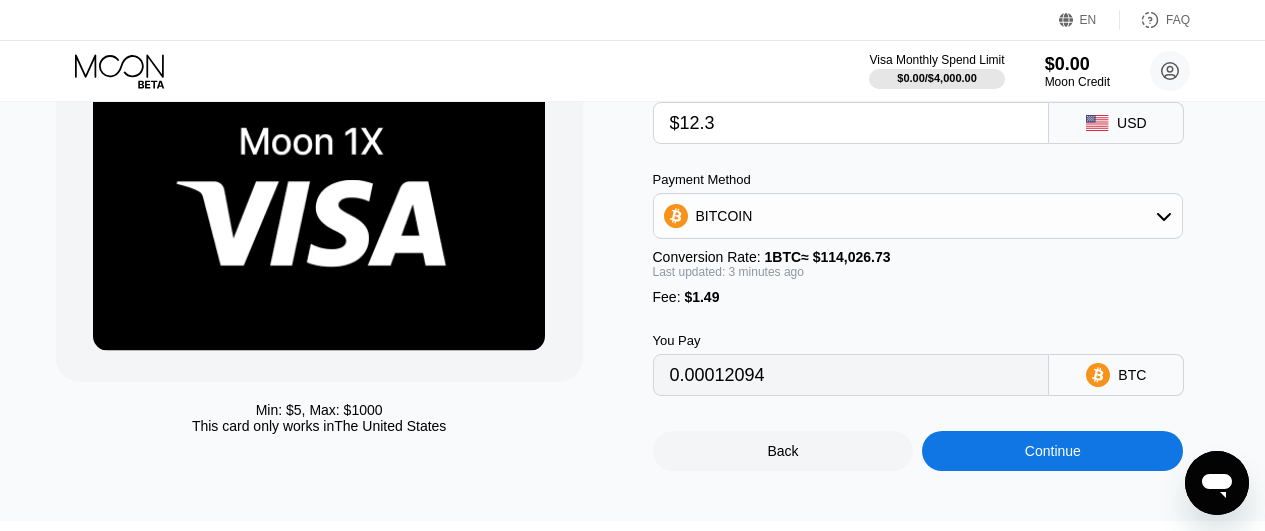 type on "$12." 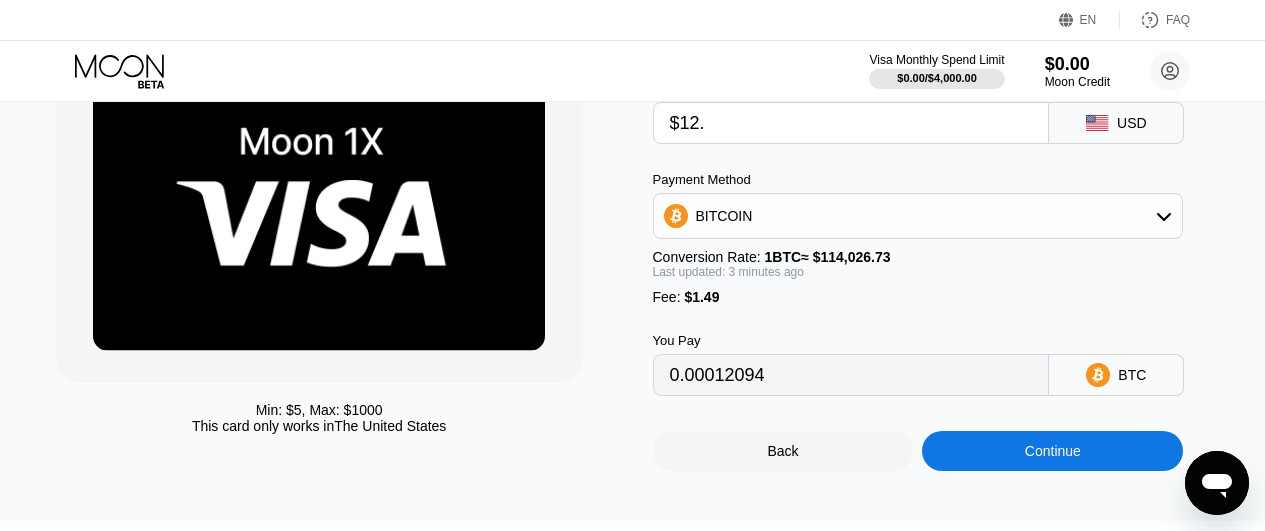 type on "0.00011831" 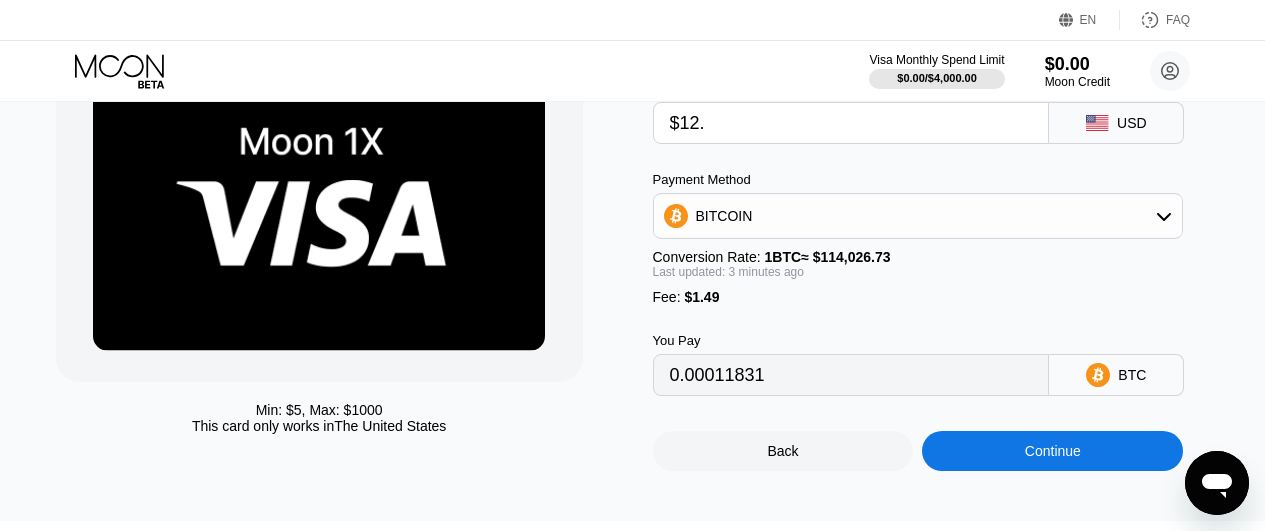 type on "$12.2" 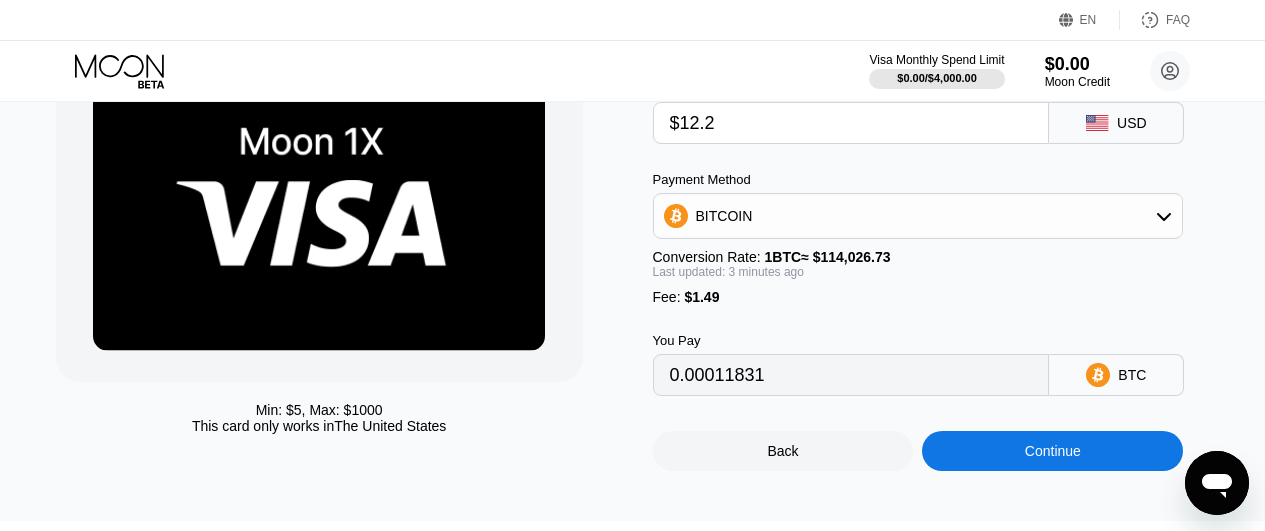 type on "0.00012006" 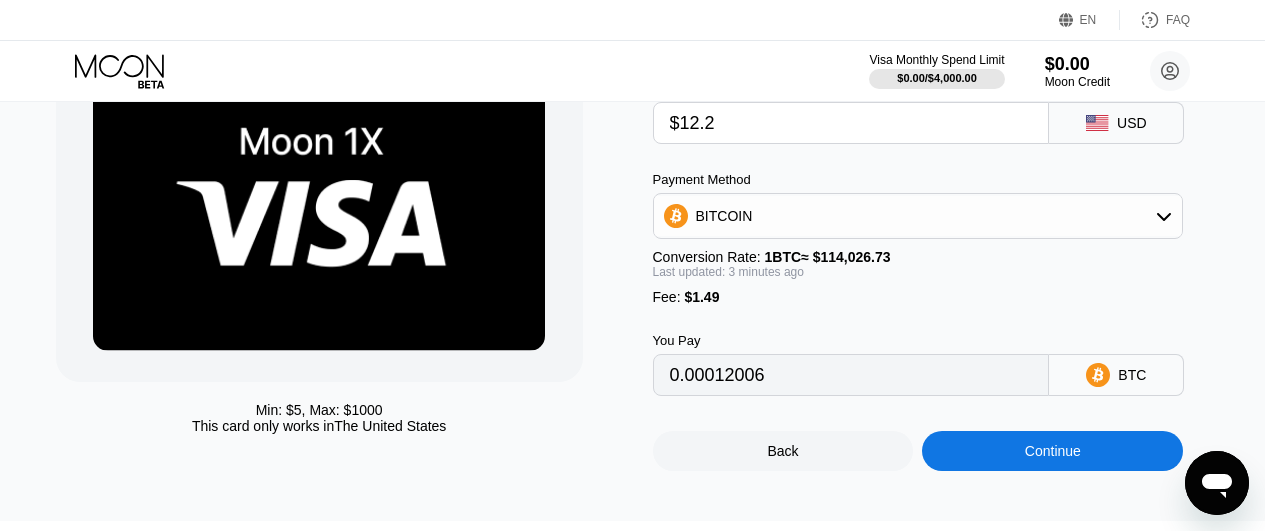 click on "Continue" at bounding box center (1052, 451) 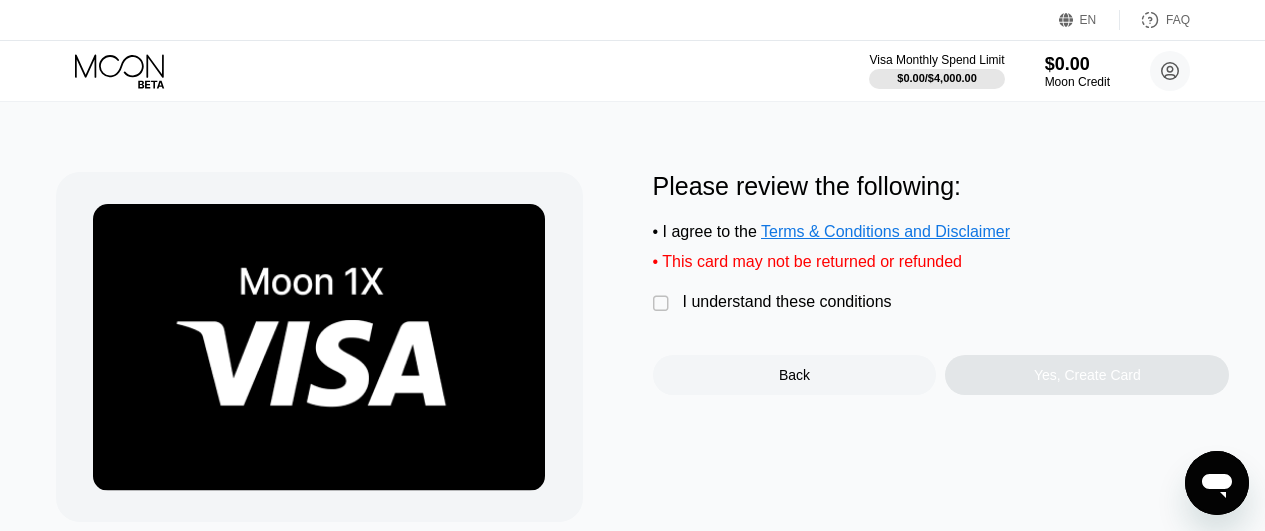 click on "" at bounding box center (663, 304) 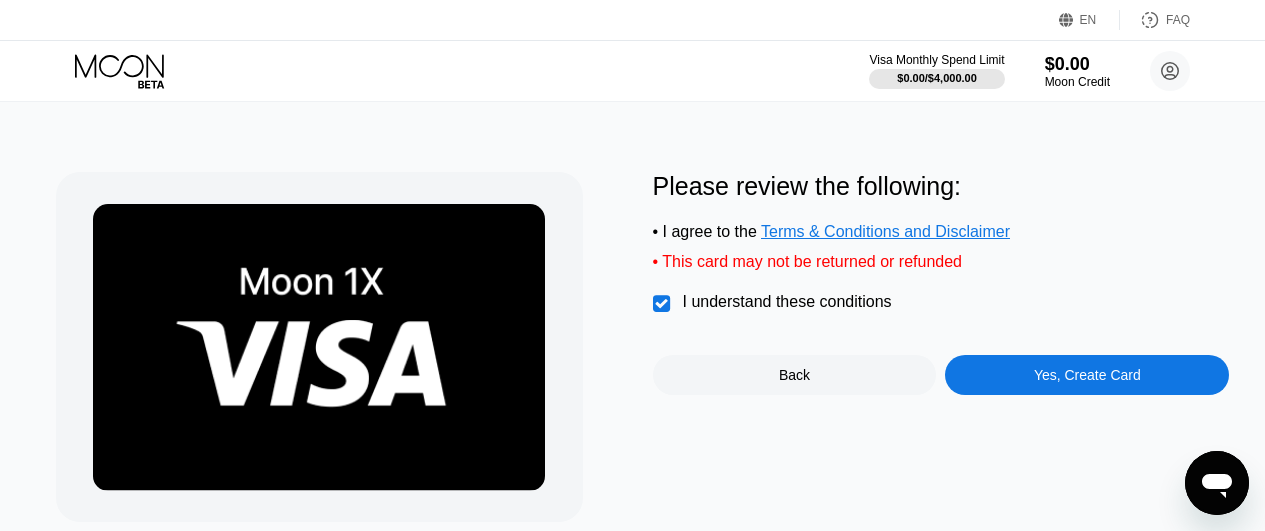 click on "Yes, Create Card" at bounding box center (1087, 375) 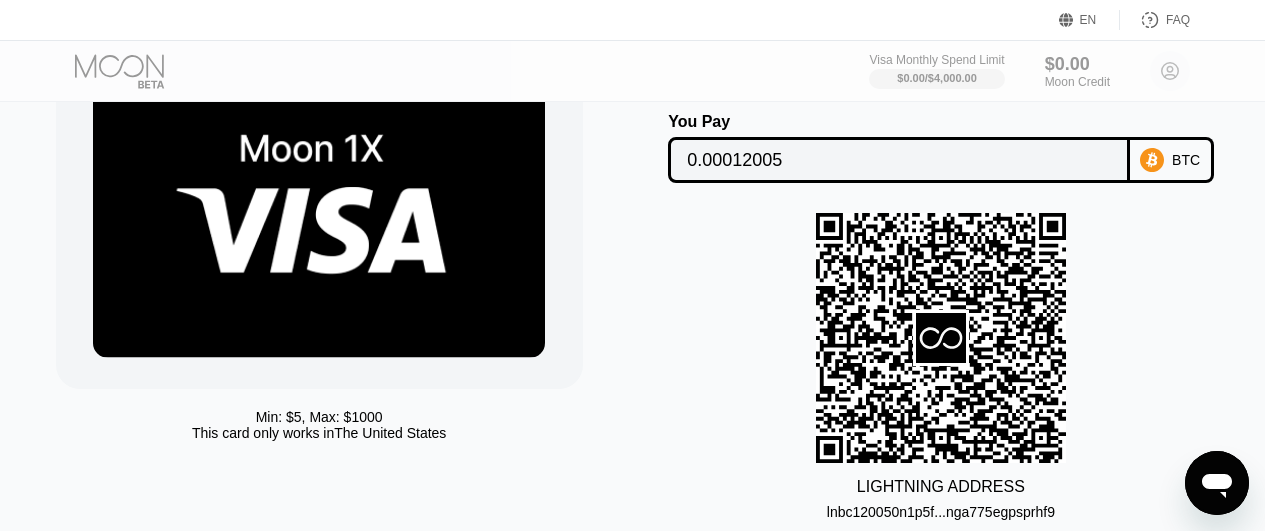 scroll, scrollTop: 66, scrollLeft: 0, axis: vertical 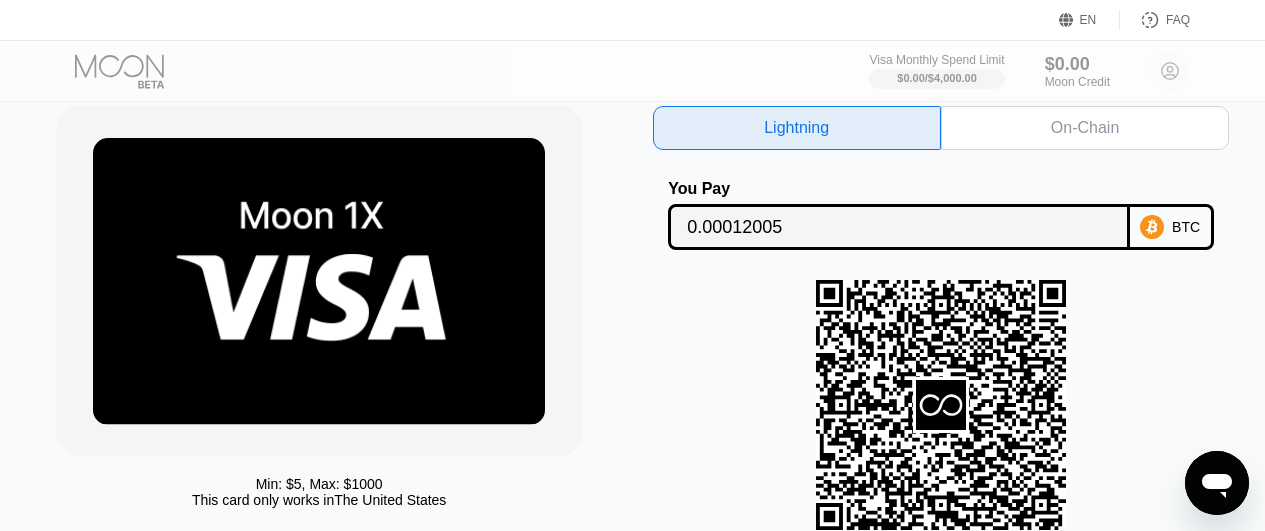 click on "On-Chain" at bounding box center (1085, 128) 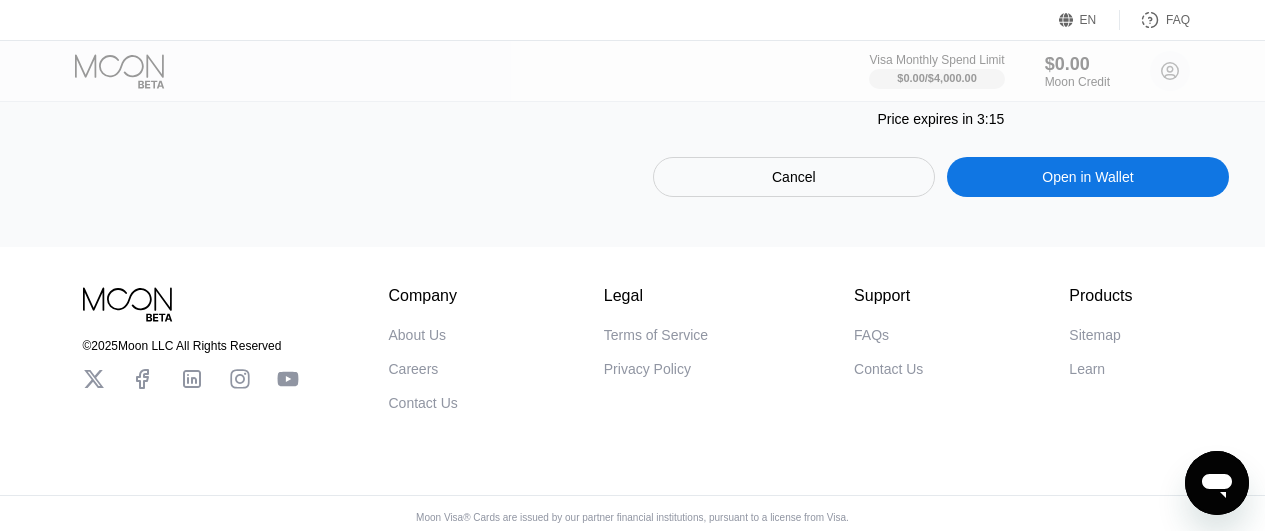 scroll, scrollTop: 606, scrollLeft: 0, axis: vertical 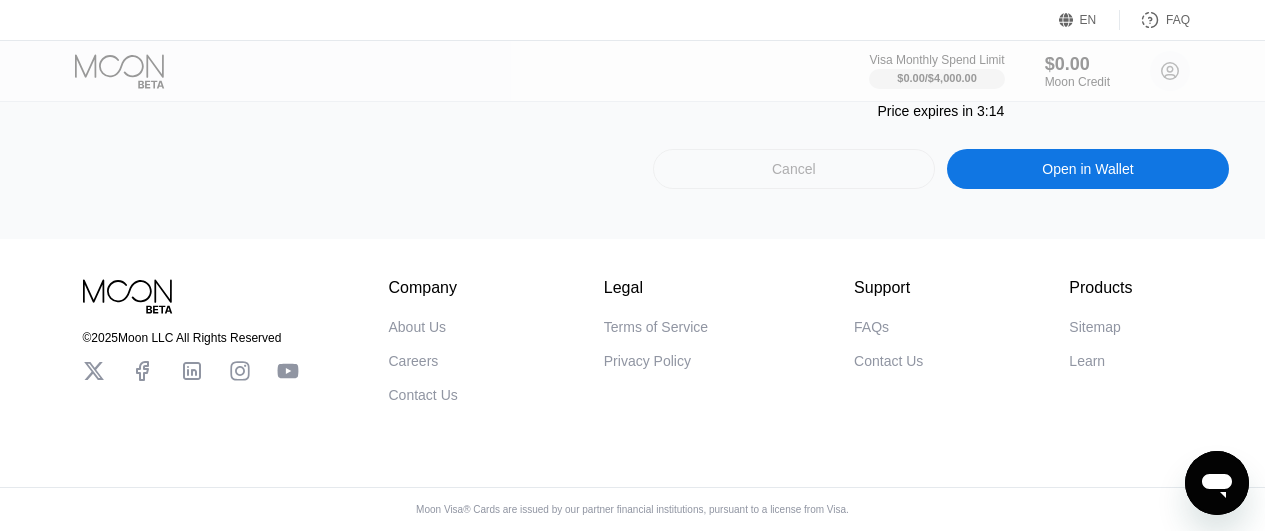 click on "Cancel" at bounding box center (794, 169) 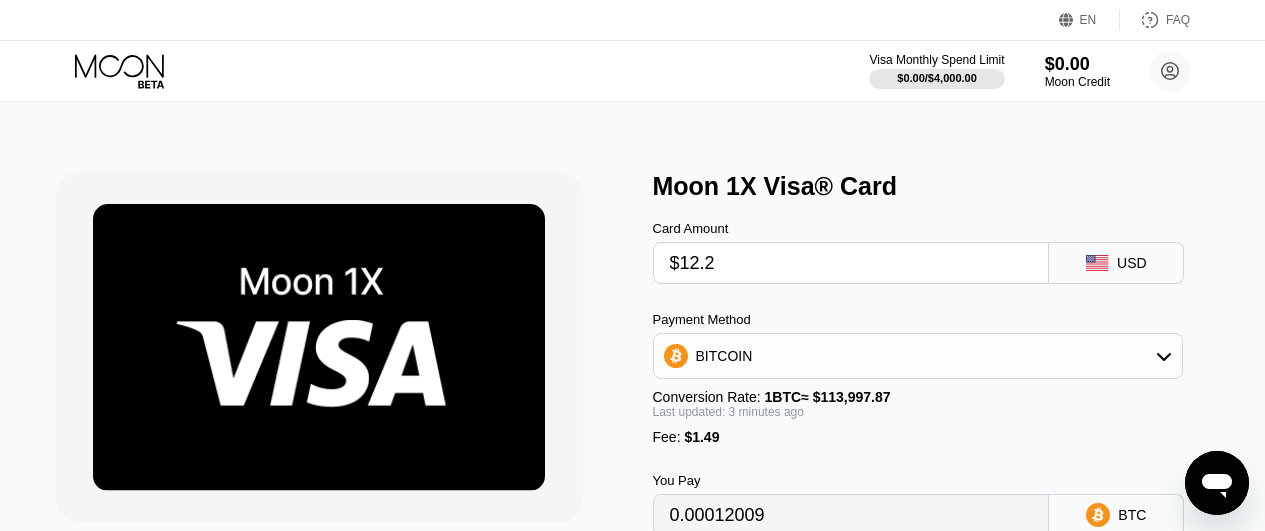 click on "$12.2" at bounding box center (851, 263) 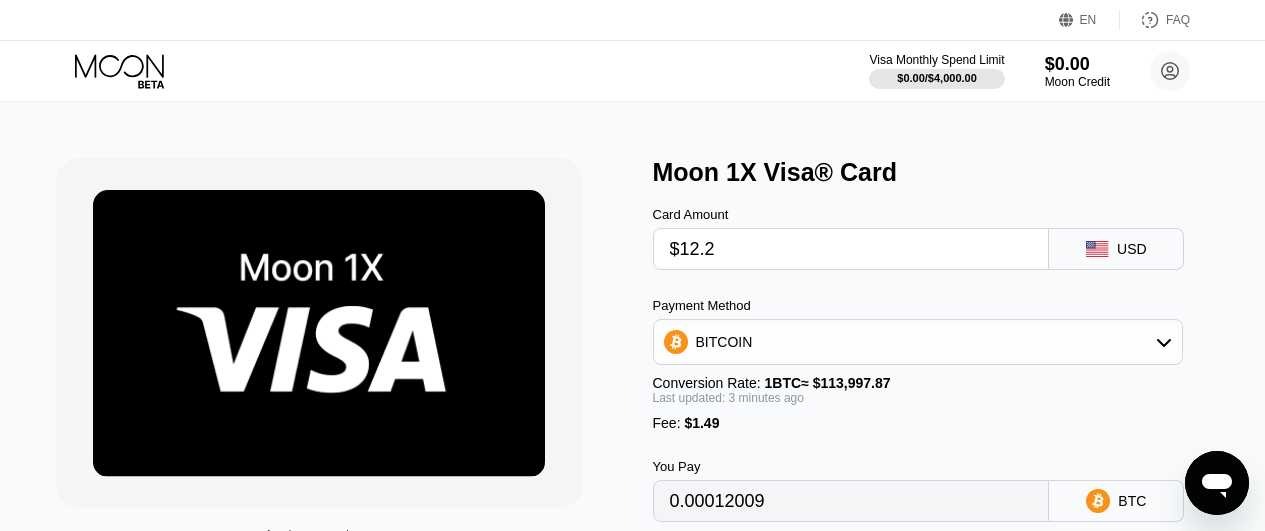 scroll, scrollTop: 30, scrollLeft: 0, axis: vertical 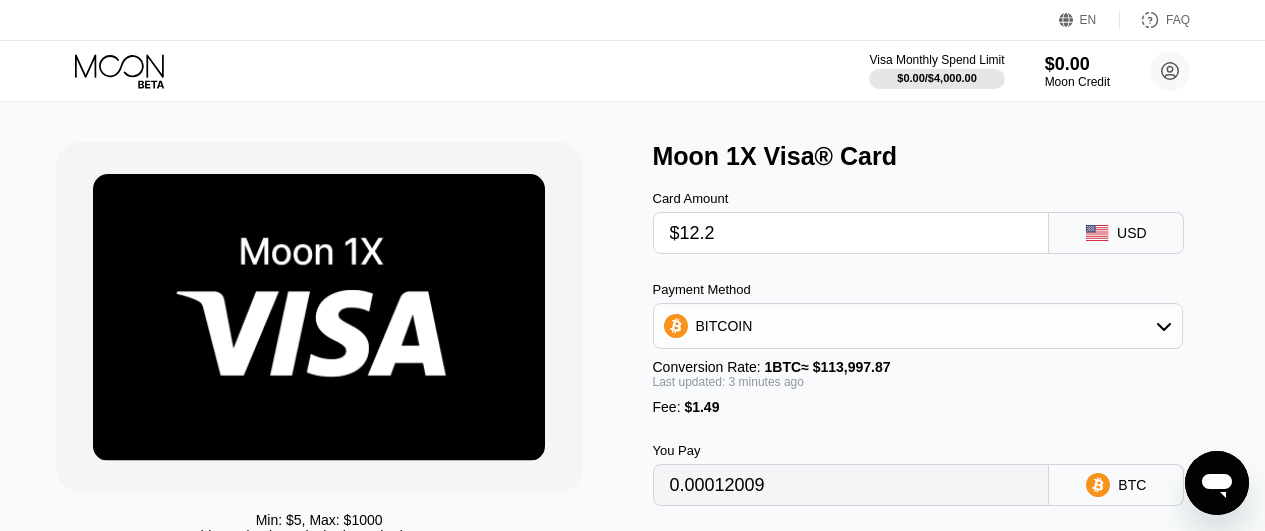 type on "$12." 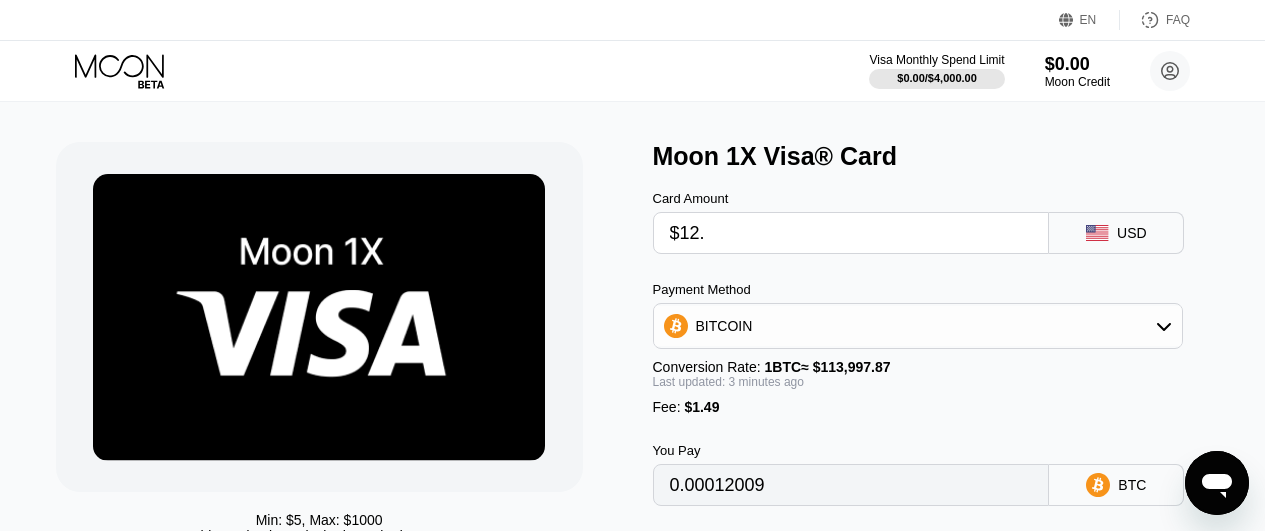 type on "0.00011834" 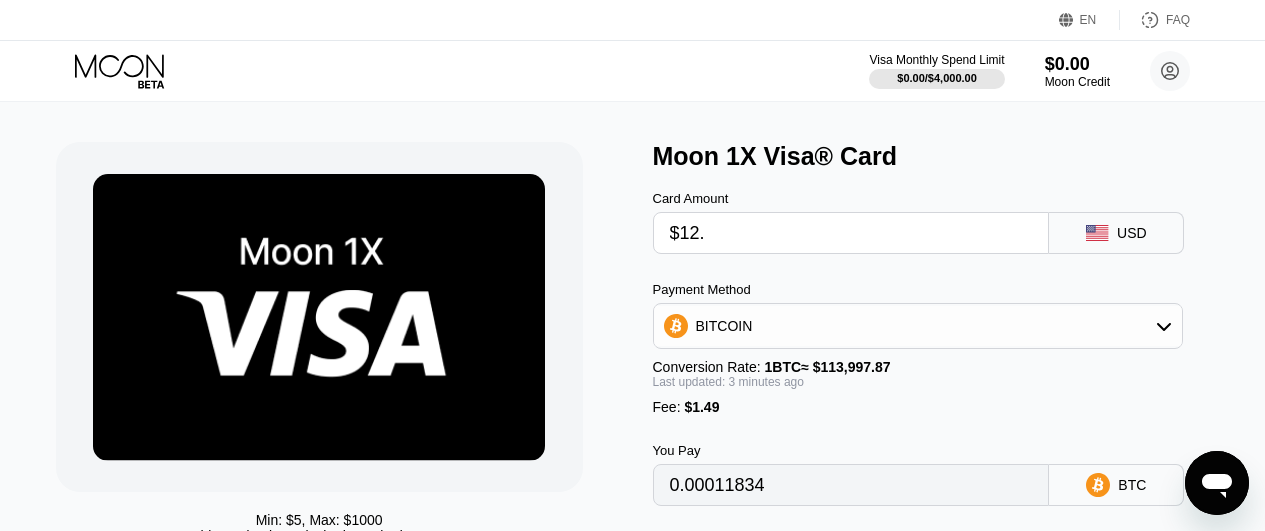 type on "$12.1" 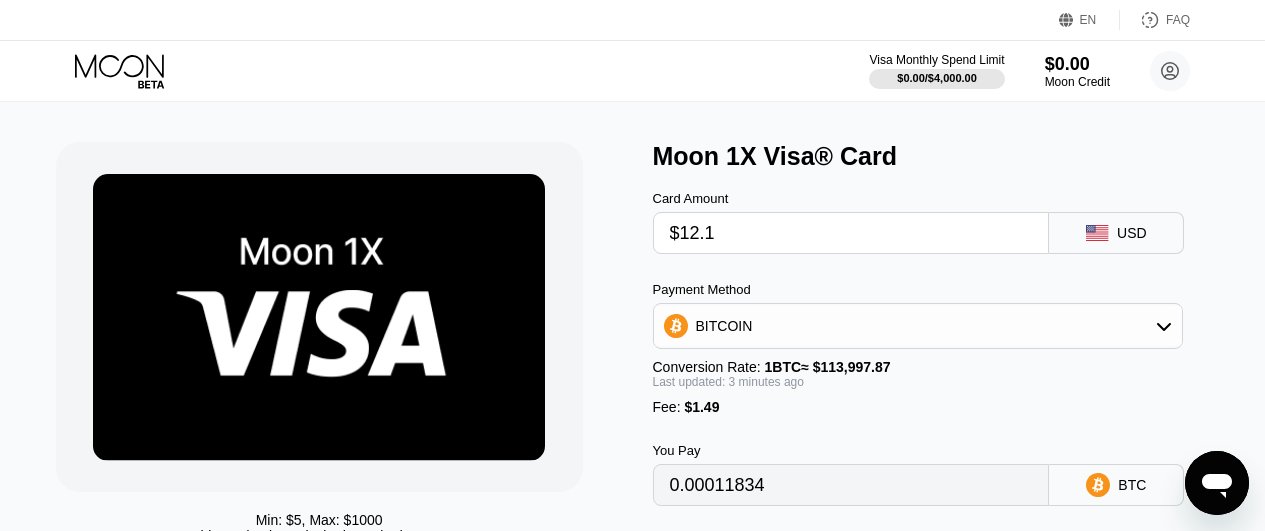 type on "0.00011922" 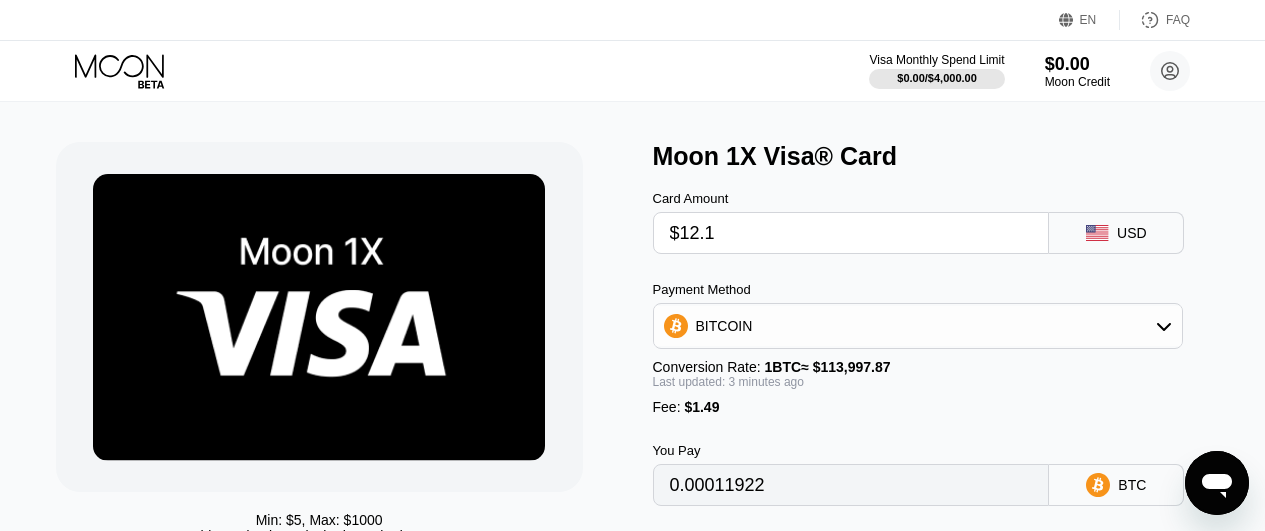 type on "$12.12" 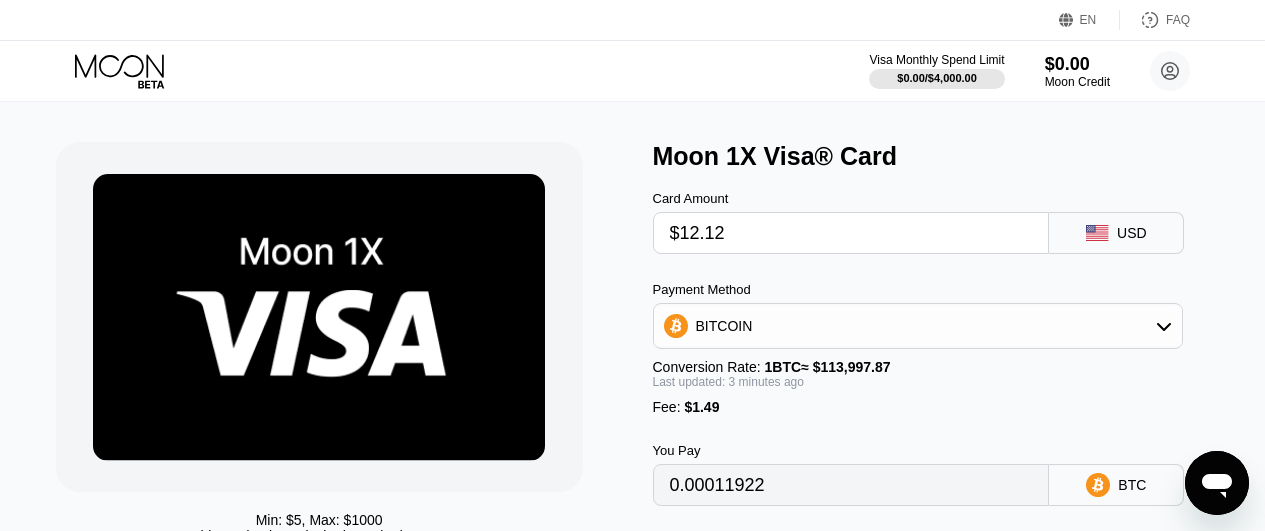type on "0.00011939" 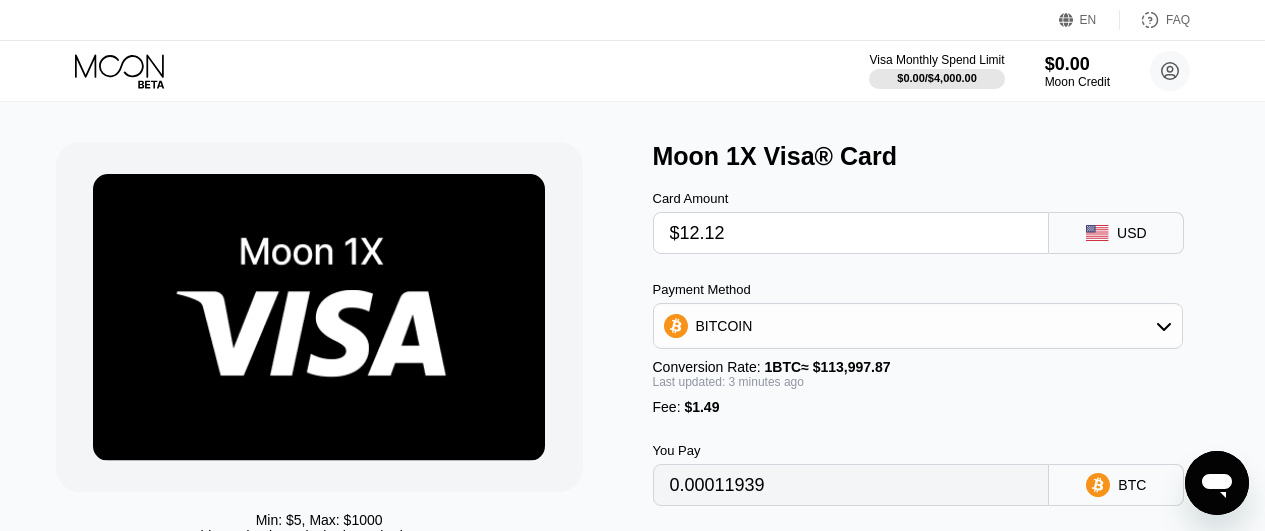 type on "$12.123" 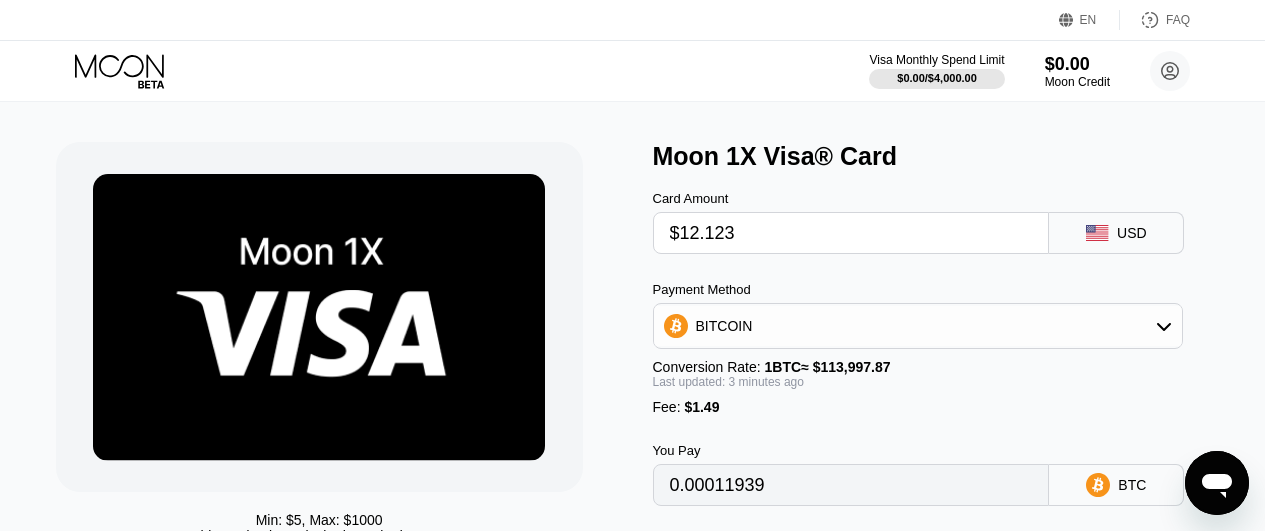 type on "0.00011942" 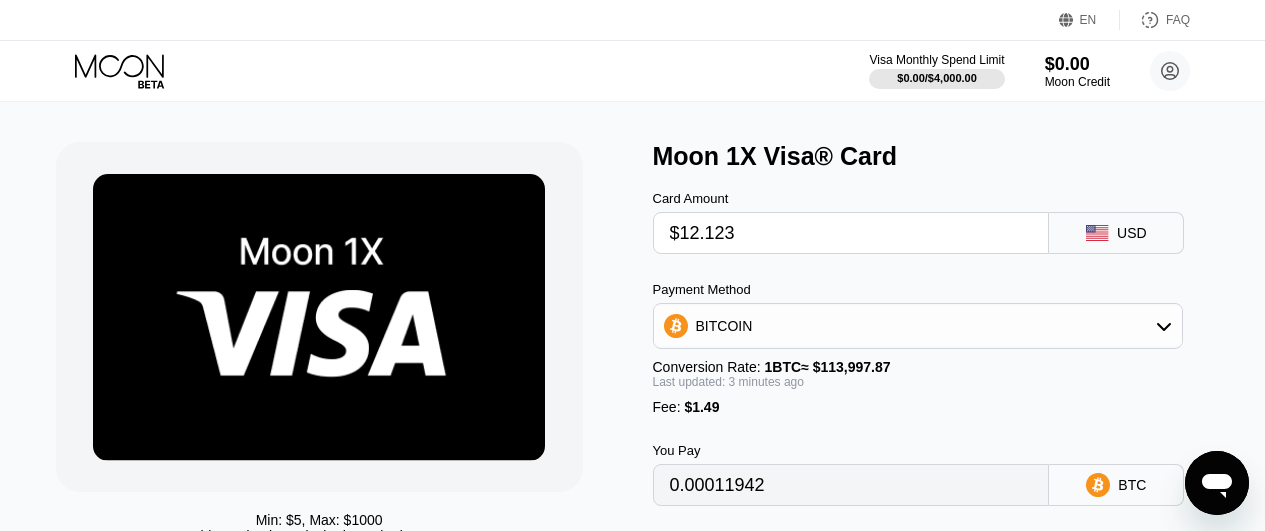 type on "$12.12" 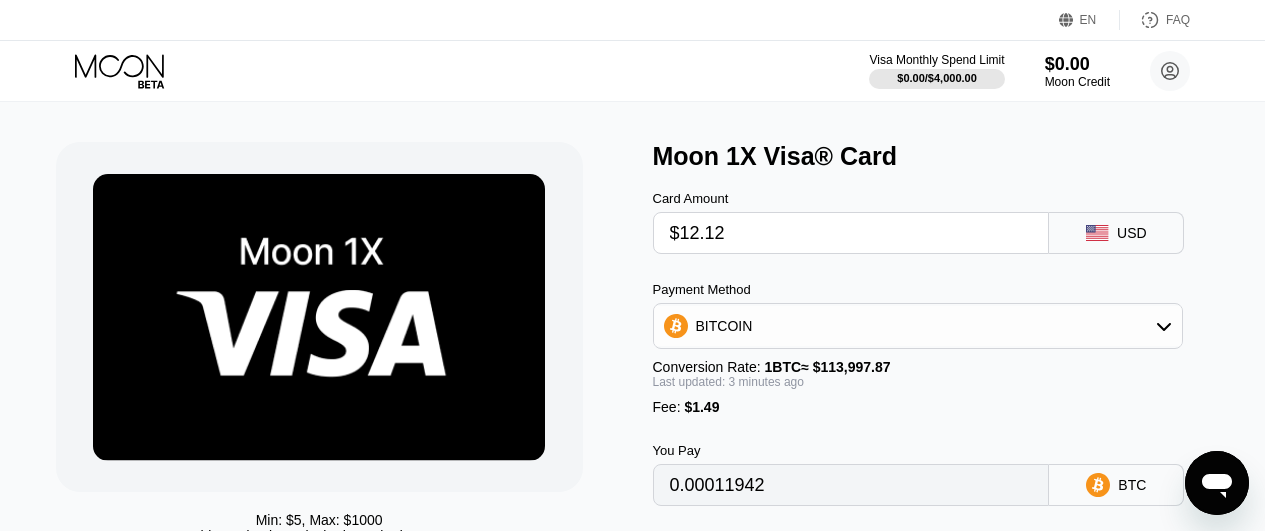 type on "0.00011939" 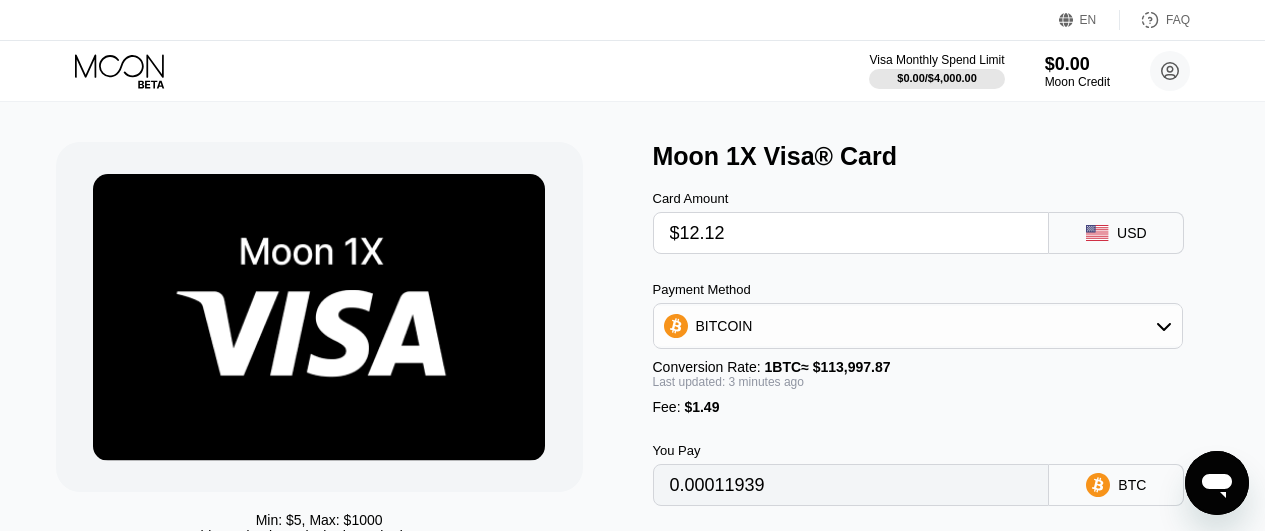 type on "$12.1" 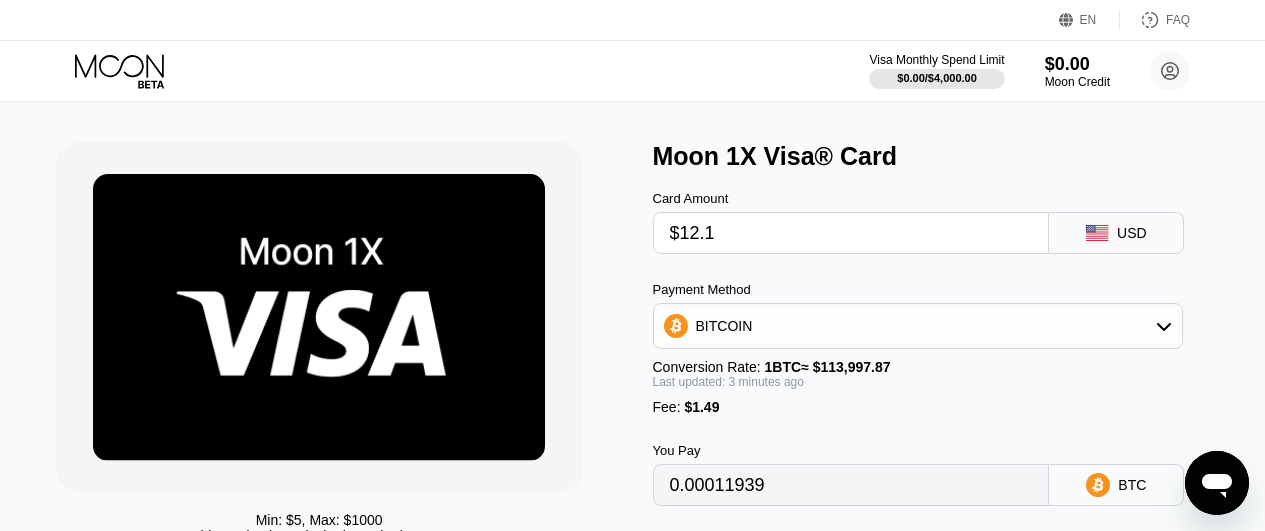 type on "0.00011922" 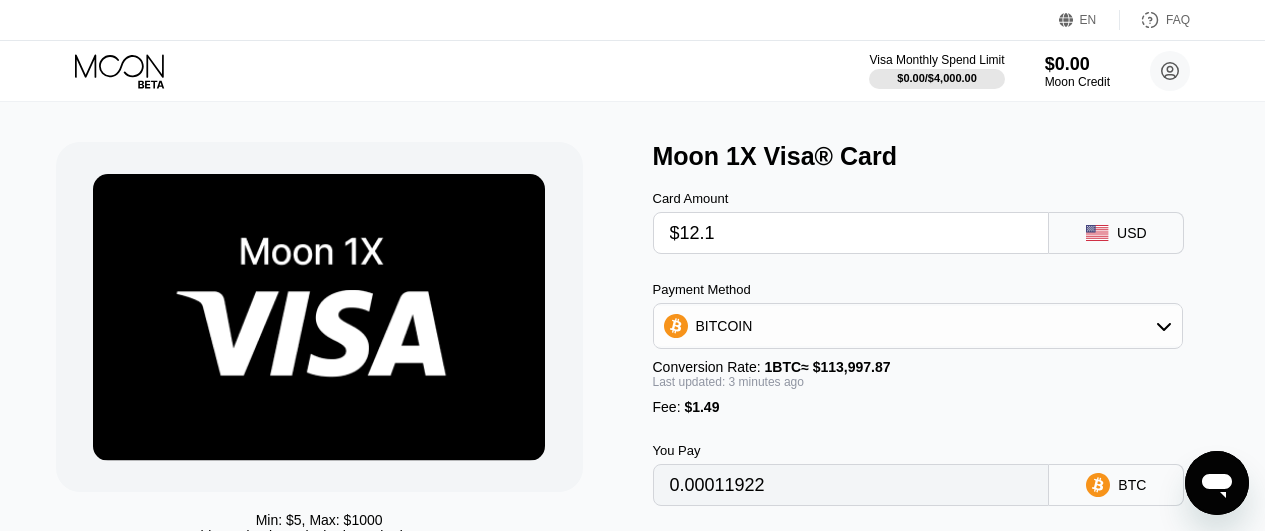 type on "$12.13" 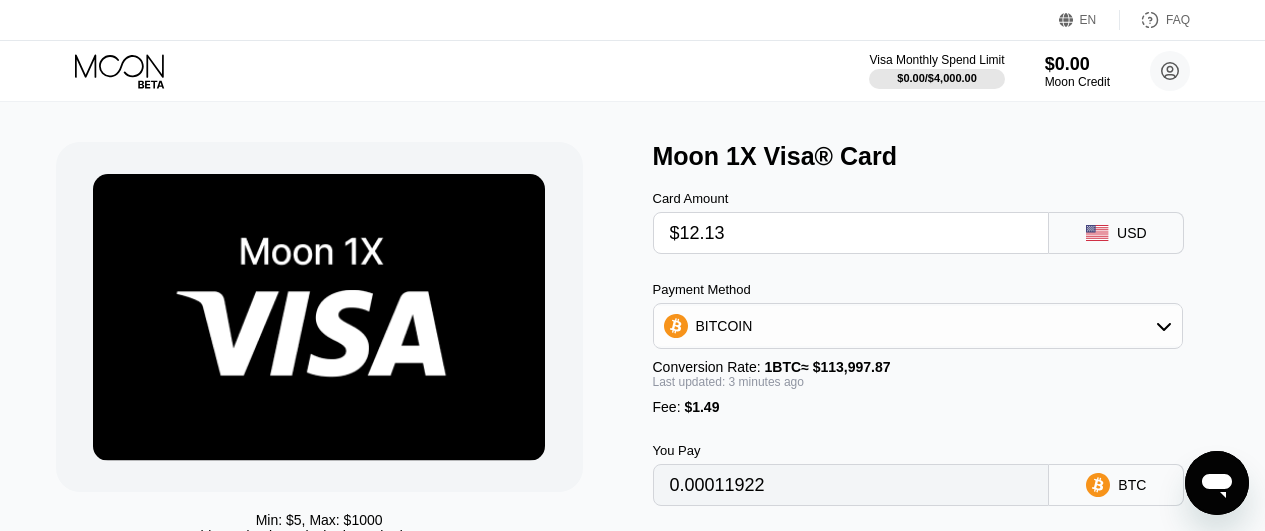 type on "0.00011948" 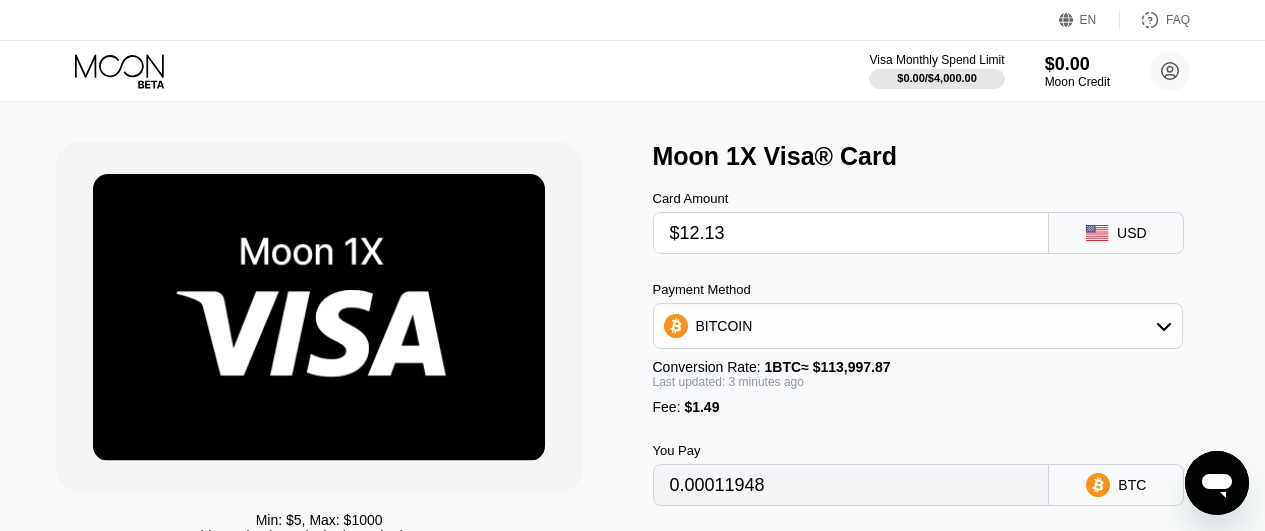 type on "$12.1" 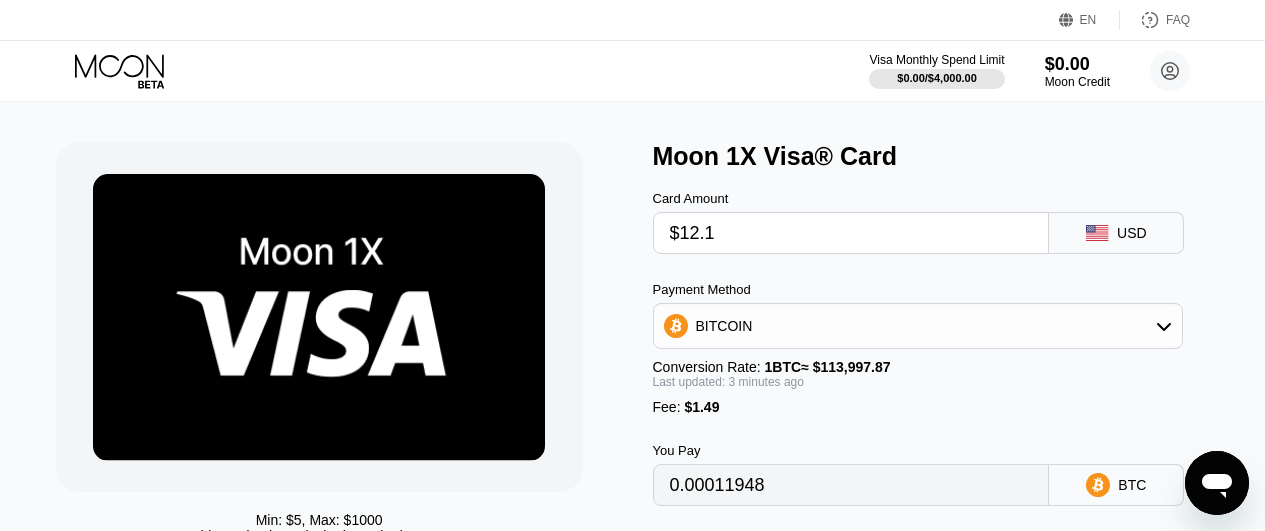 type on "0.00011922" 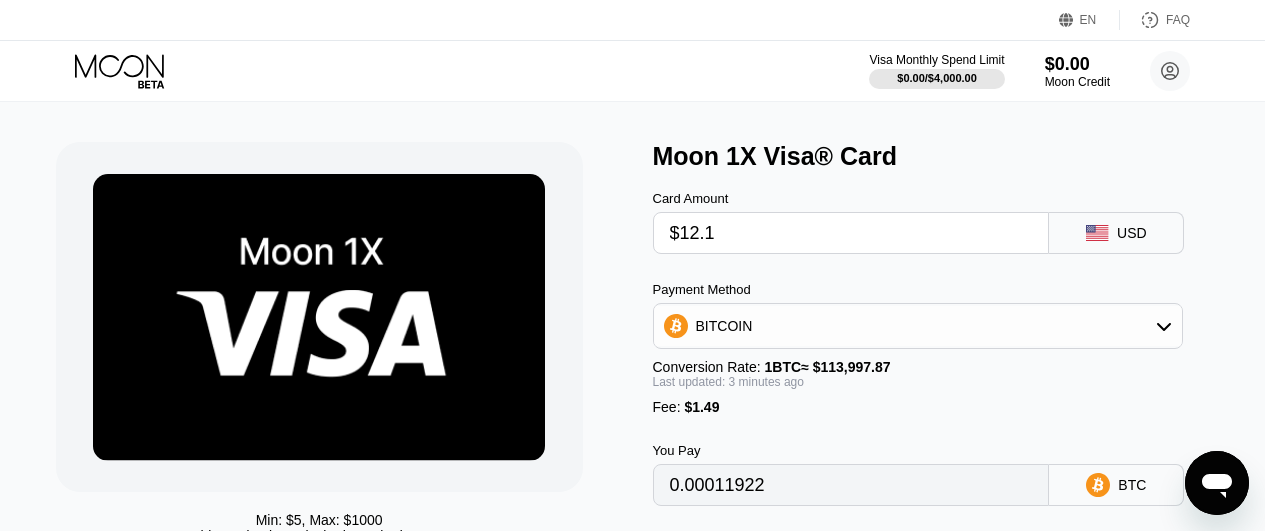 type on "$12.14" 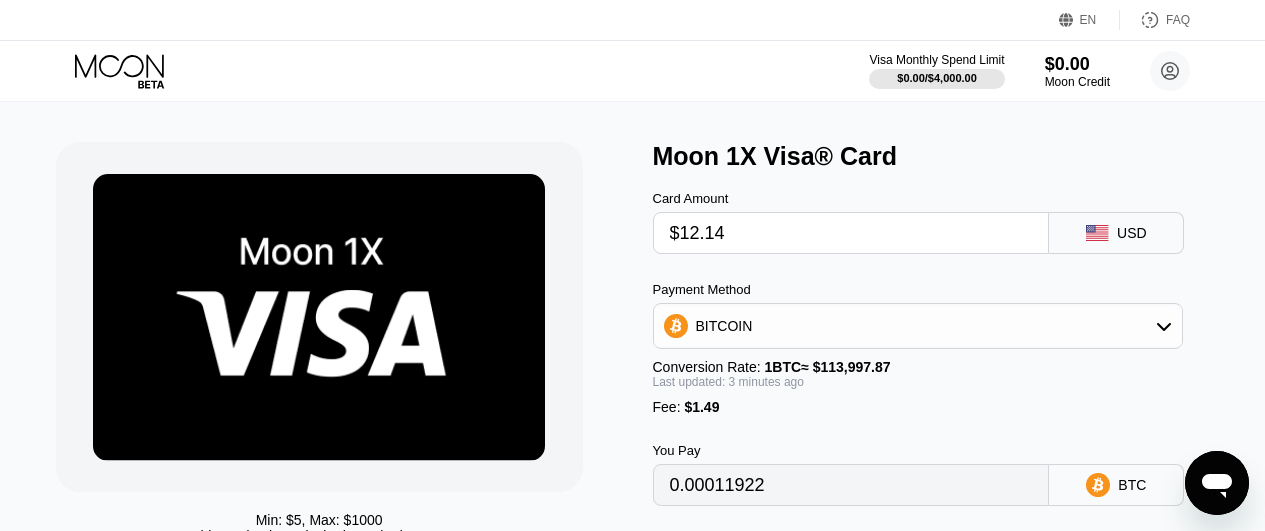 type on "0.00011957" 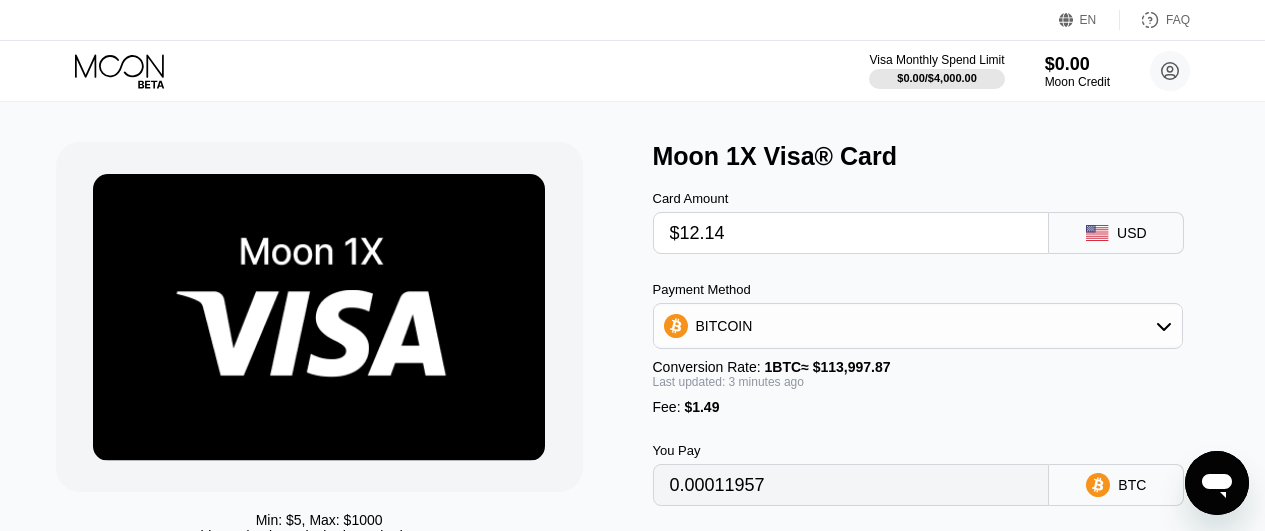 type on "$12.1" 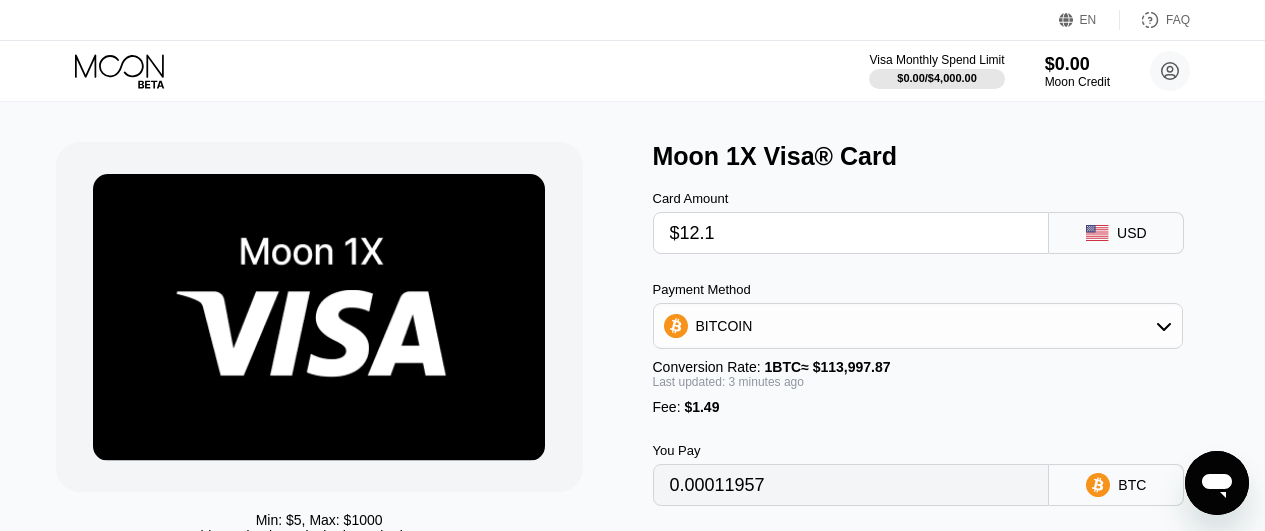 type on "0.00011922" 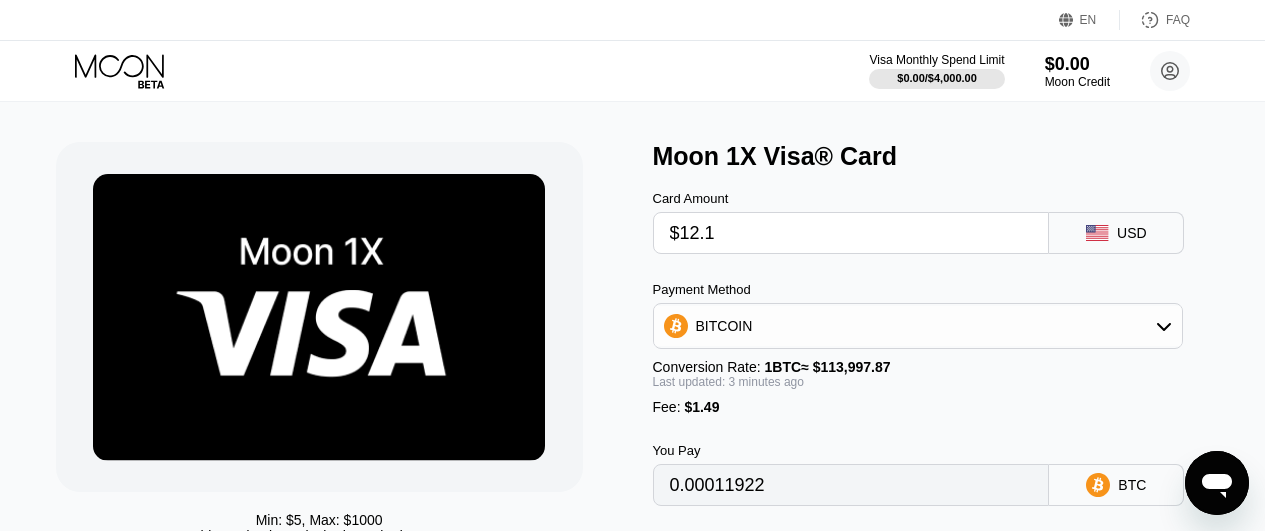 type on "$12.15" 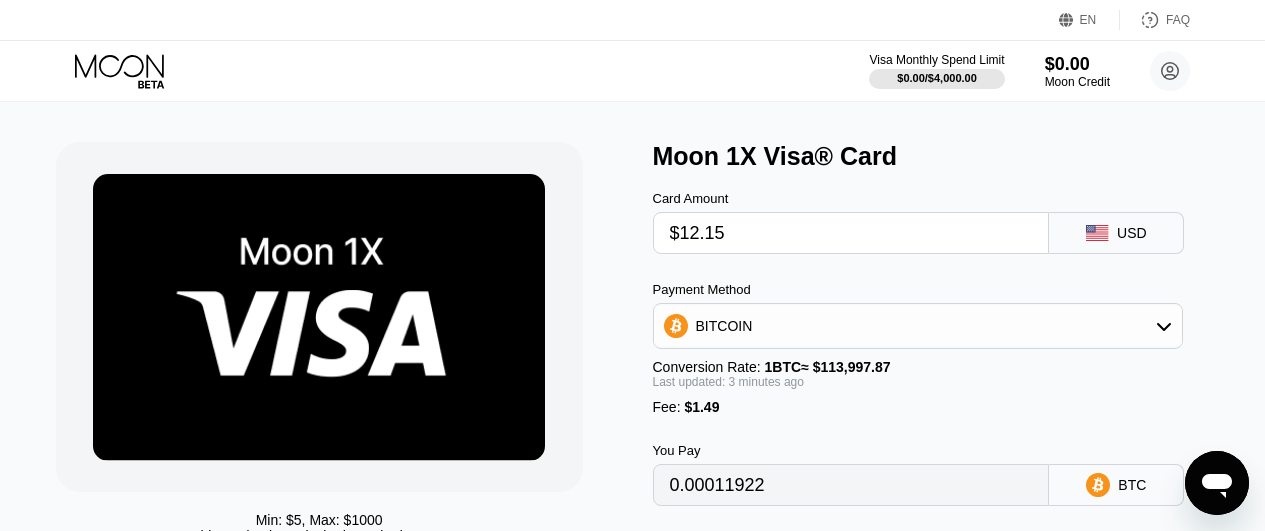 type on "0.00011966" 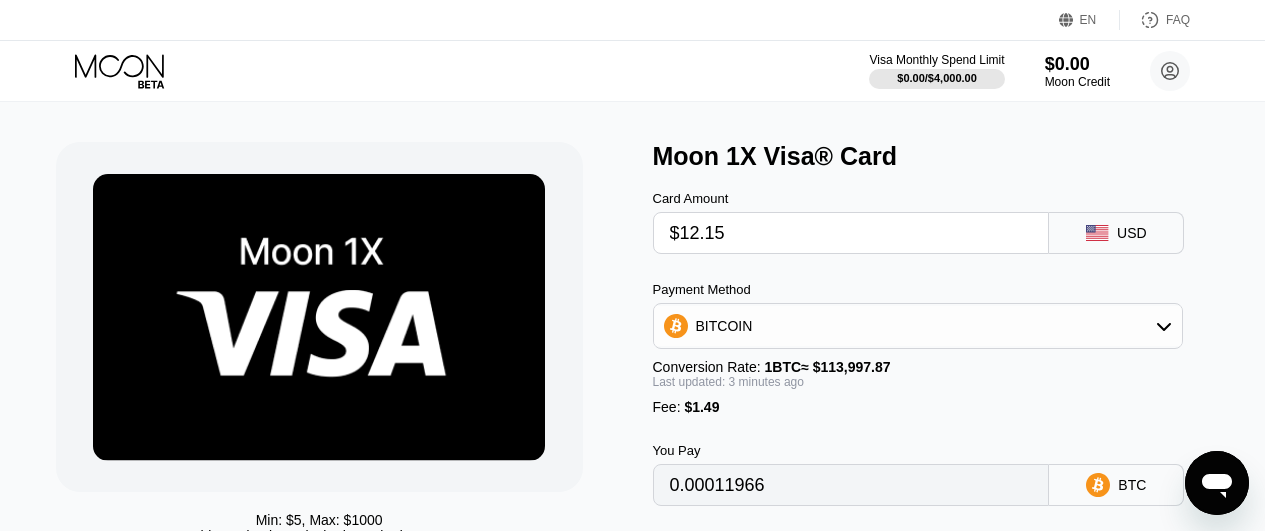 type on "$12.1" 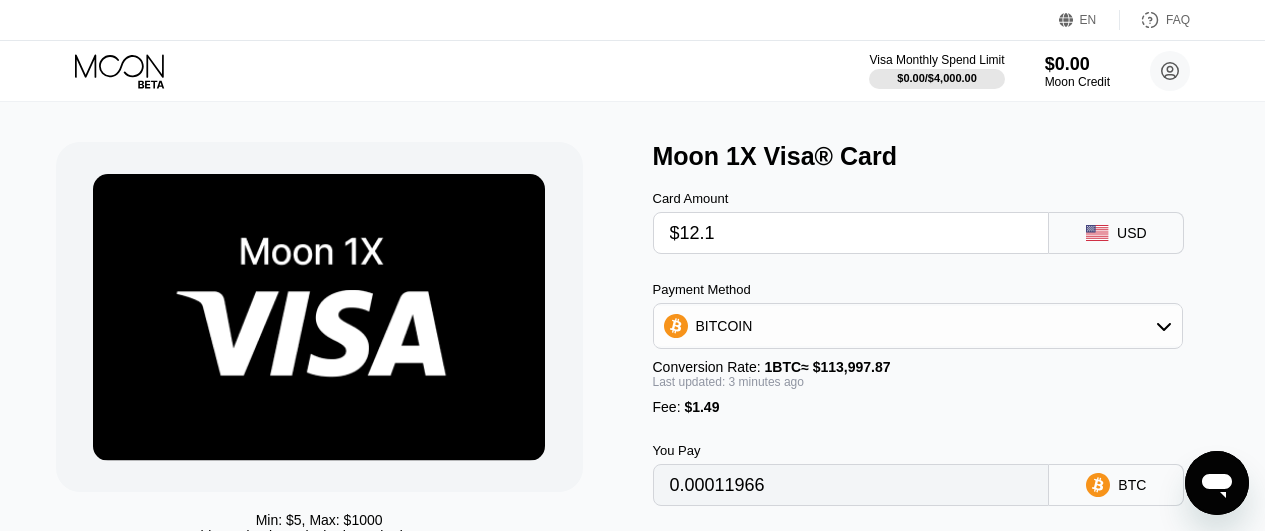 type on "0.00011922" 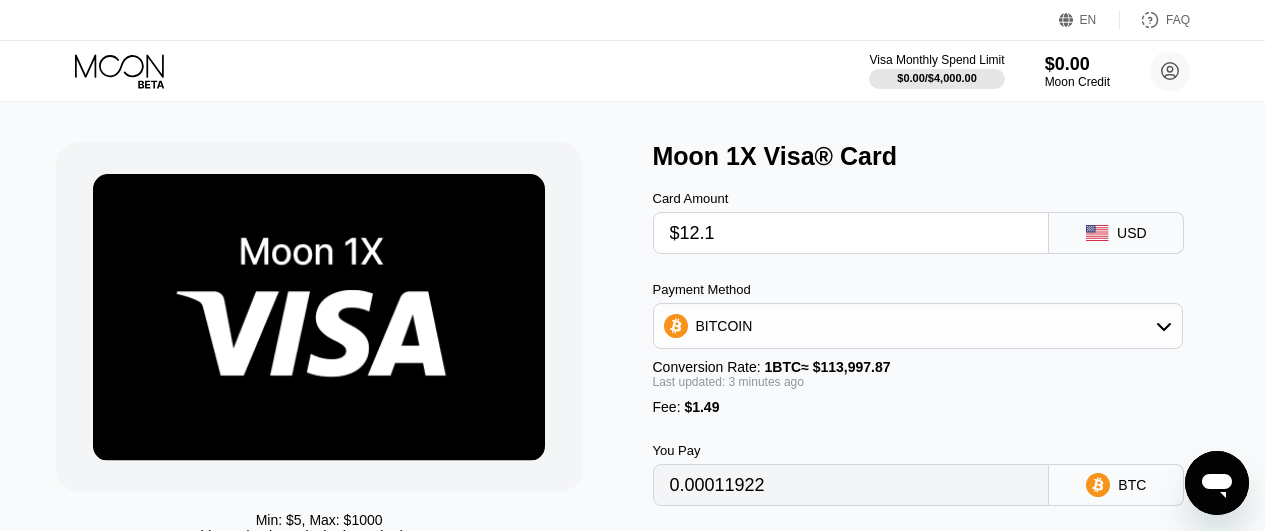 type on "$12.16" 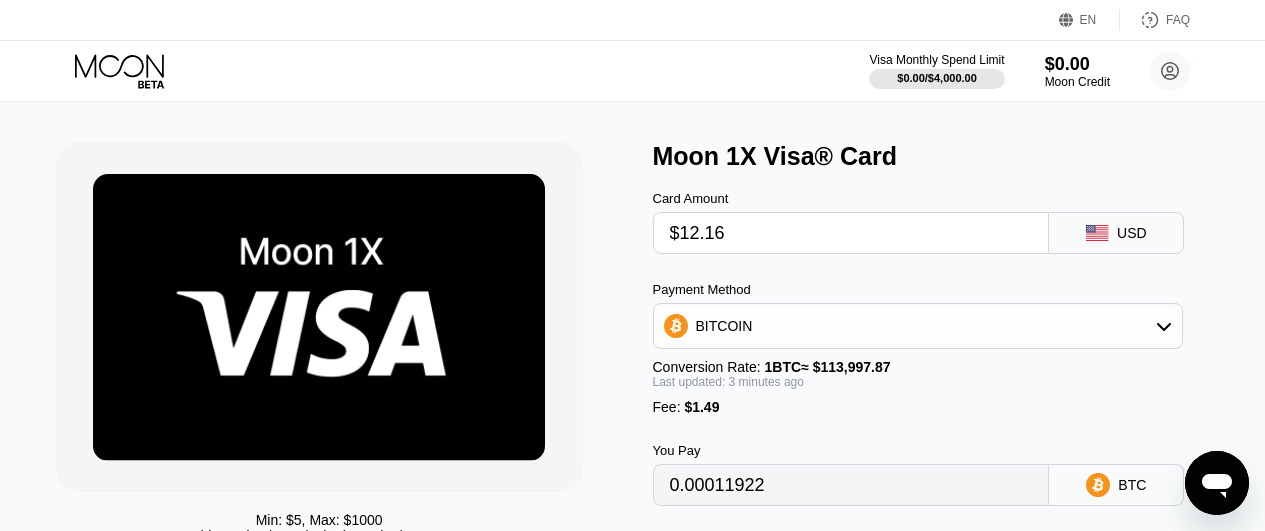 type on "0.00011974" 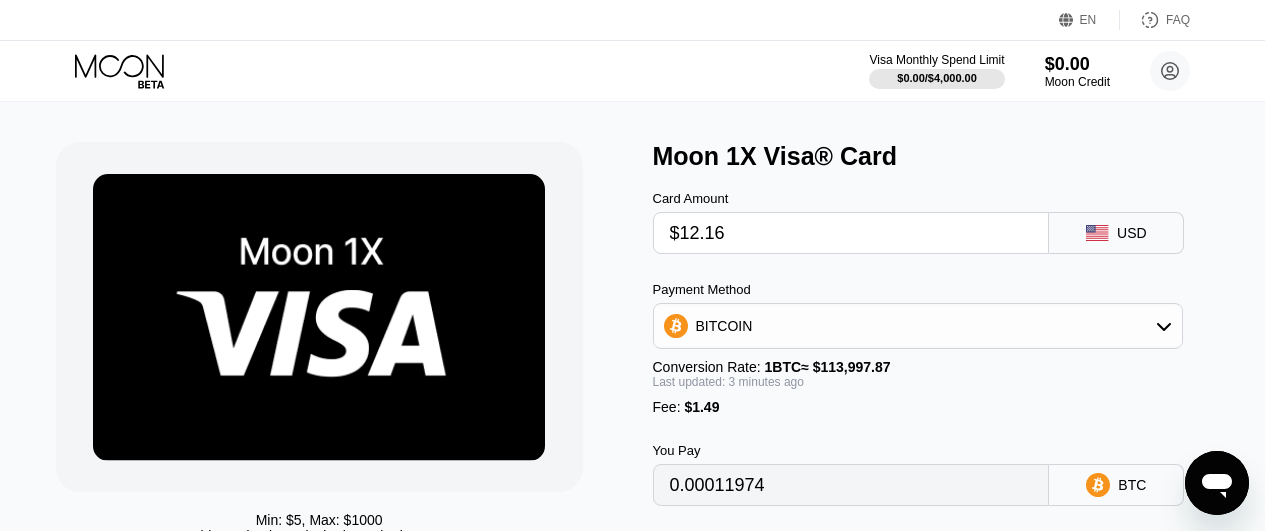 type on "$12.1" 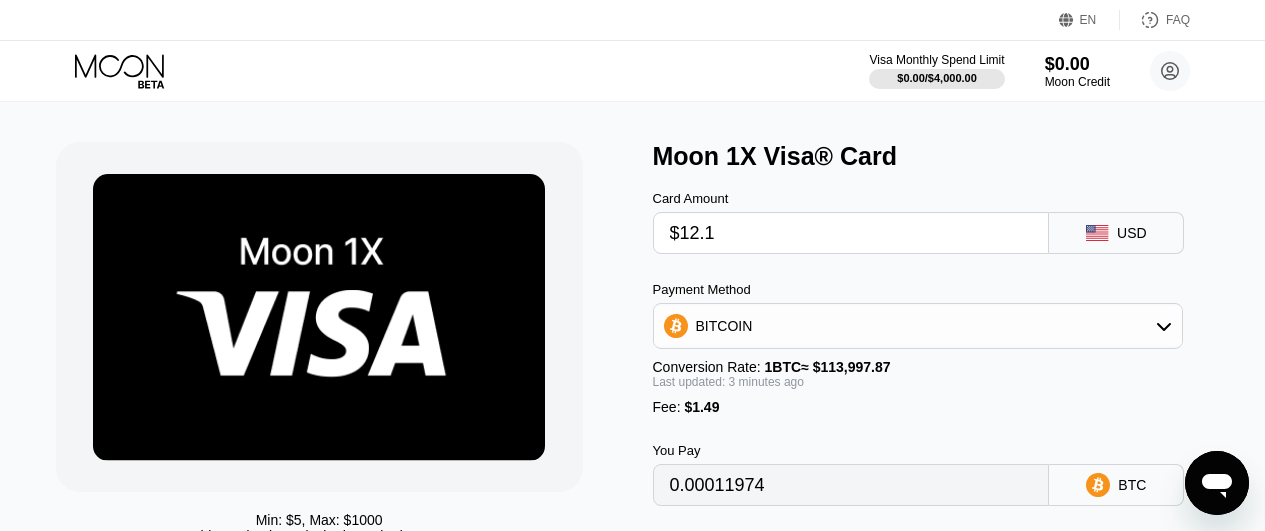 type on "0.00011922" 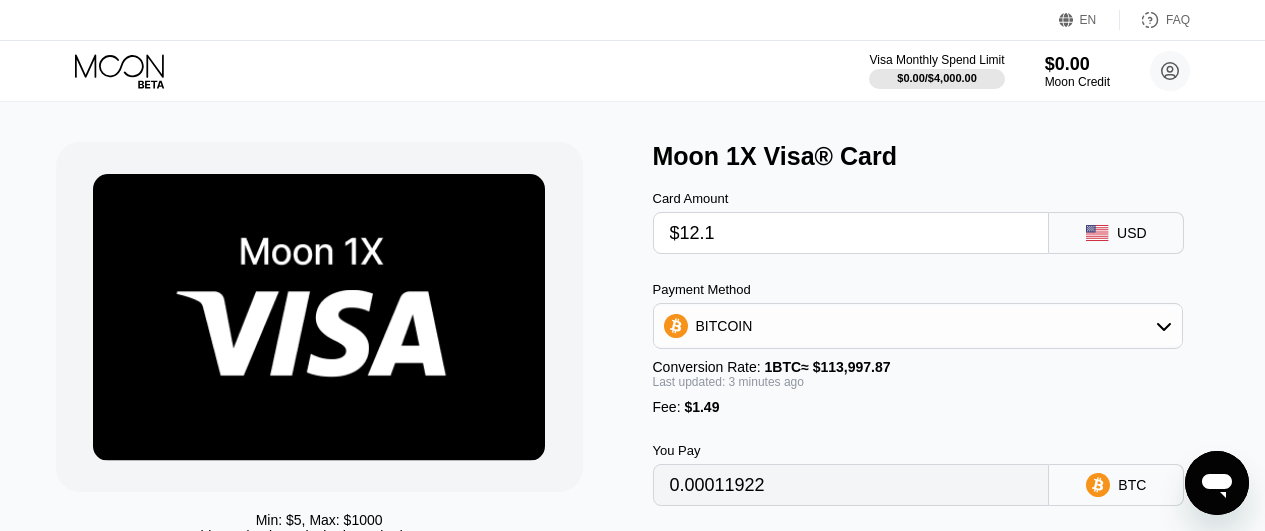 type on "$12.17" 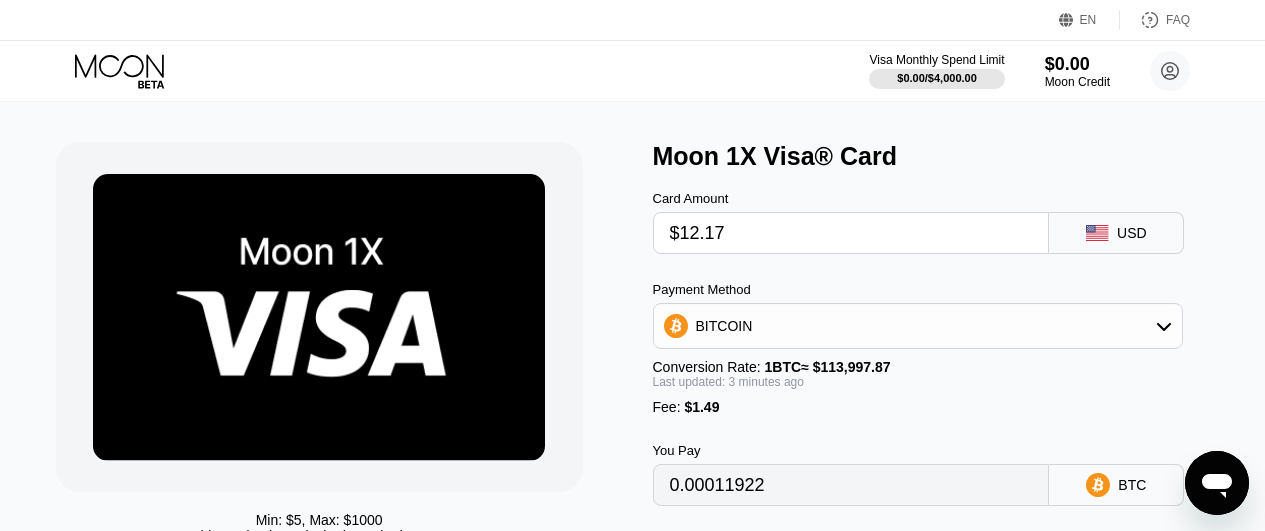 type on "0.00011983" 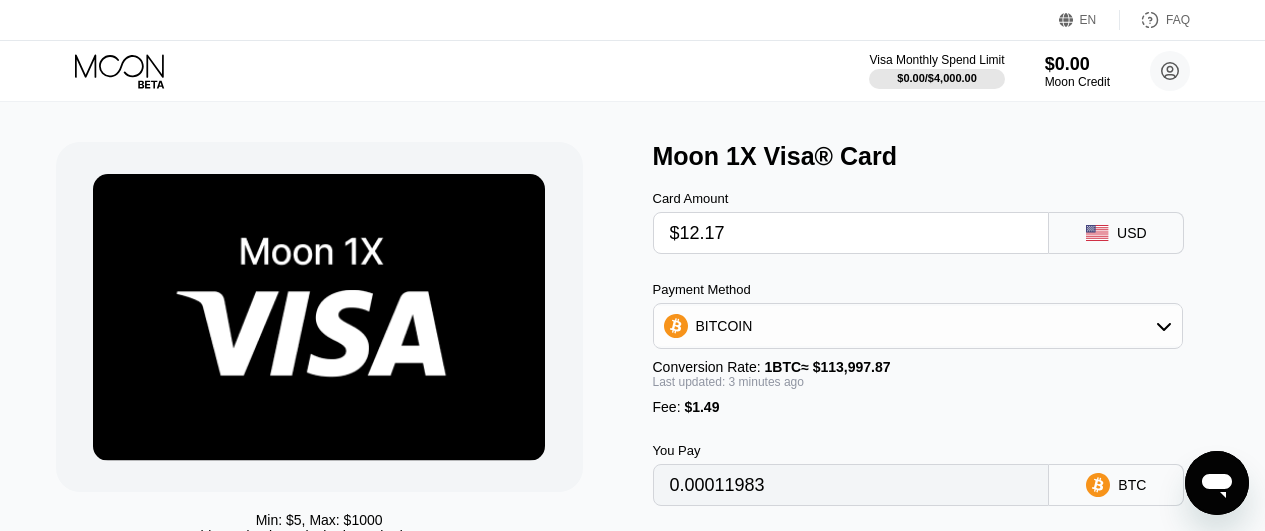 type on "$12.1" 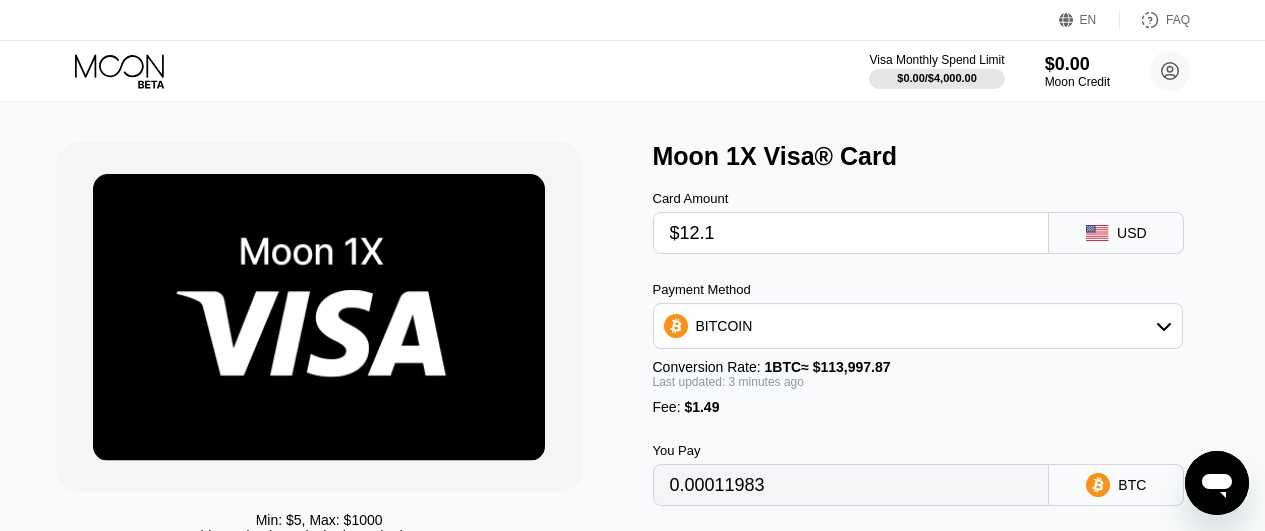 type on "0.00011922" 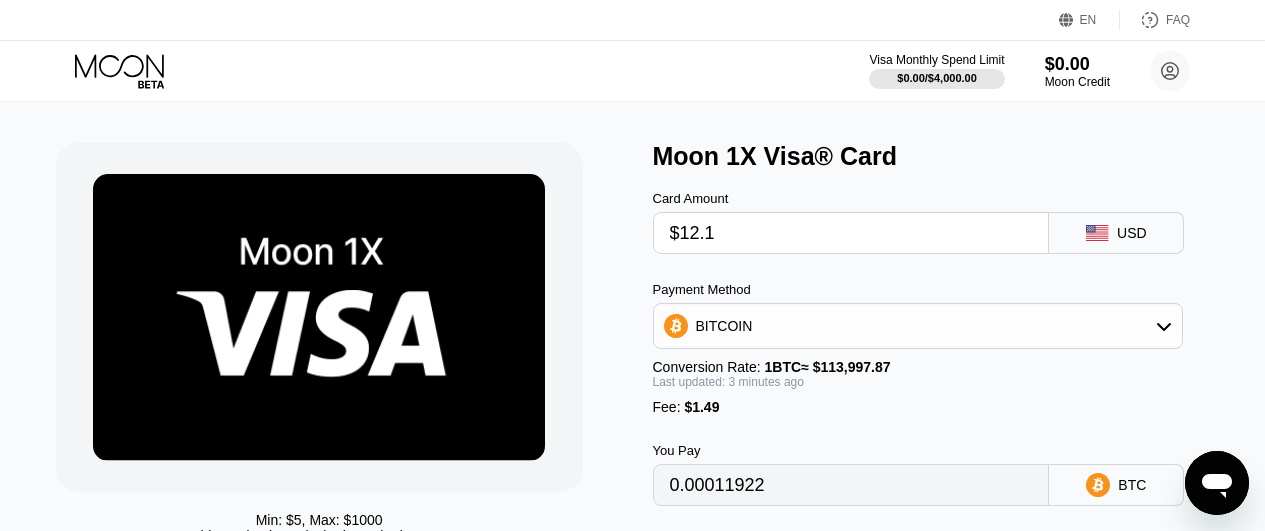 type on "$12.18" 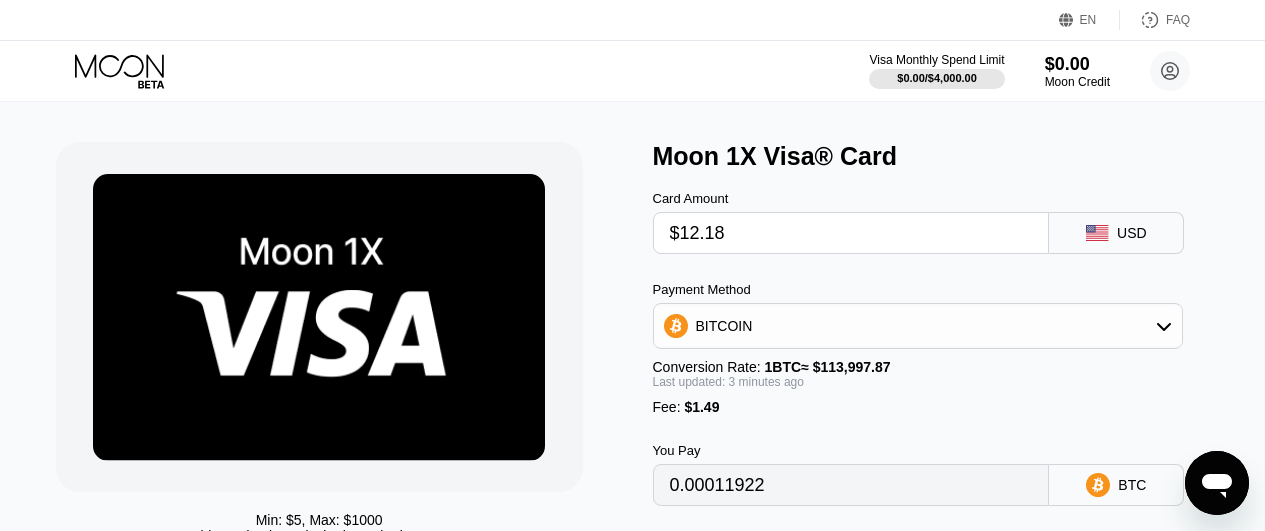 type on "0.00011992" 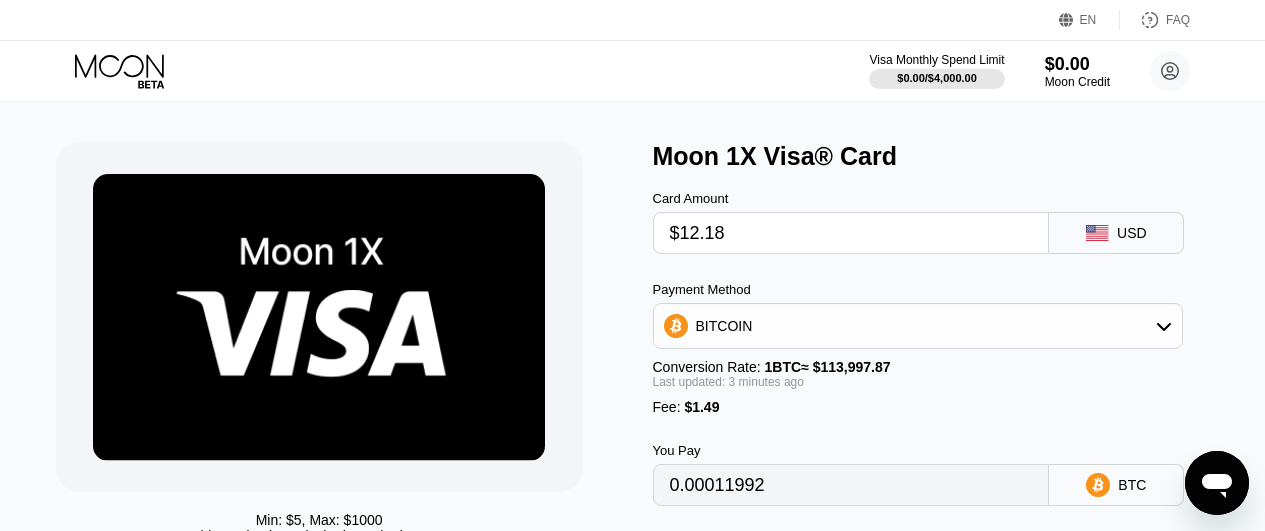 type on "$12.1" 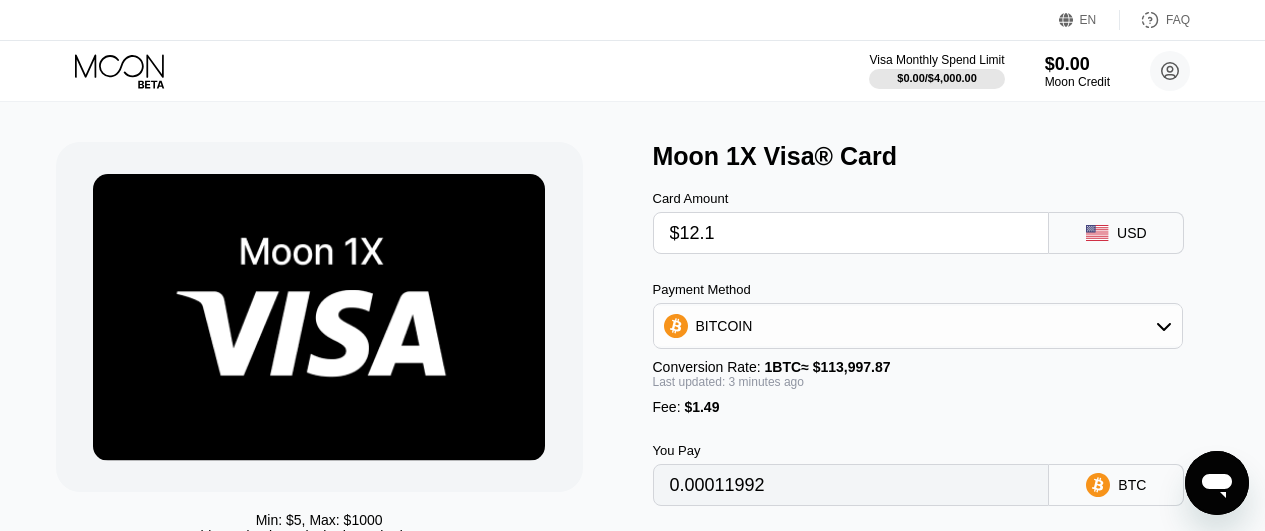 type on "0.00011922" 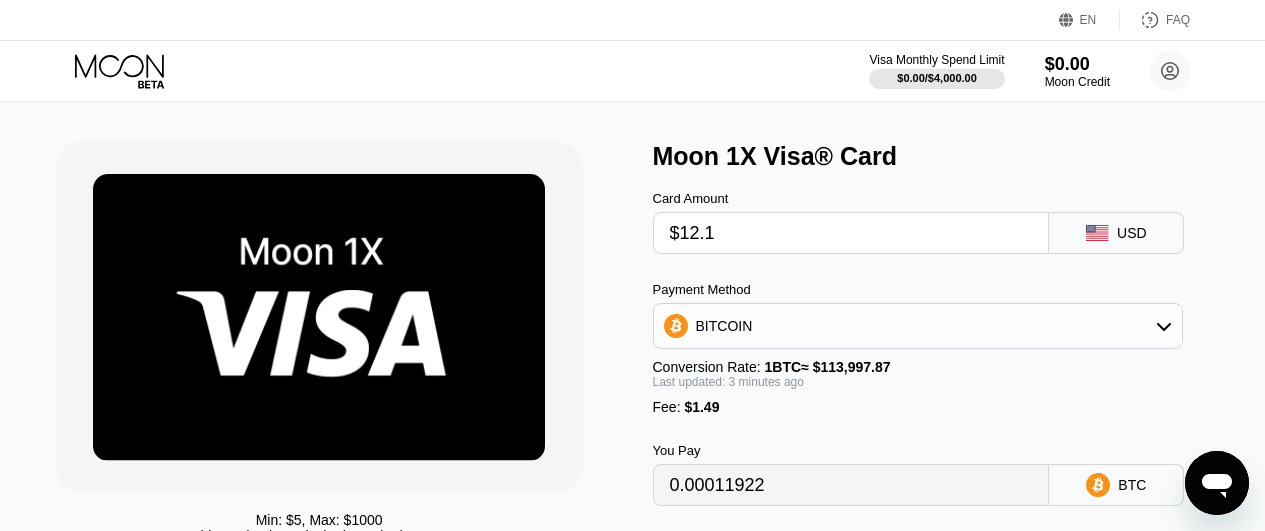 type on "$12.19" 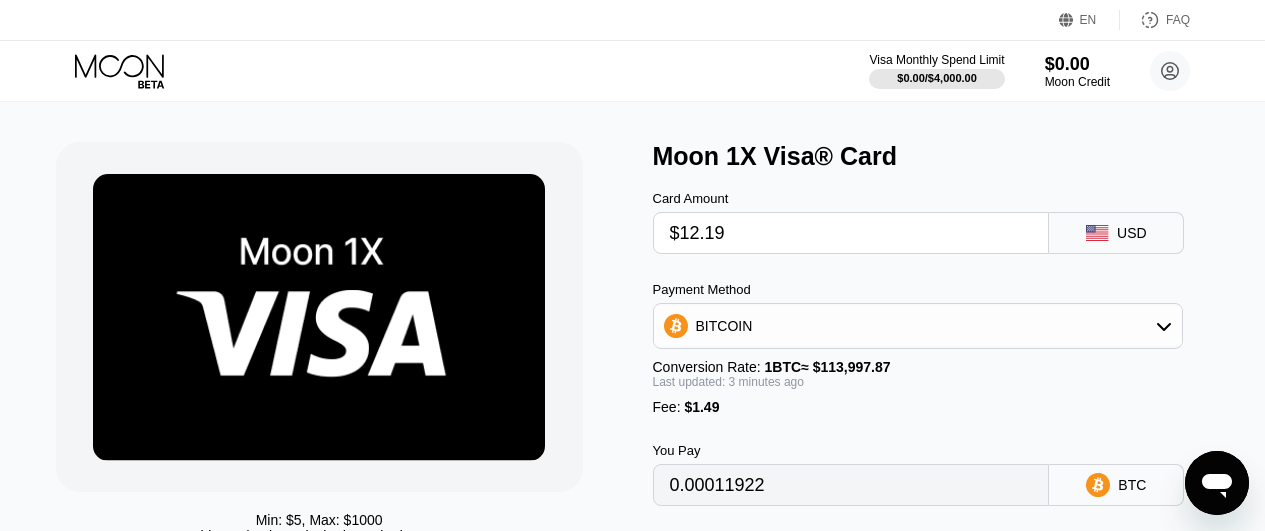 type on "0.00012001" 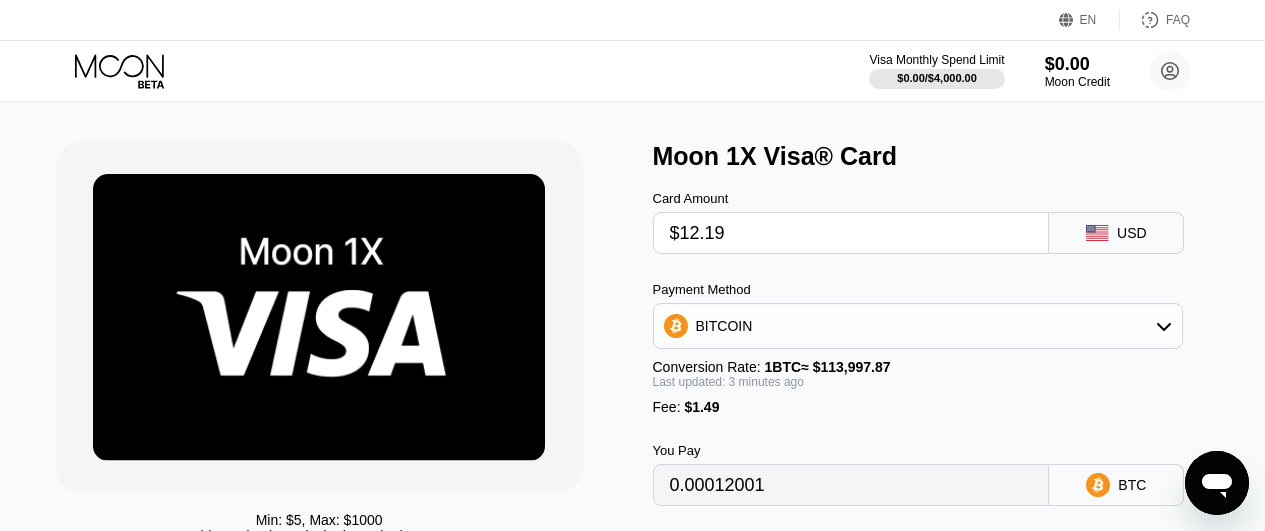 type on "$12.1" 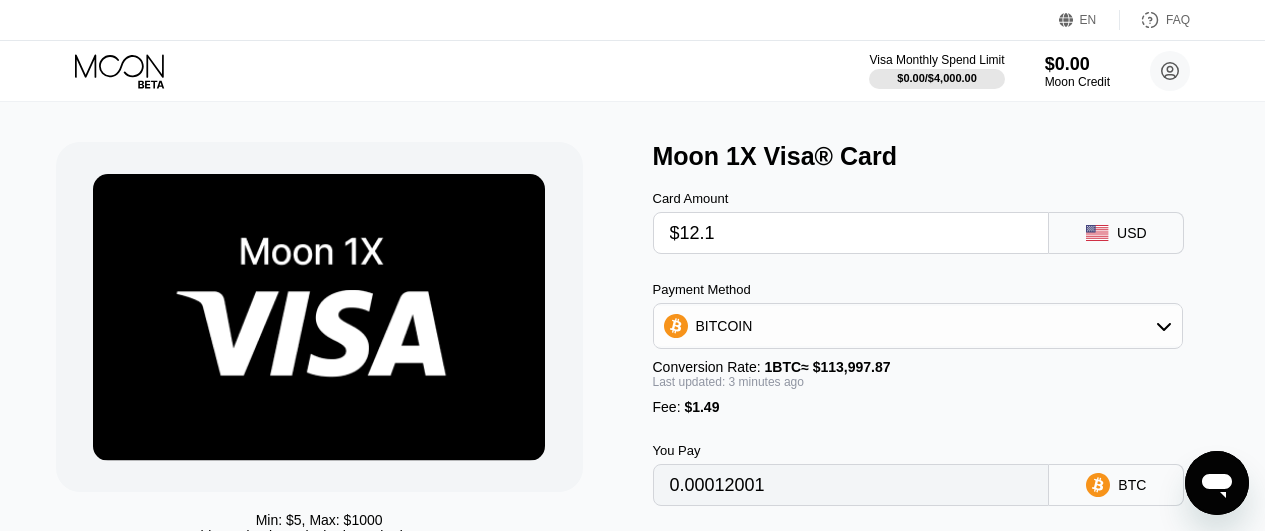 type on "0.00011922" 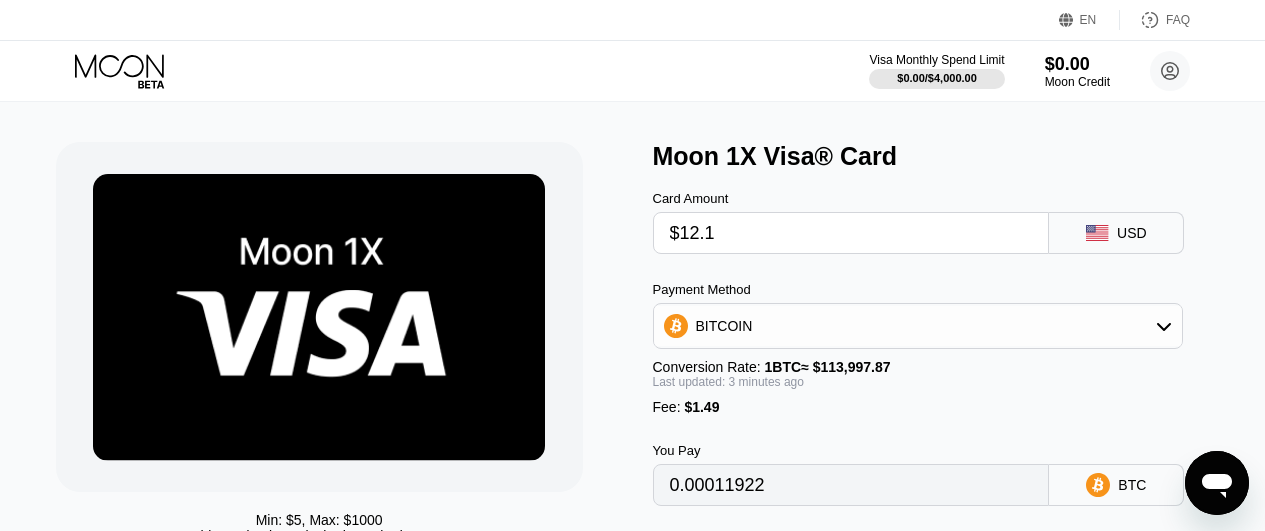 type on "$12.18" 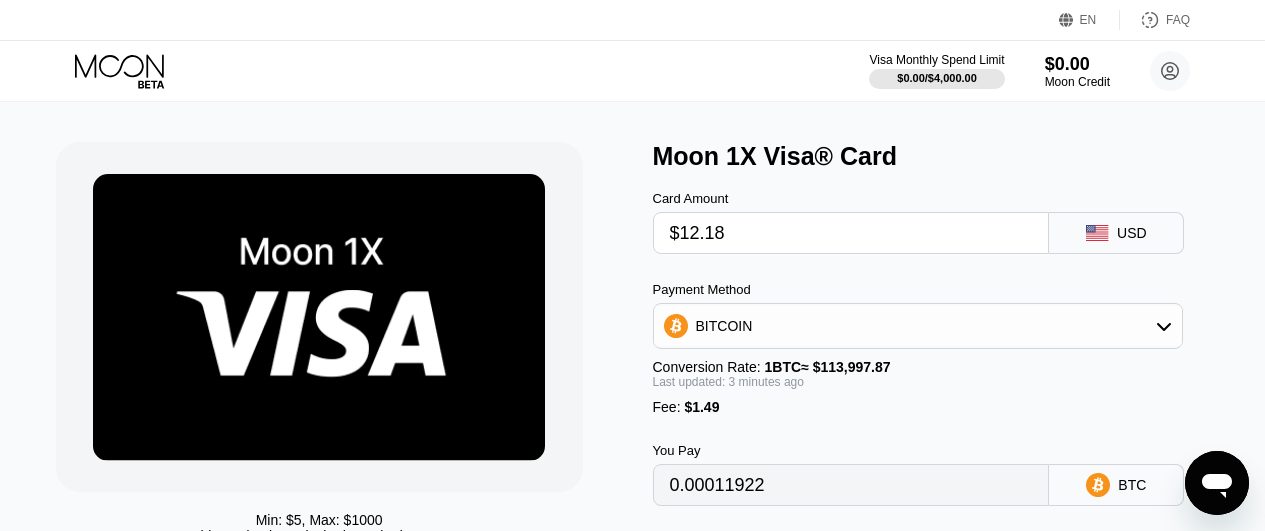type on "0.00011992" 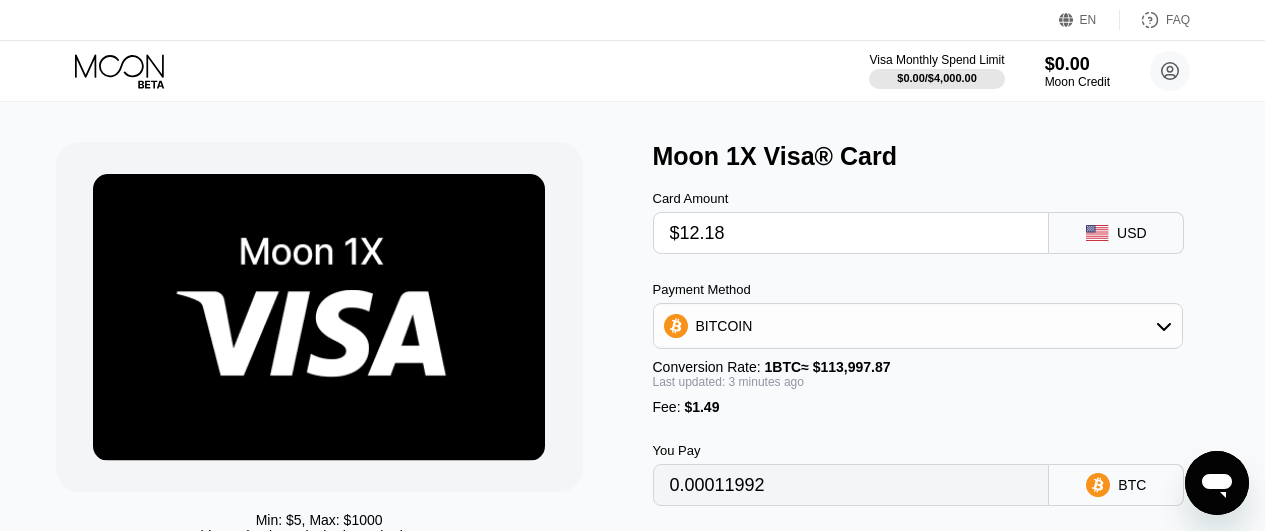 type on "$12.181" 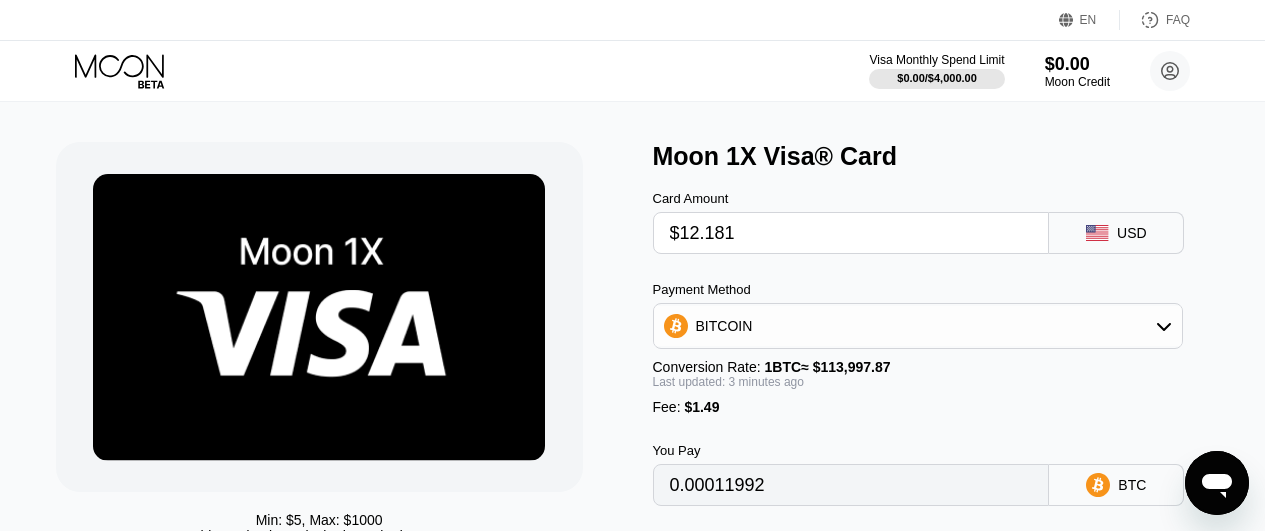 type on "0.00011993" 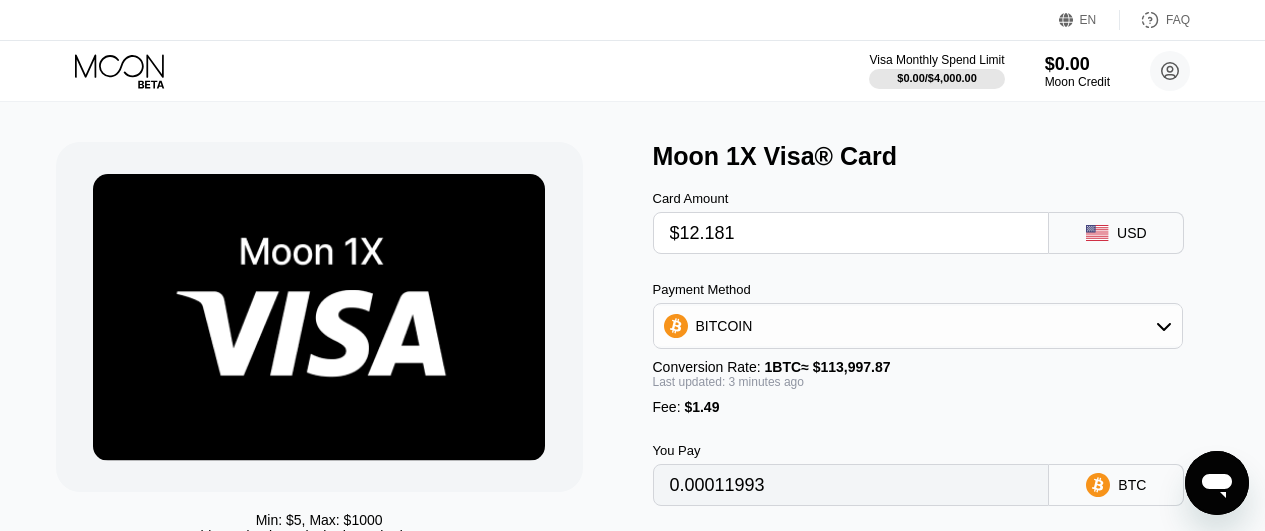 type on "$12.18" 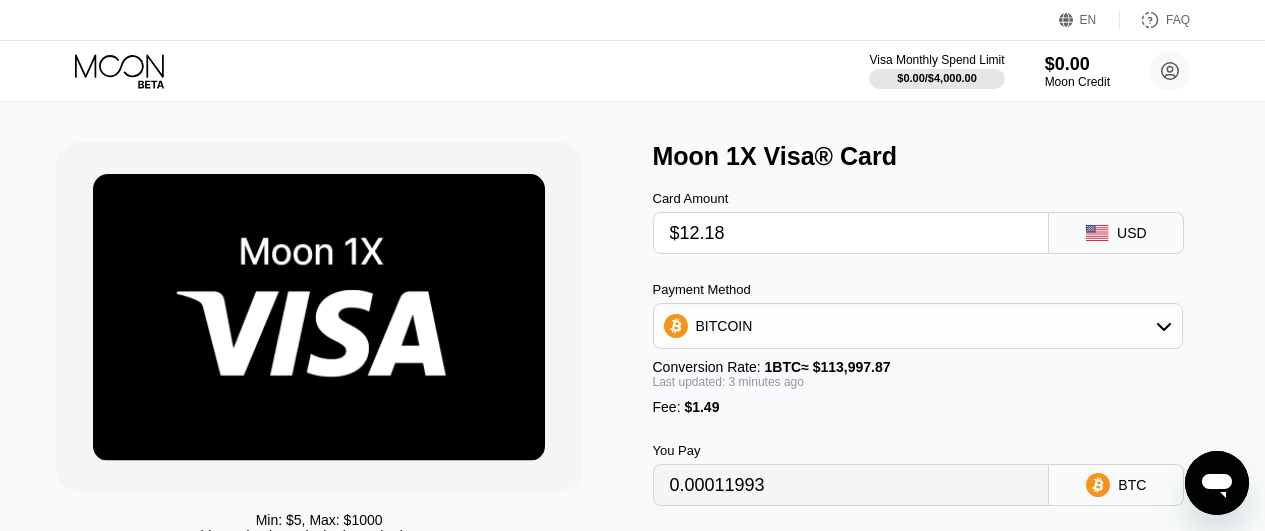 type on "0.00011992" 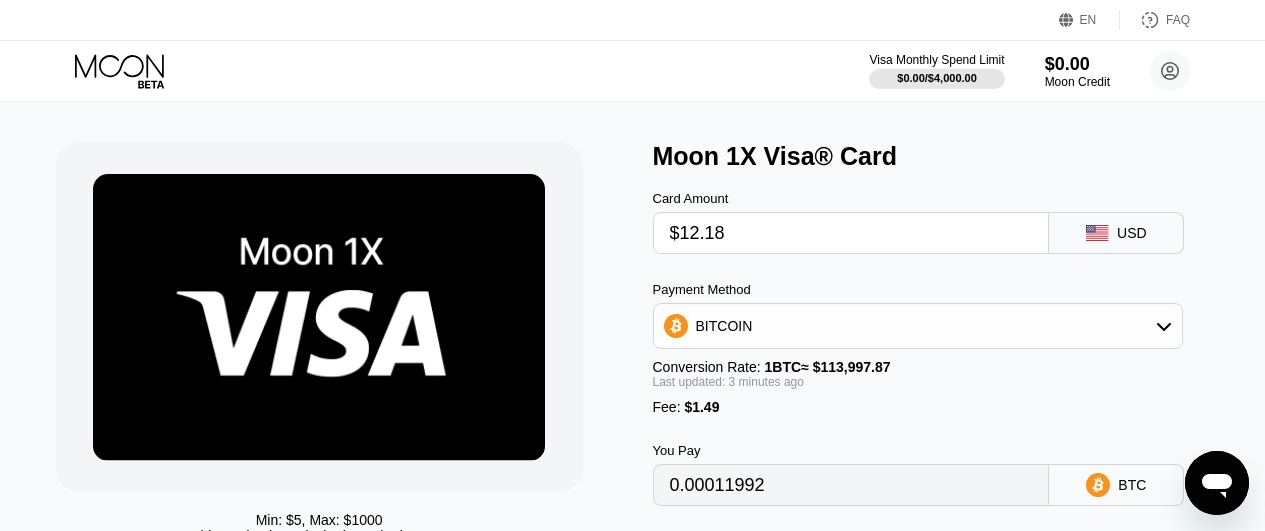 type on "$12.182" 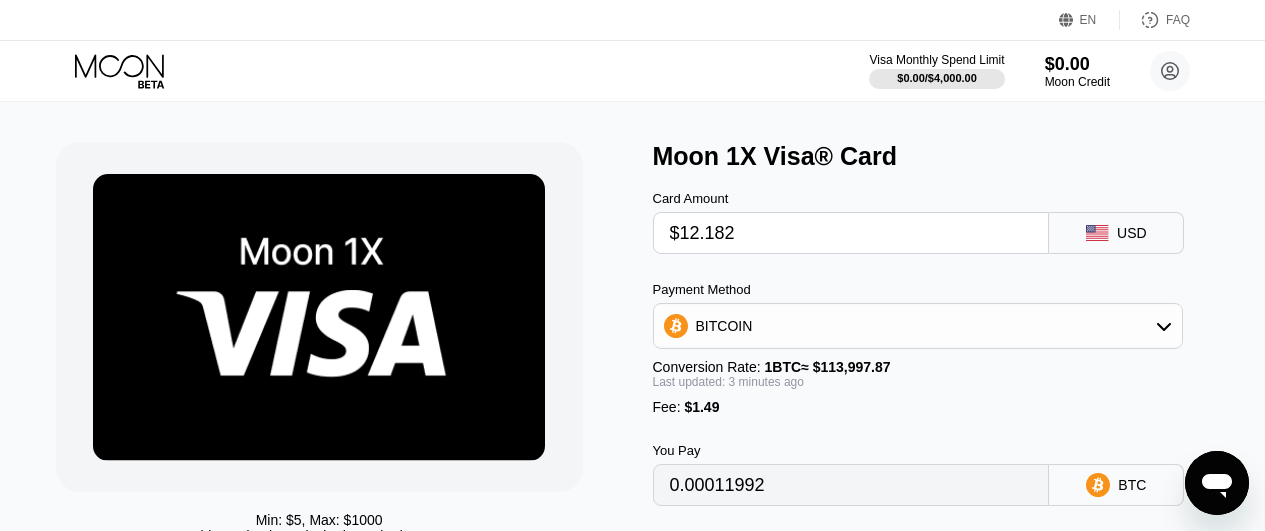 type on "0.00011994" 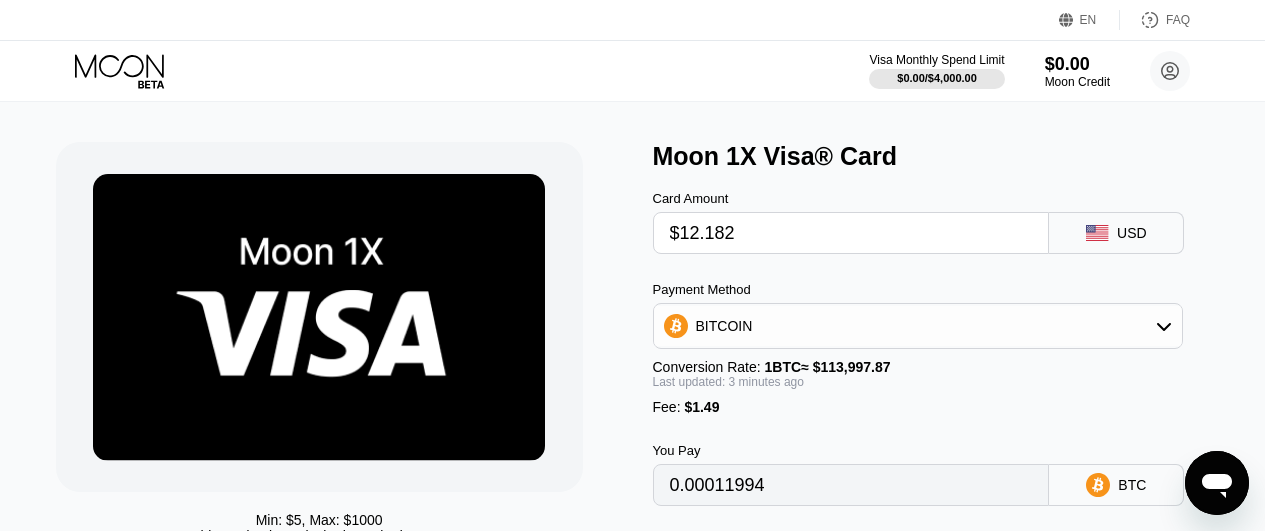 type on "$12.18" 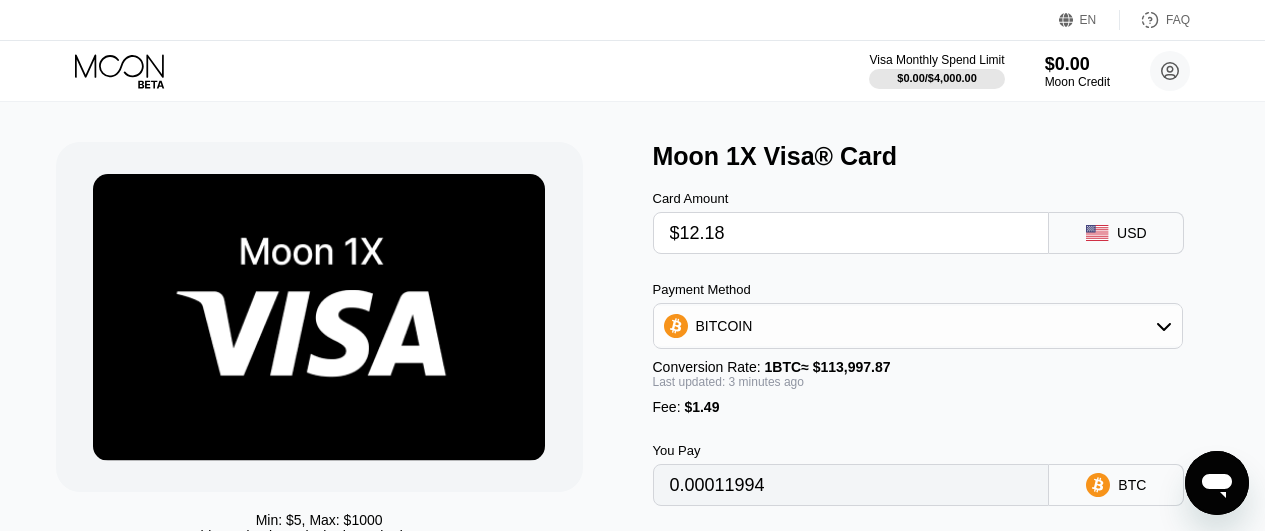type on "0.00011992" 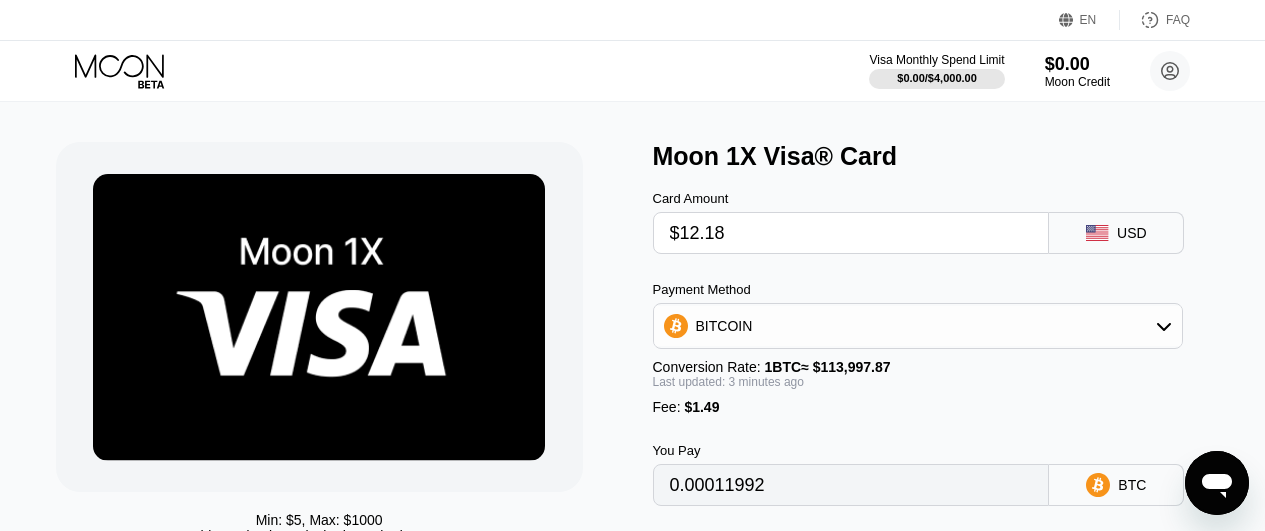 type on "$12.183" 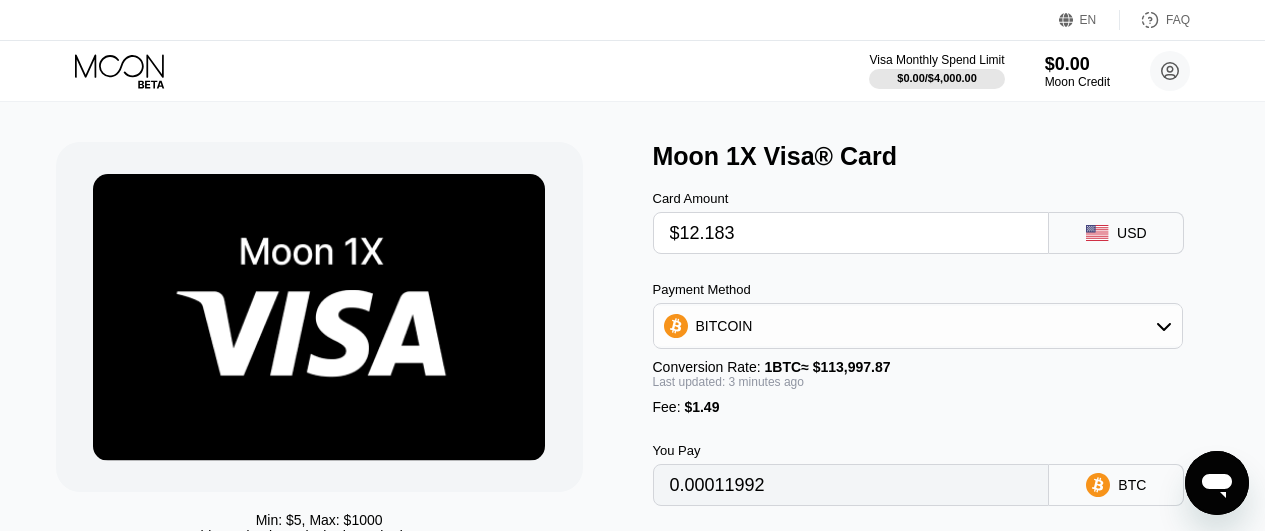 type on "0.00011995" 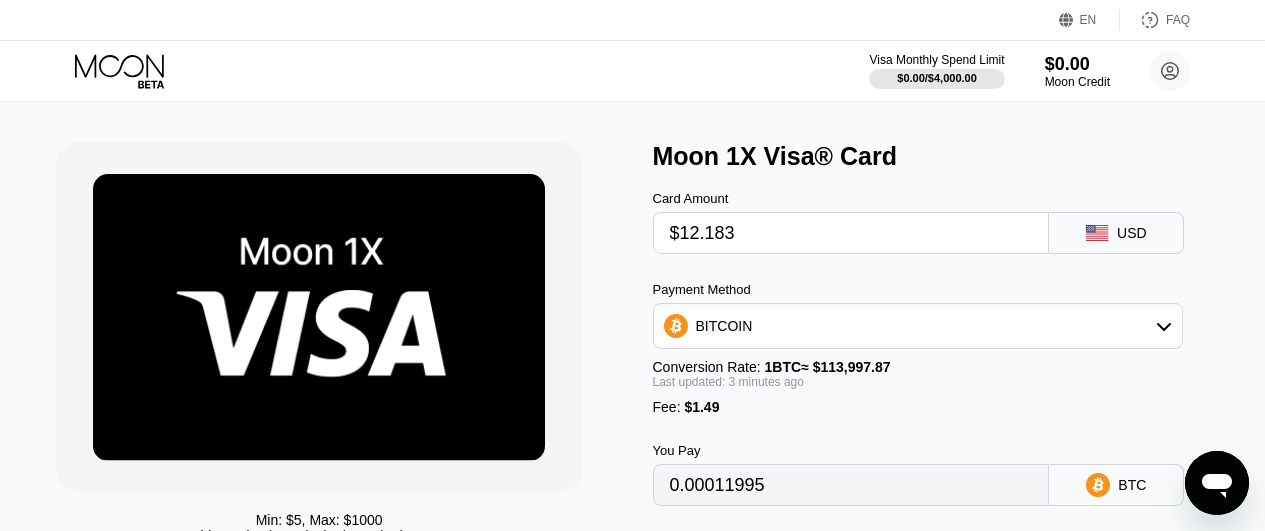 type on "$12.18" 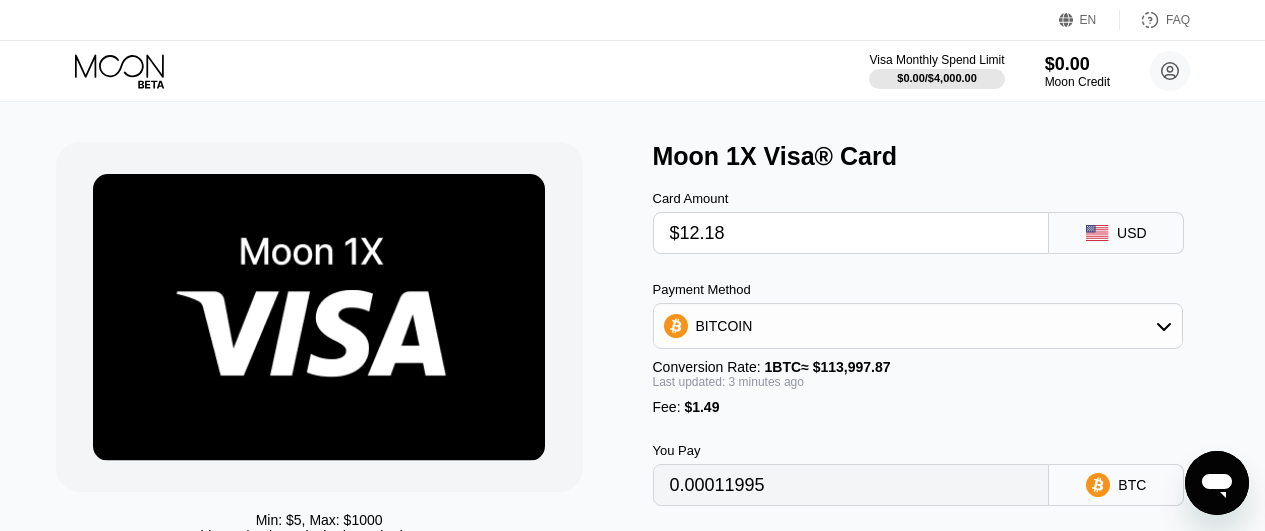 type on "0.00011992" 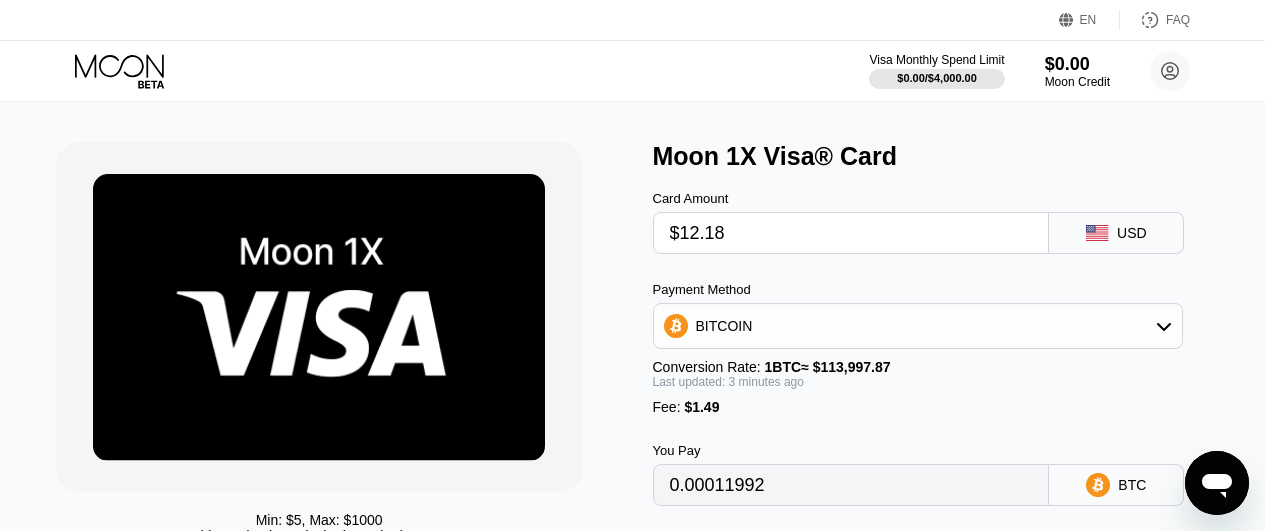type on "$12.184" 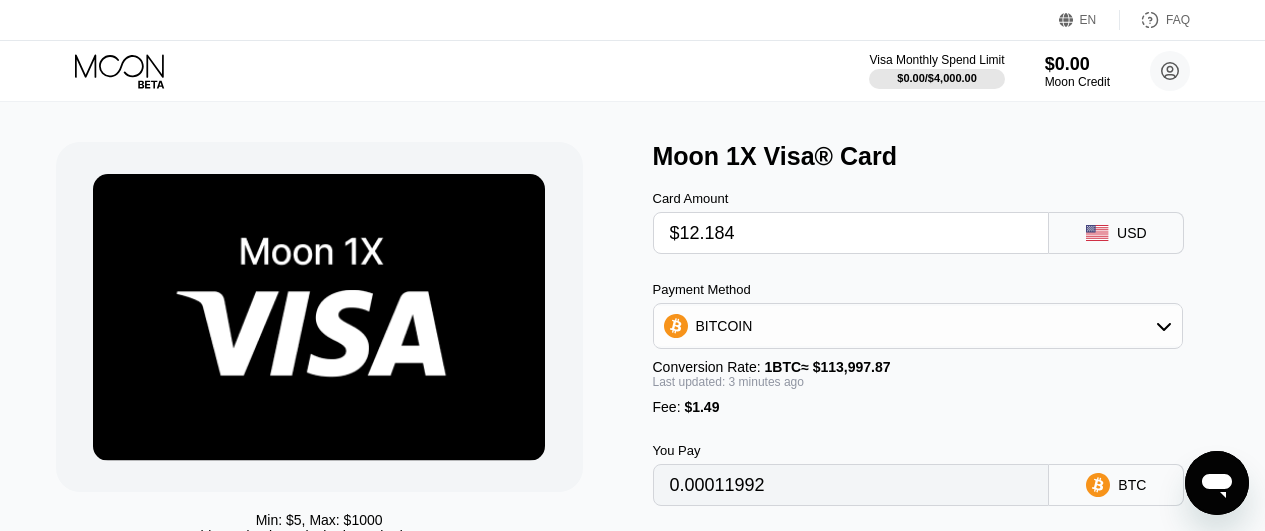 type on "0.00011995" 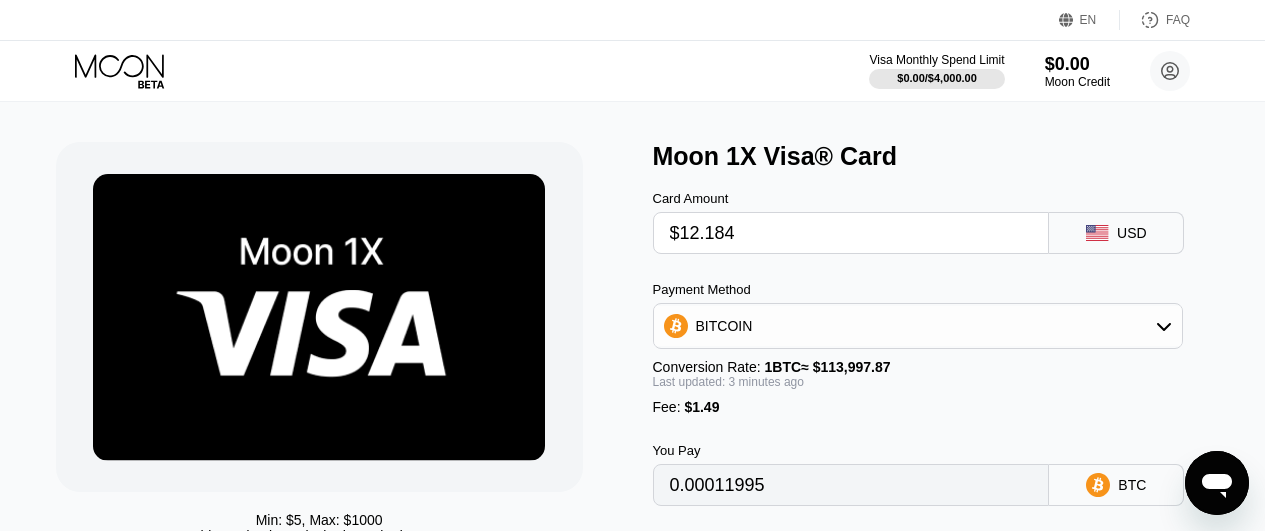 type on "$12.18" 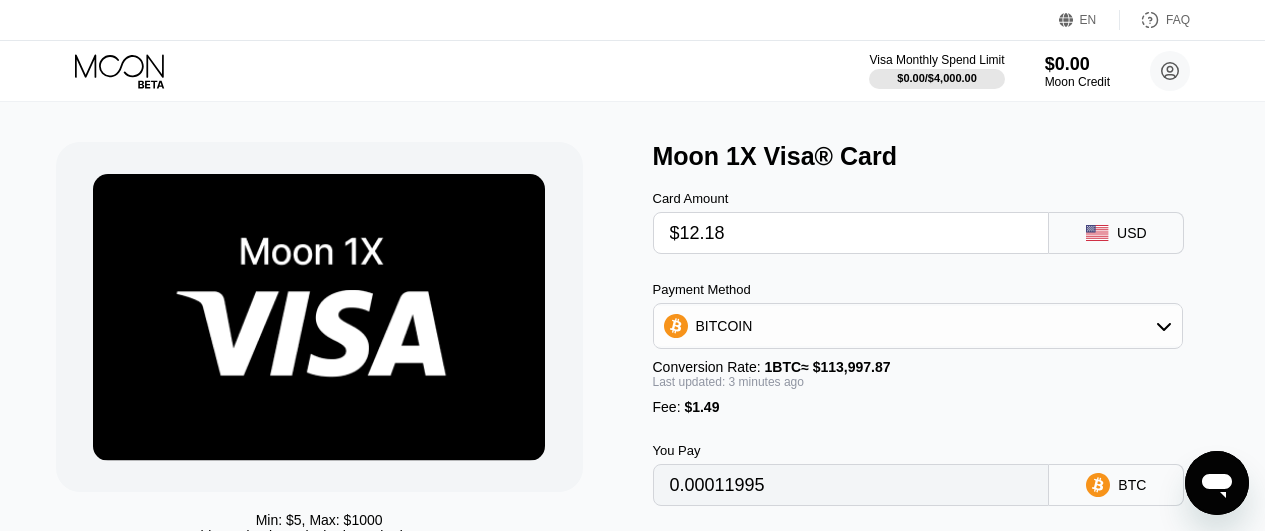 type on "0.00011992" 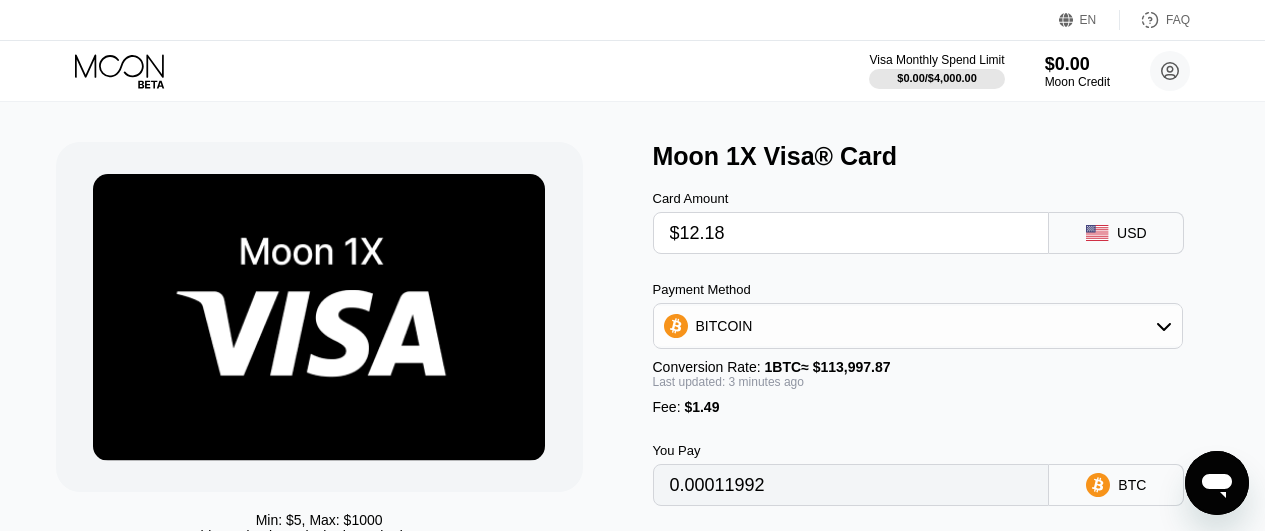type on "$12.185" 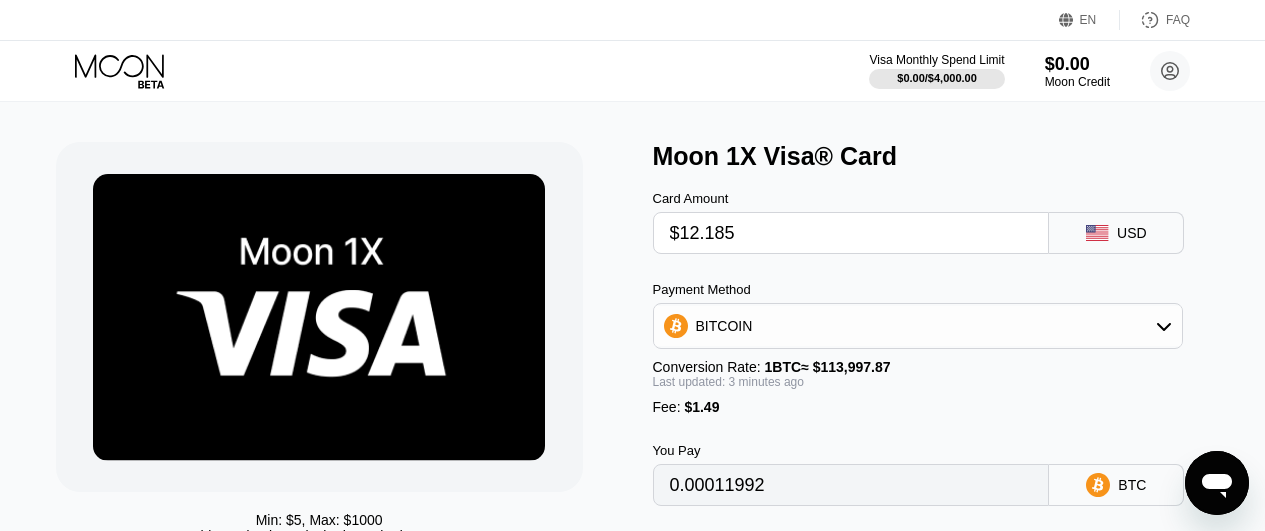 type on "0.00011996" 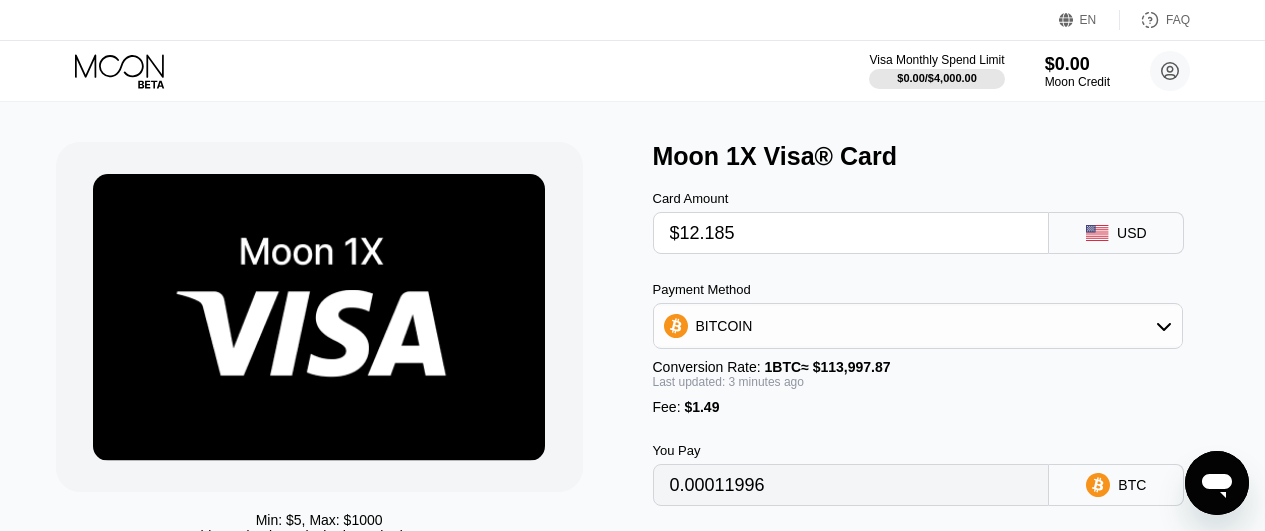 type on "$12.18" 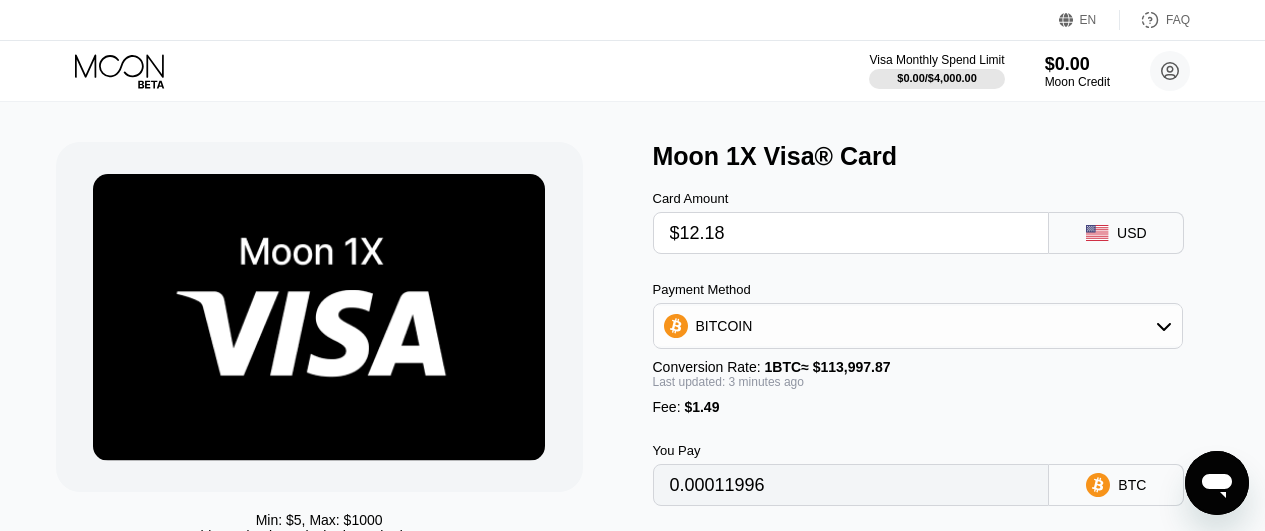 type on "0.00011992" 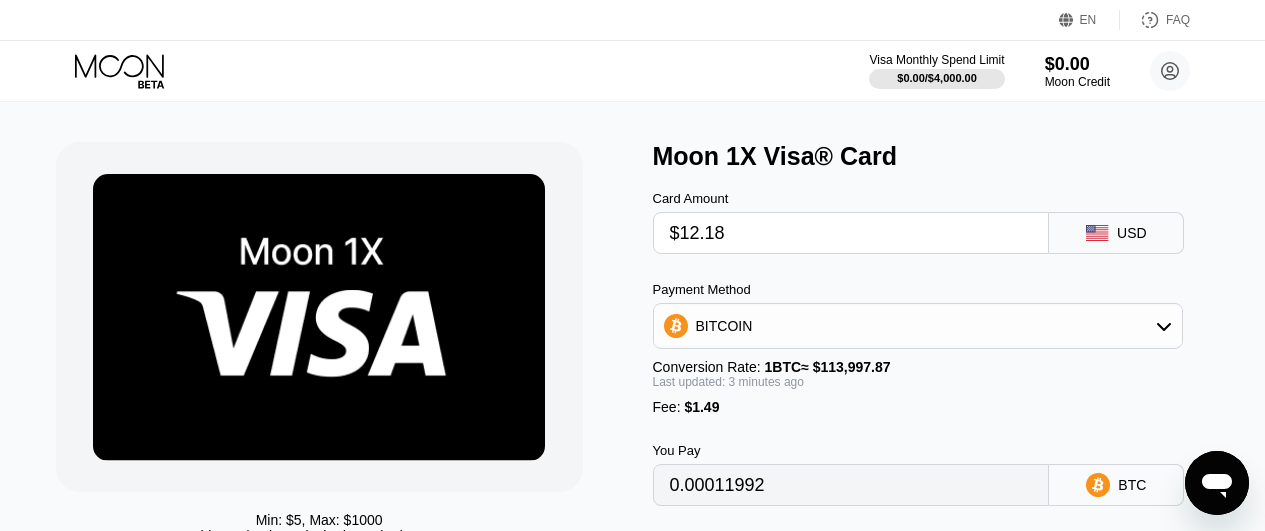 type on "$12.187" 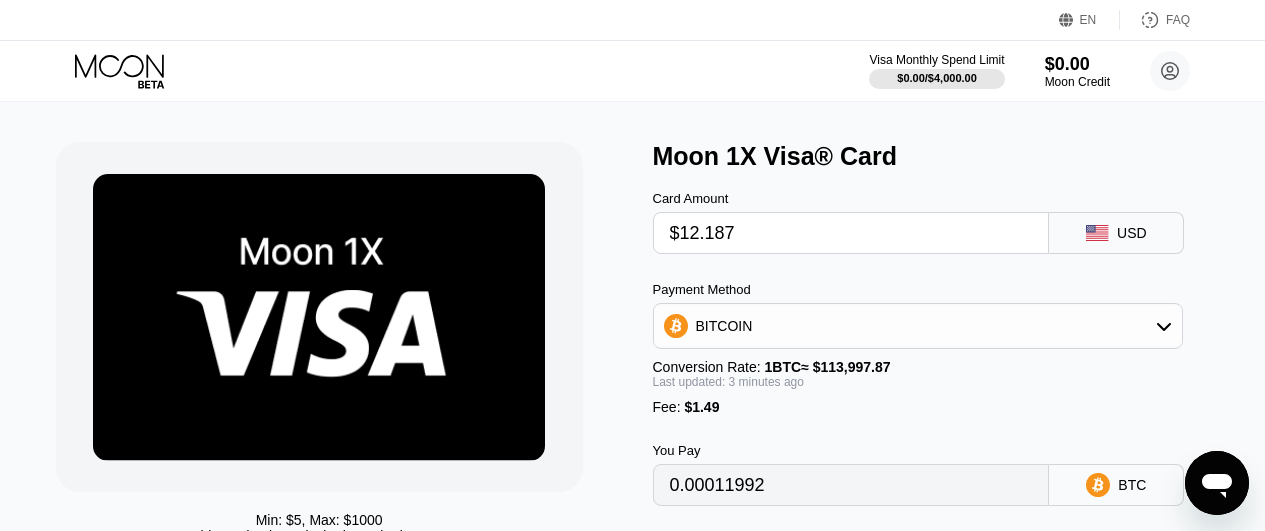 type on "0.00011998" 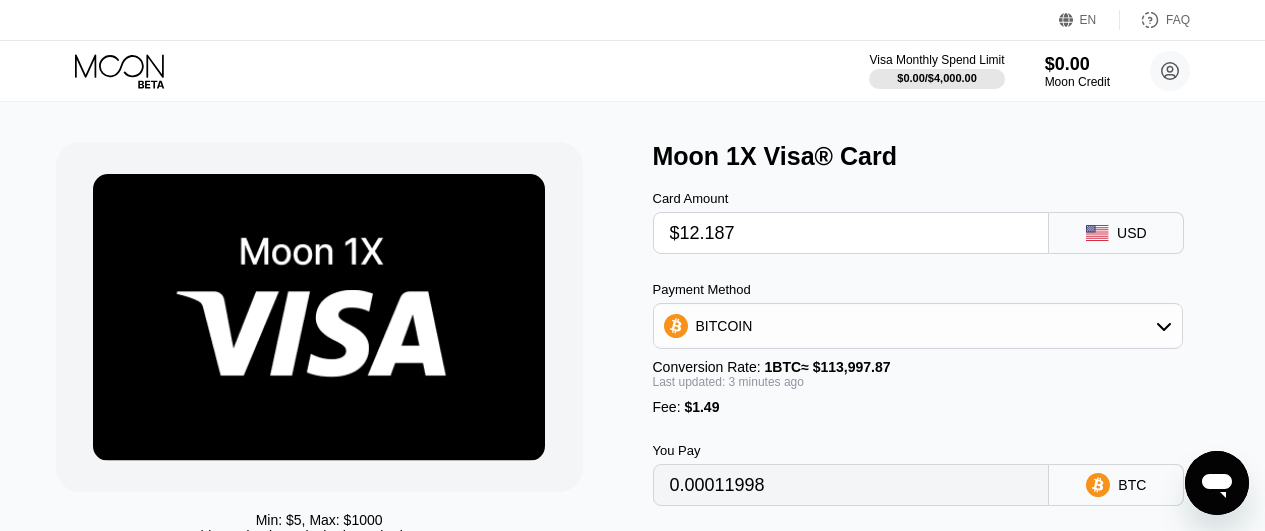 type on "$12.18" 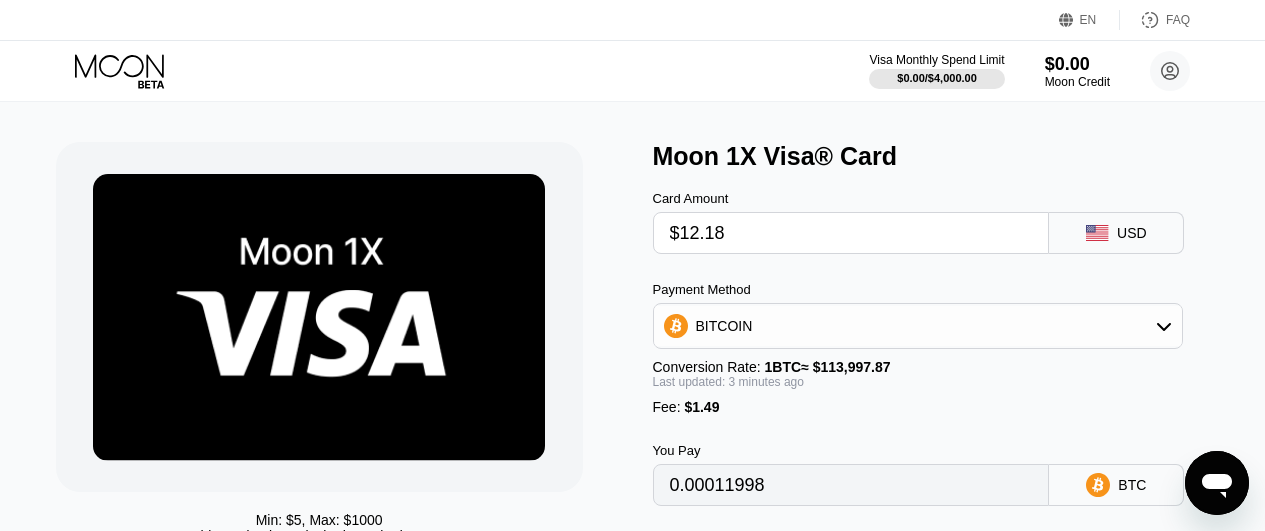 type on "0.00011992" 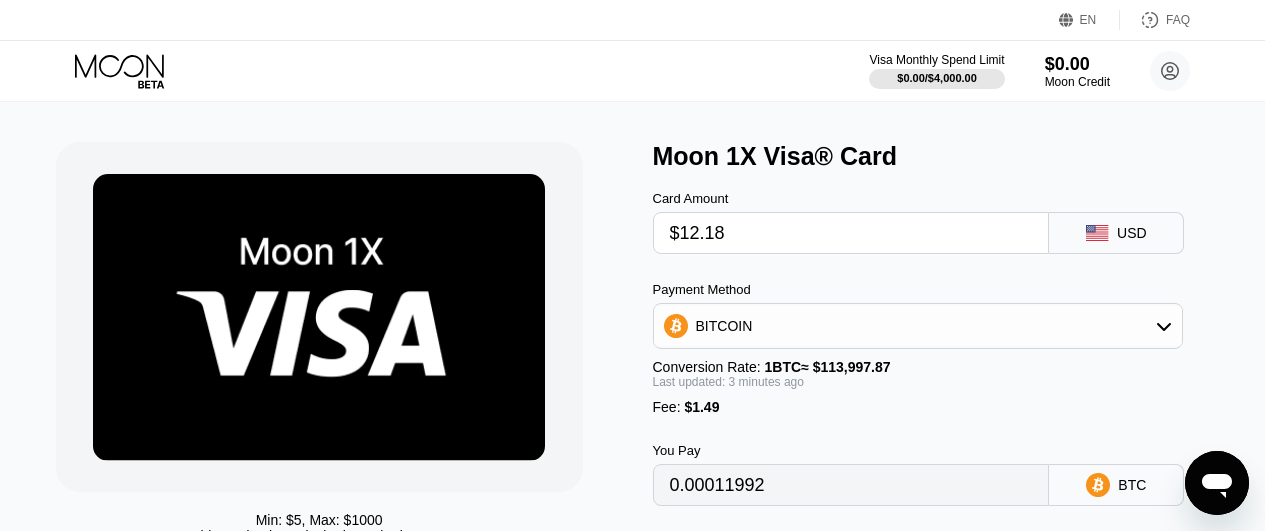 type on "$12.188" 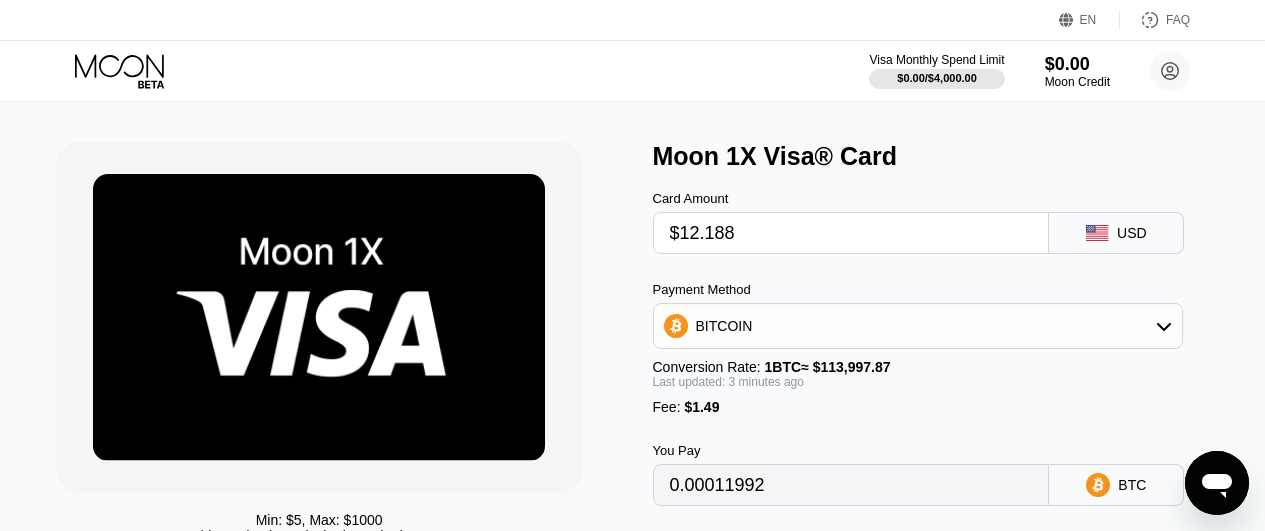 type on "0.00011999" 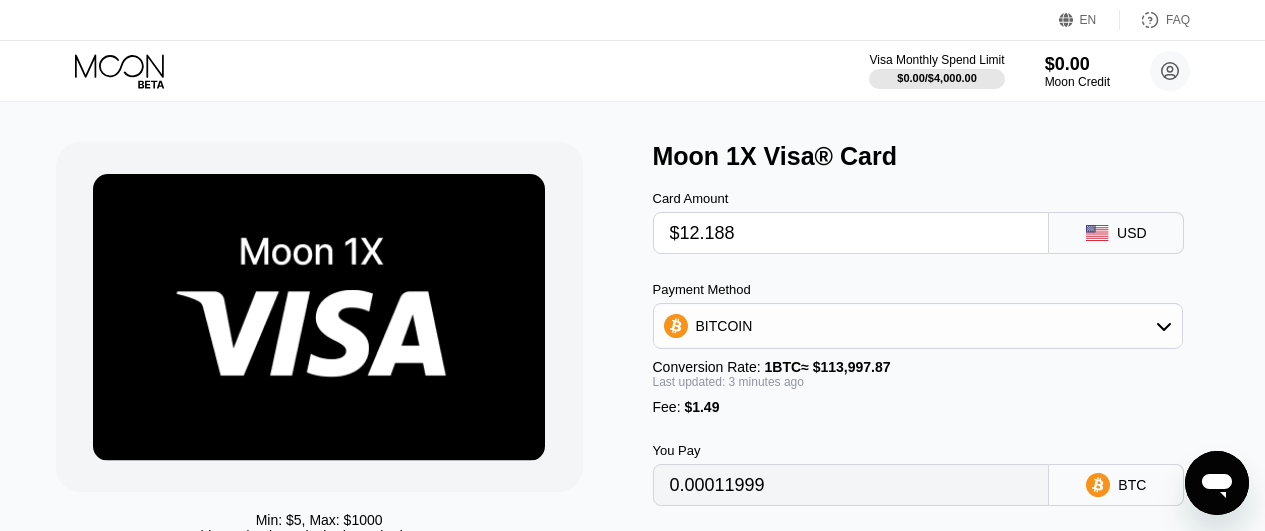 type on "$12.18" 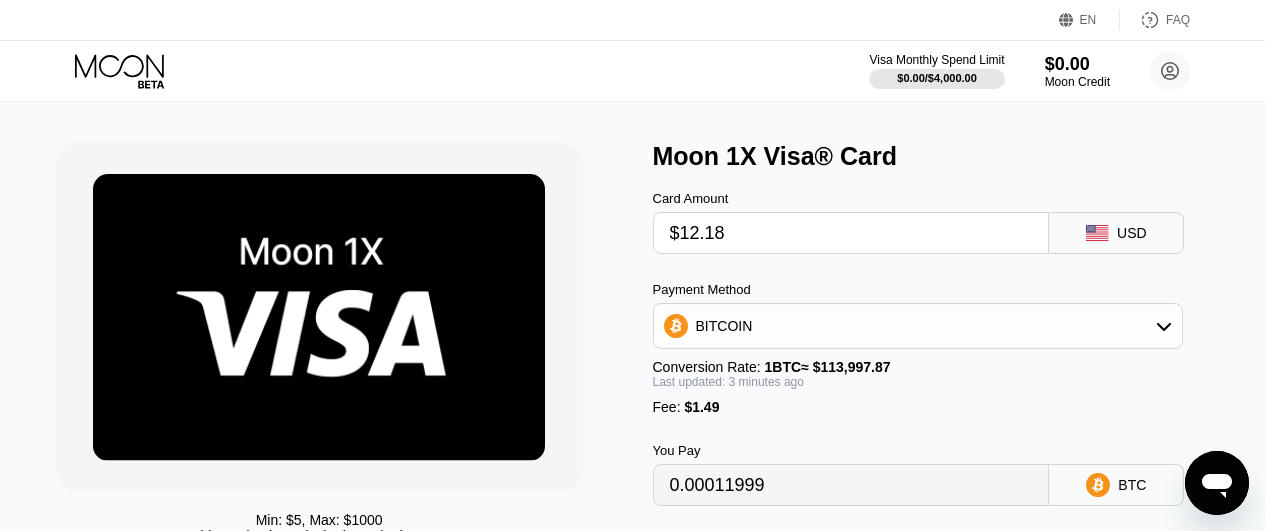 type on "0.00011992" 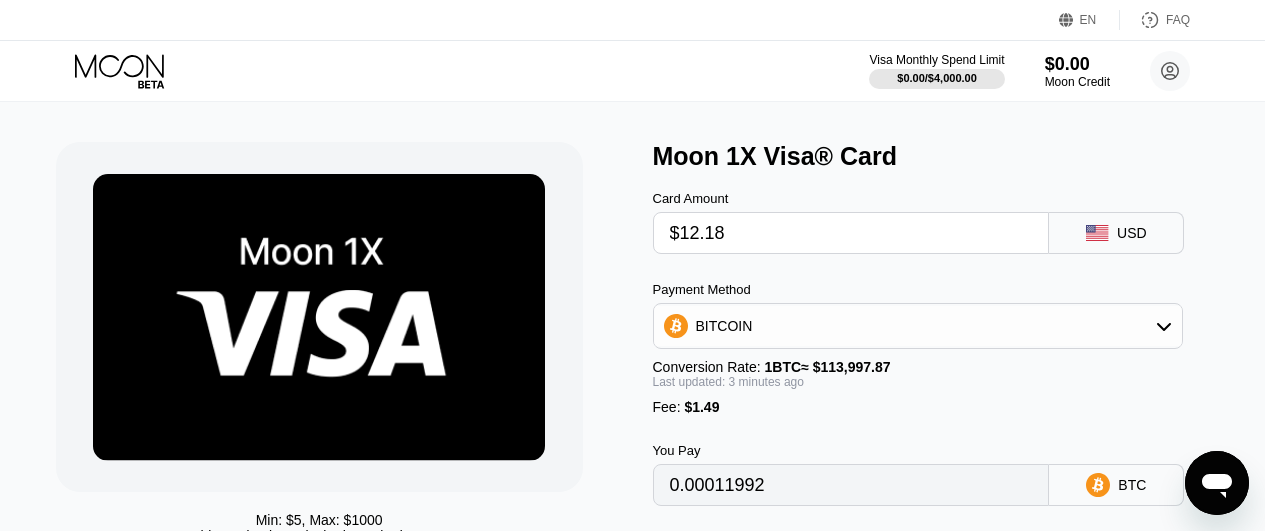 type on "$12.189" 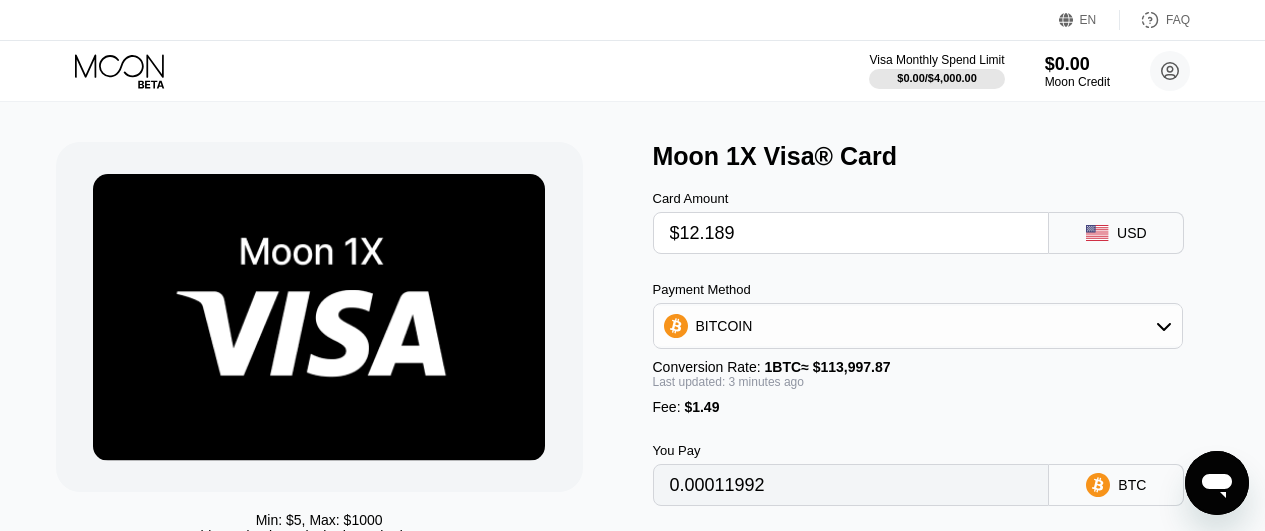 type on "0.00012000" 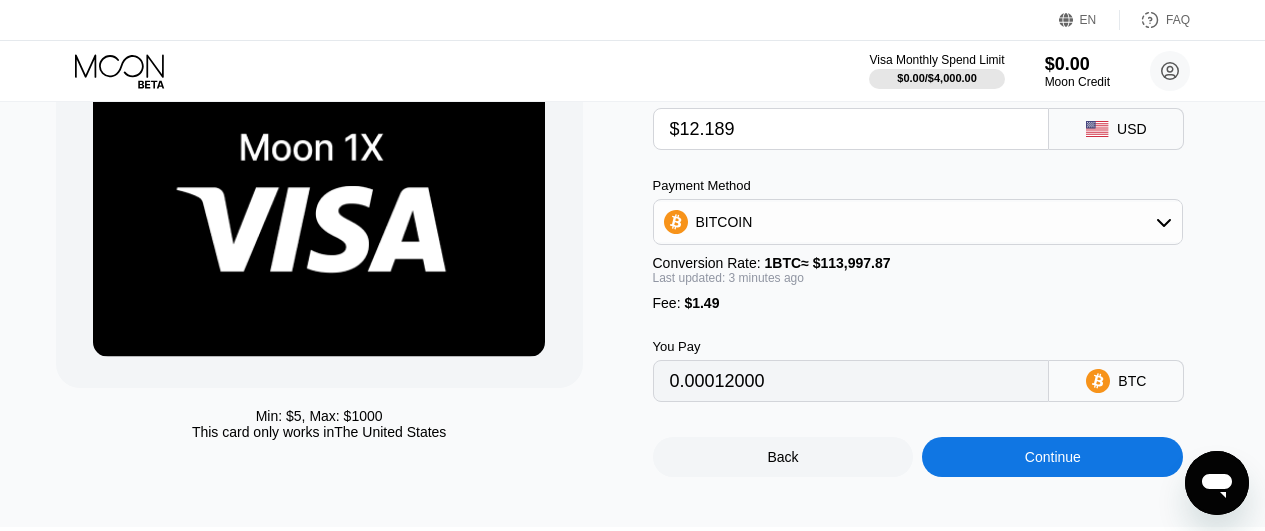 scroll, scrollTop: 175, scrollLeft: 0, axis: vertical 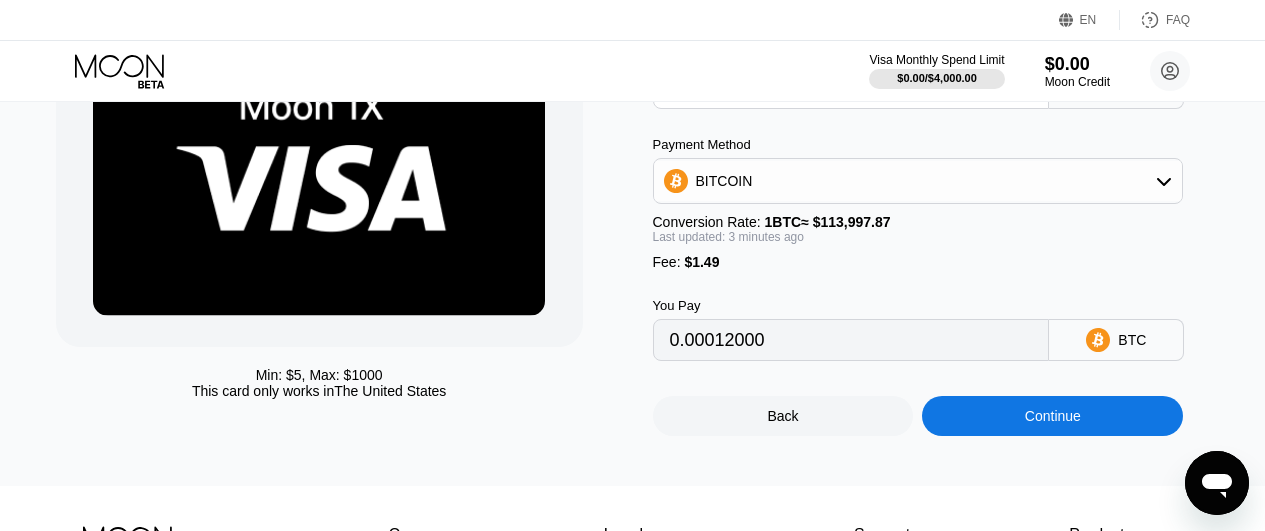 type on "$12.189" 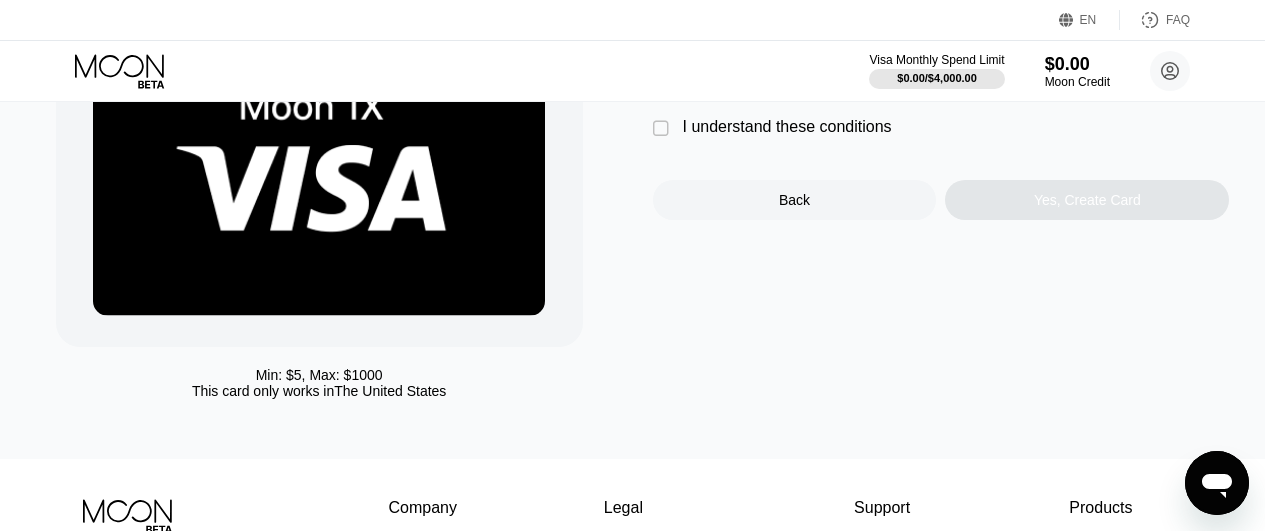 scroll, scrollTop: 0, scrollLeft: 0, axis: both 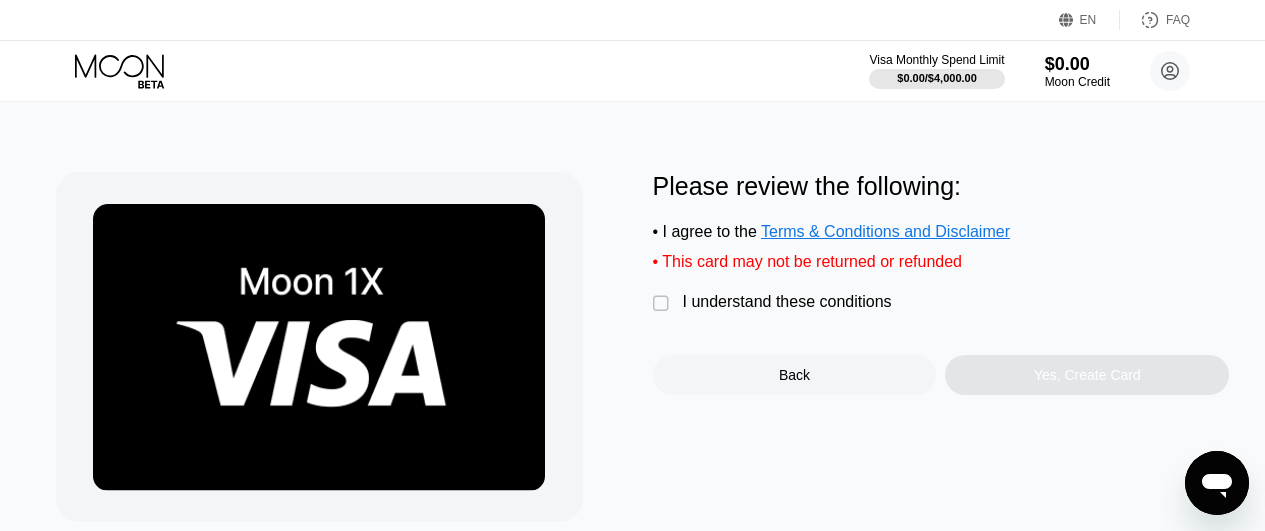 click on "" at bounding box center [663, 304] 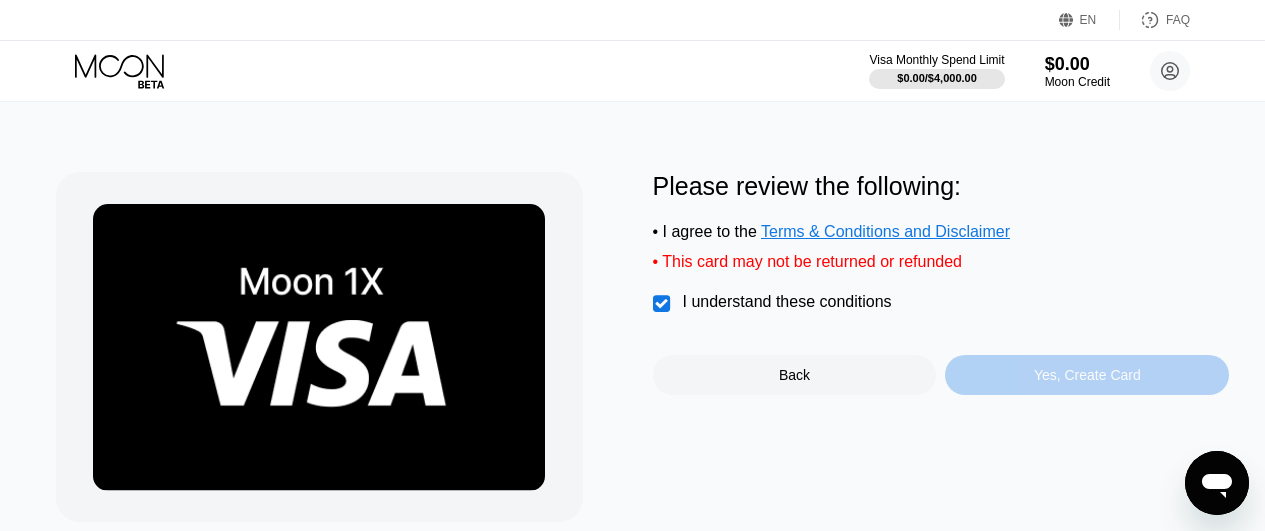 click on "Yes, Create Card" at bounding box center (1087, 375) 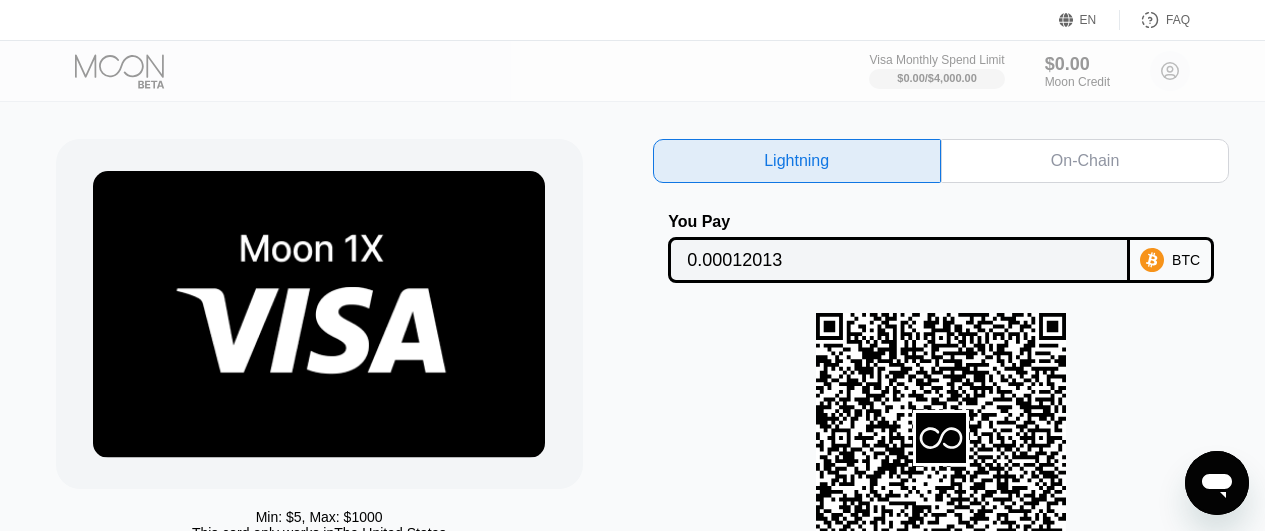 scroll, scrollTop: 50, scrollLeft: 0, axis: vertical 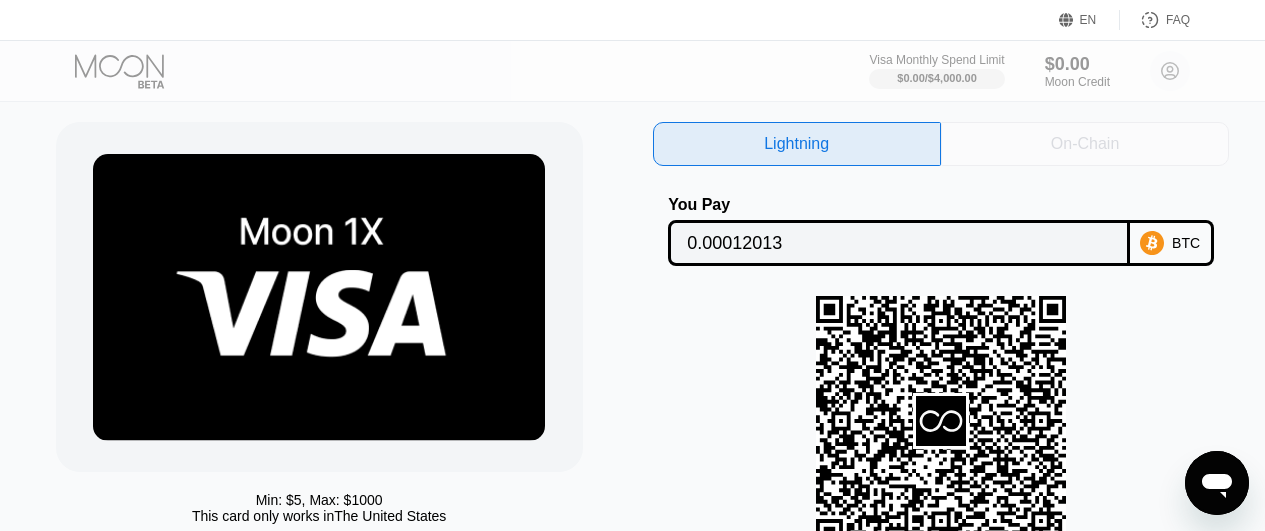 click on "On-Chain" at bounding box center [1085, 144] 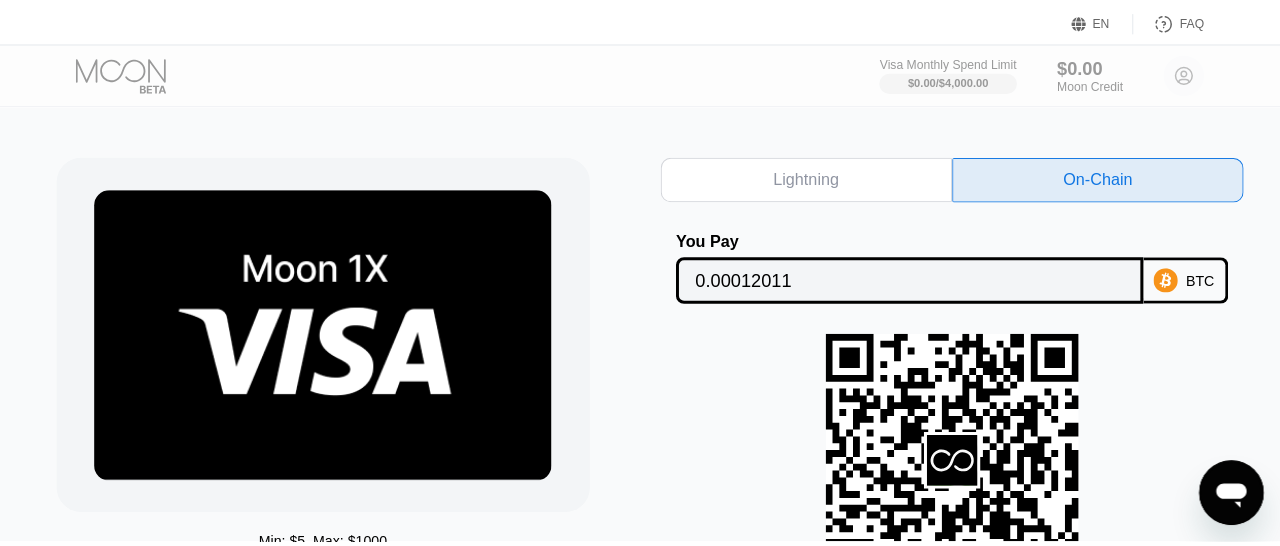 scroll, scrollTop: 0, scrollLeft: 0, axis: both 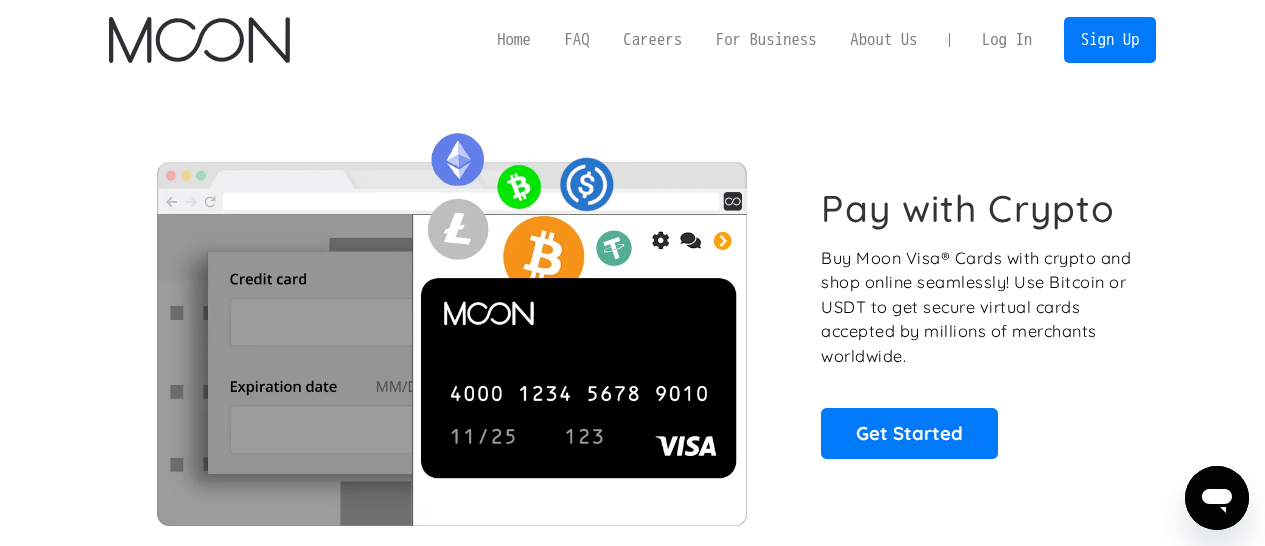 click at bounding box center [199, 40] 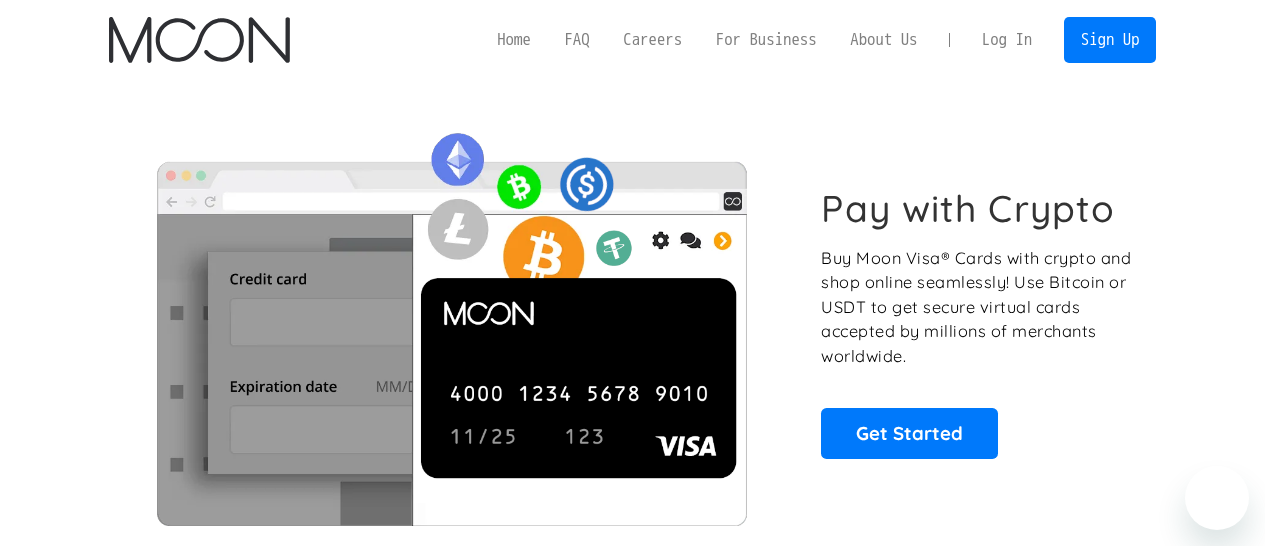 scroll, scrollTop: 0, scrollLeft: 0, axis: both 